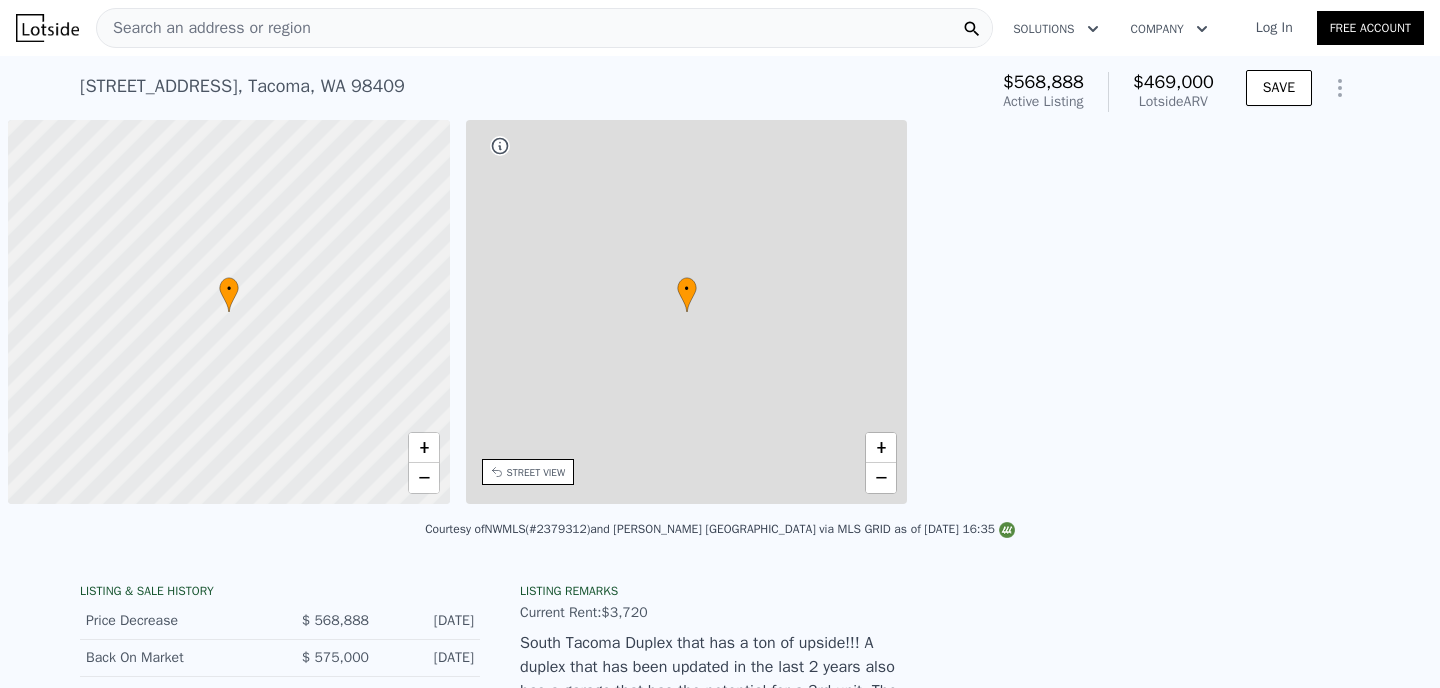 scroll, scrollTop: 0, scrollLeft: 0, axis: both 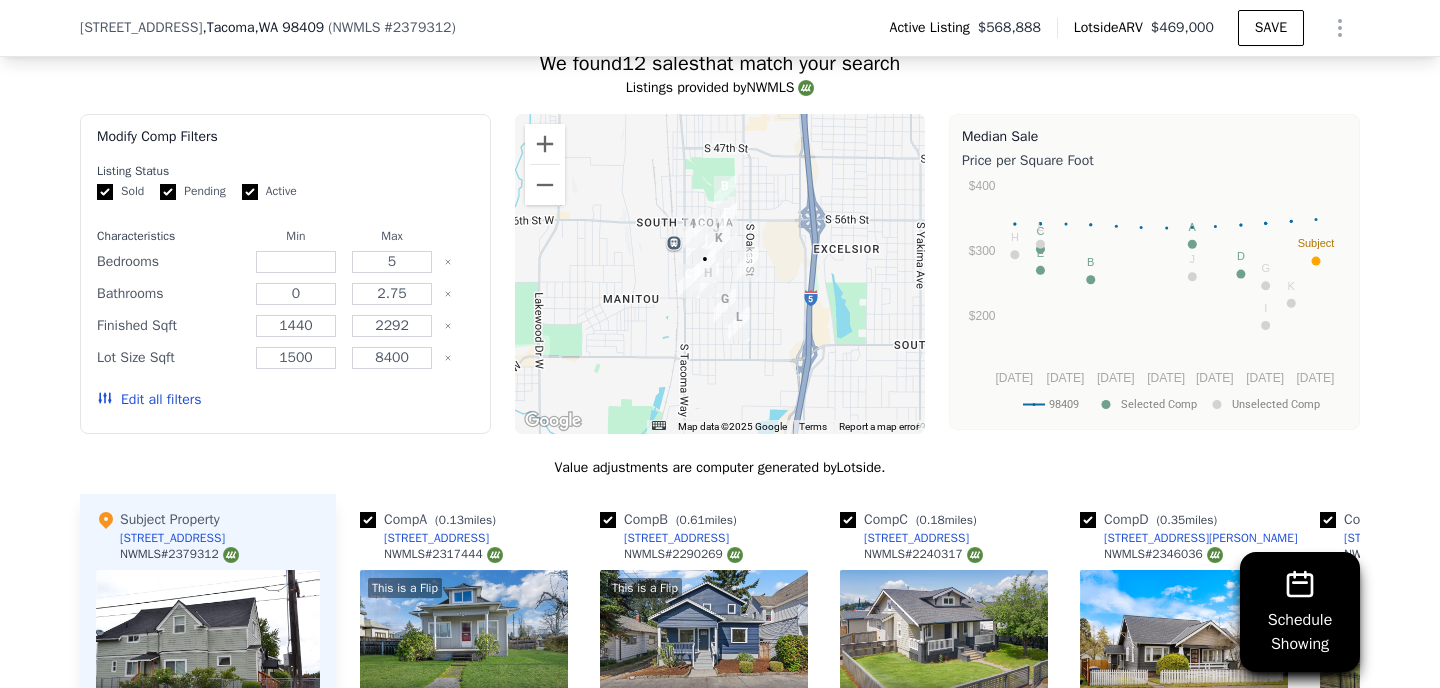 click on "Edit all filters" at bounding box center [149, 400] 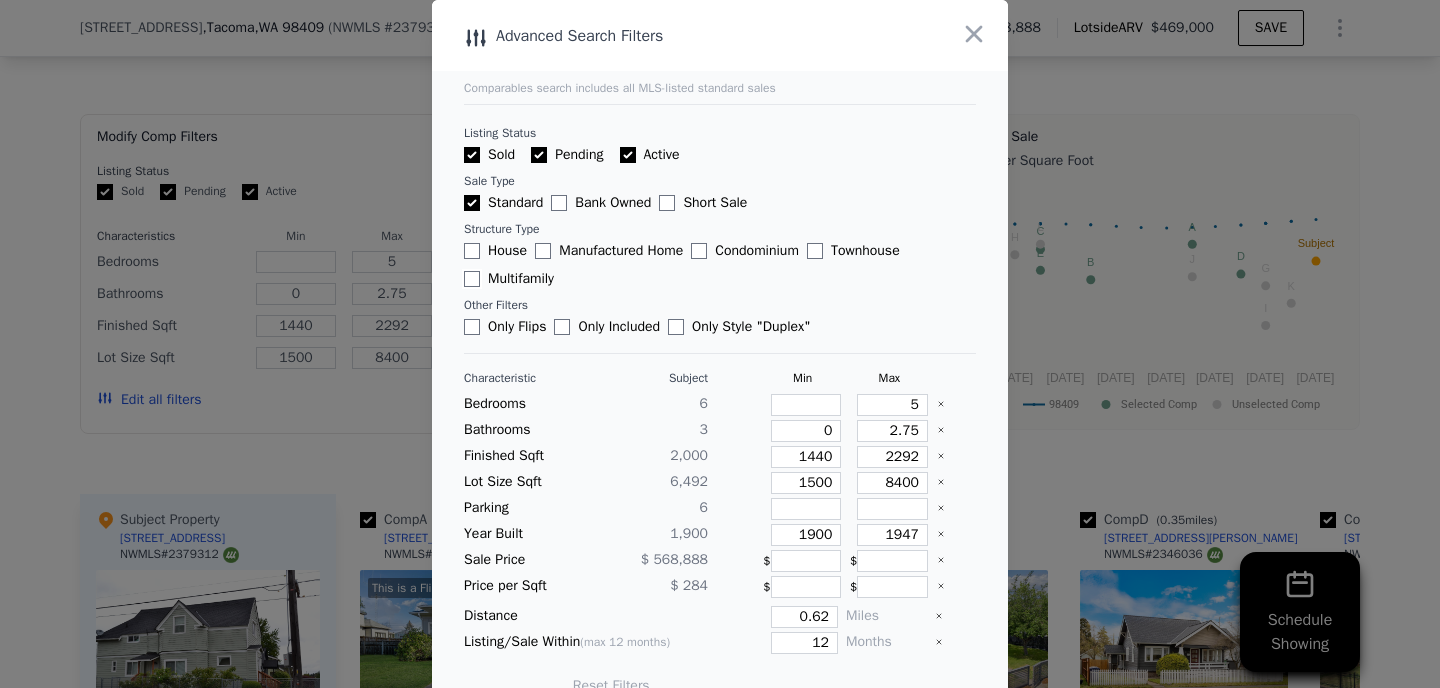 click on "Multifamily" at bounding box center (472, 279) 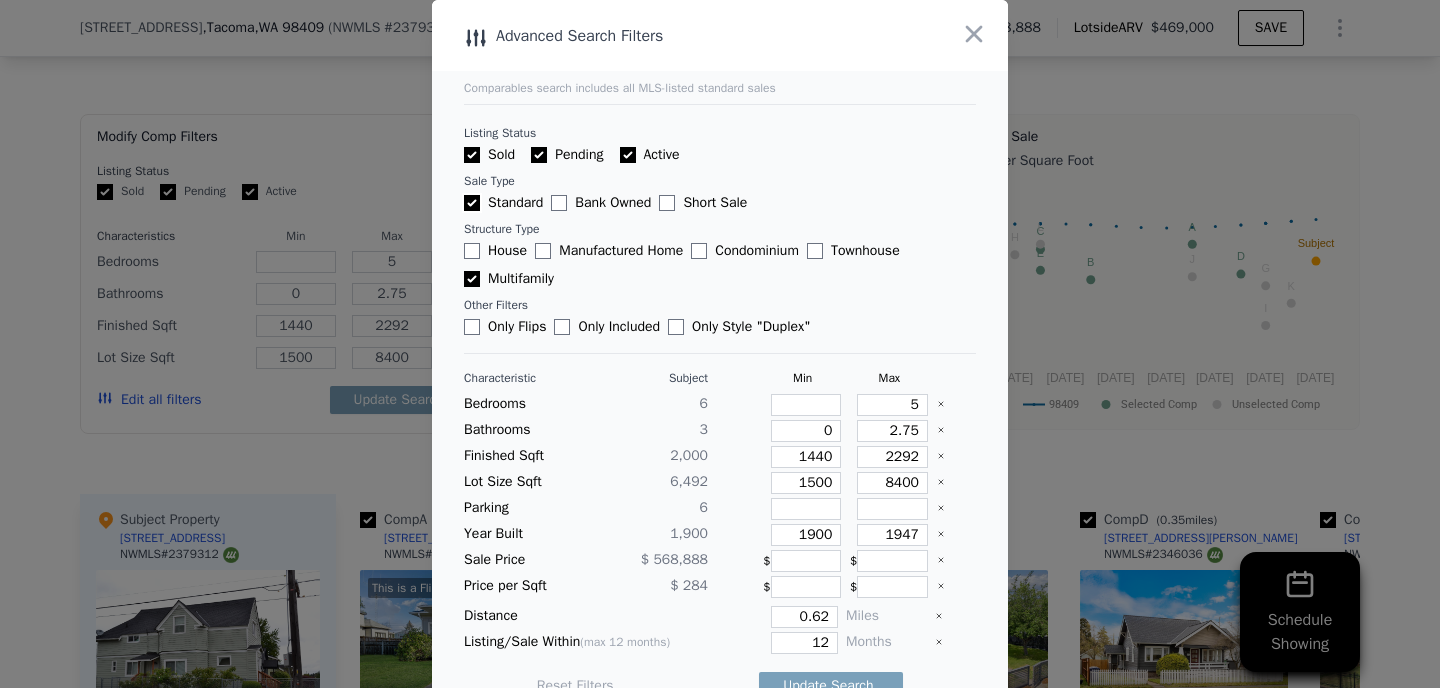 click on "Standard" at bounding box center (472, 203) 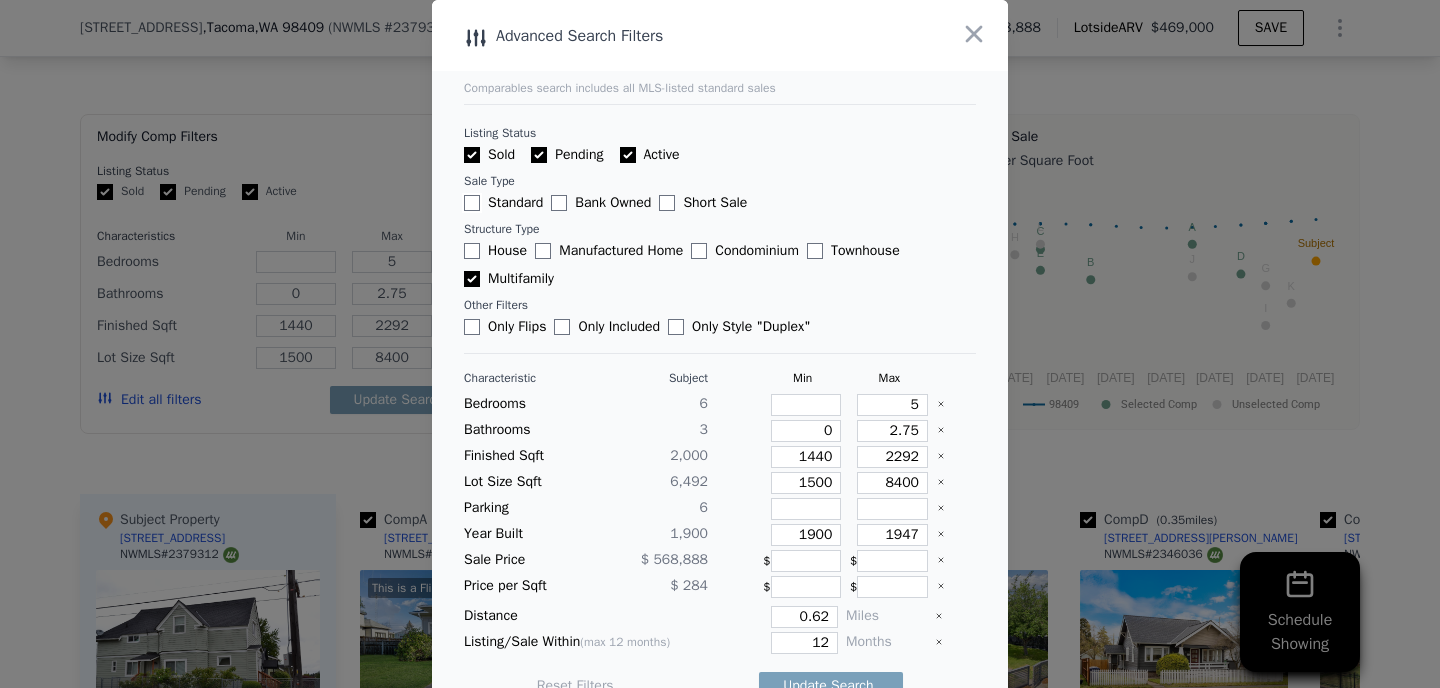 scroll, scrollTop: 38, scrollLeft: 0, axis: vertical 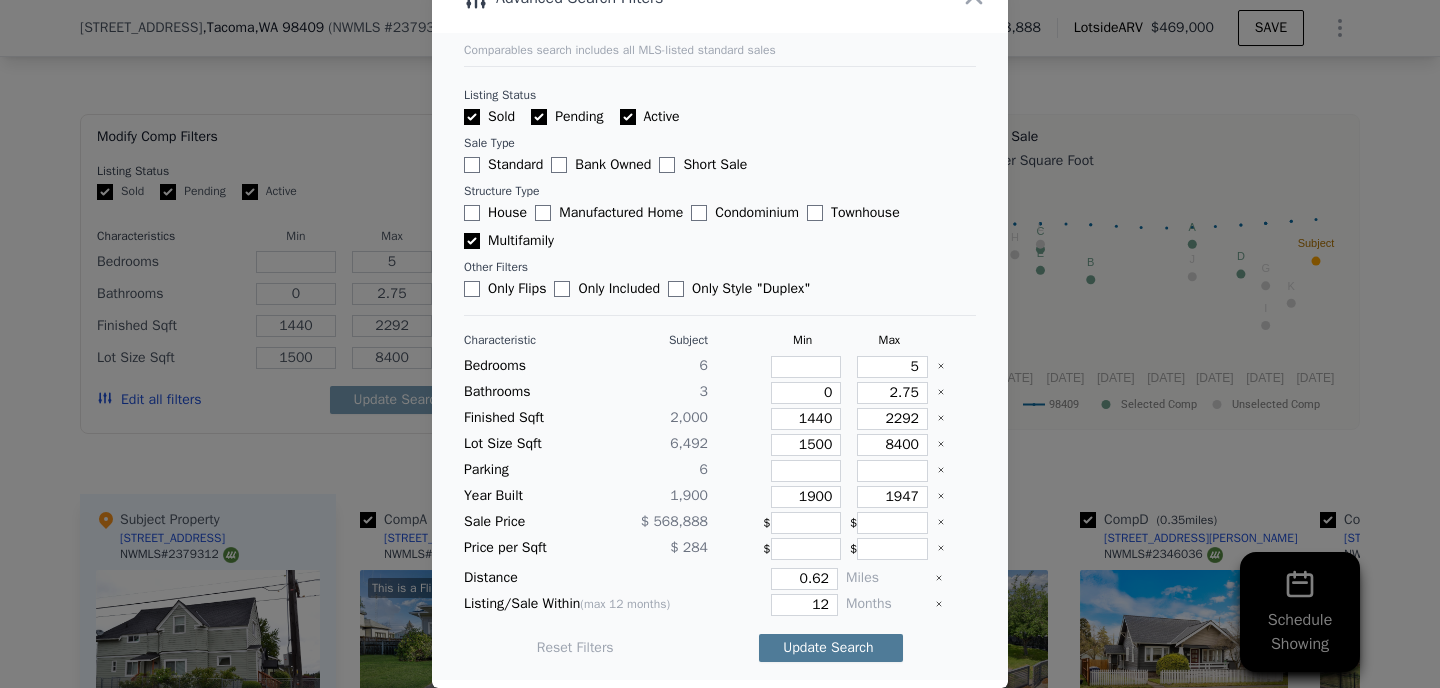 click on "Update Search" at bounding box center [831, 648] 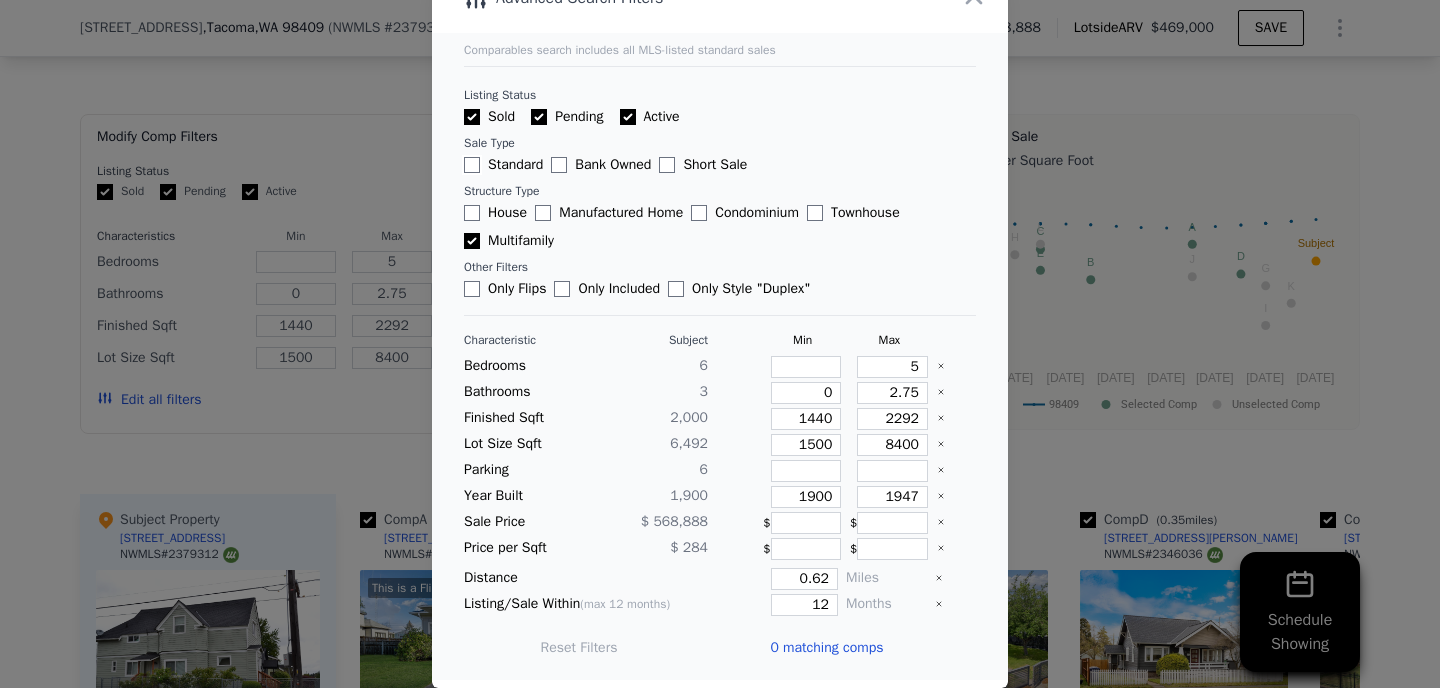 click on "Standard" at bounding box center [472, 165] 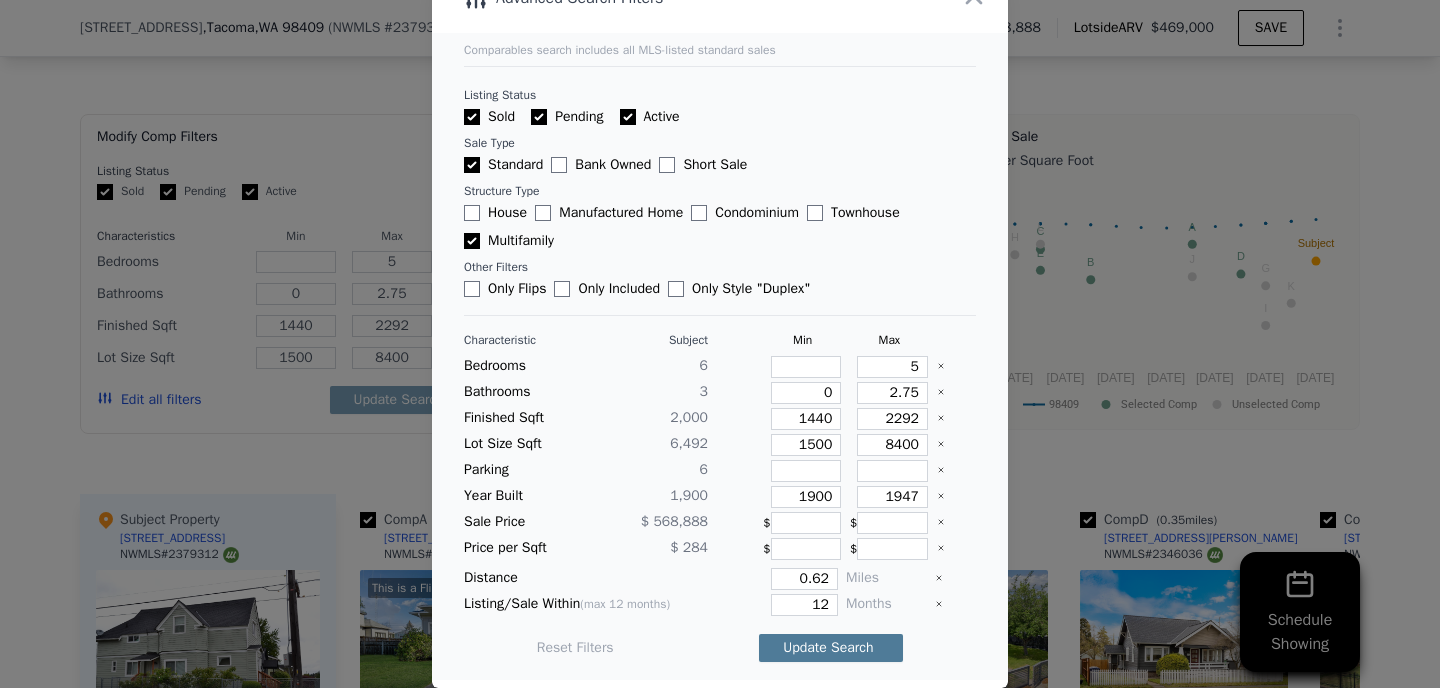 click on "Update Search" at bounding box center [831, 648] 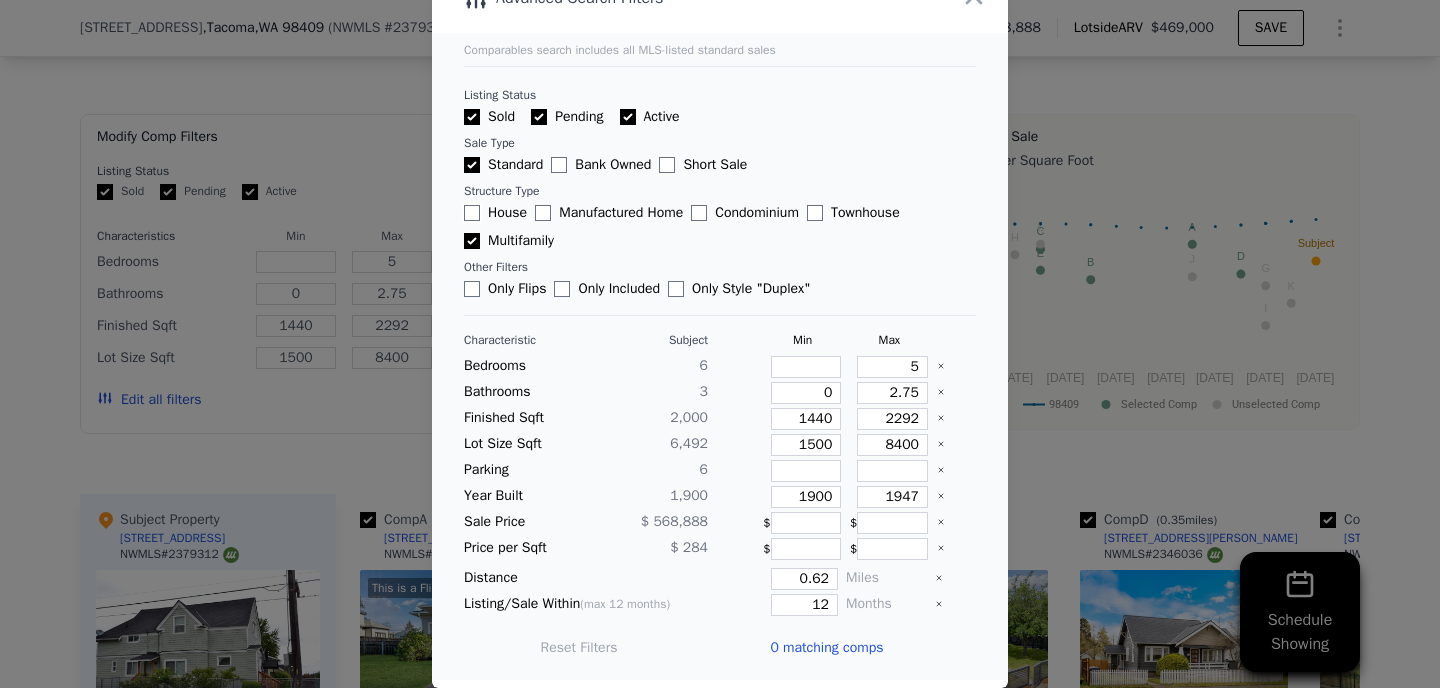 click on "House" at bounding box center [472, 213] 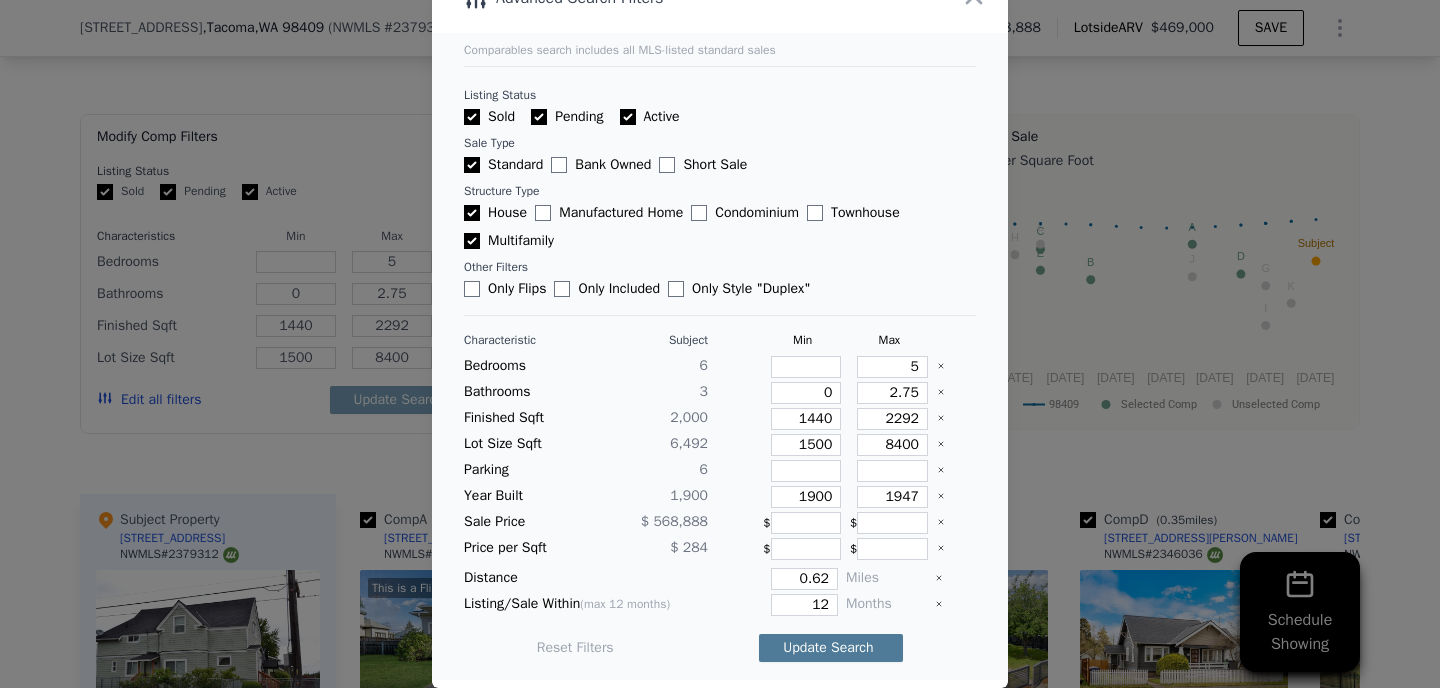 click on "Update Search" at bounding box center (831, 648) 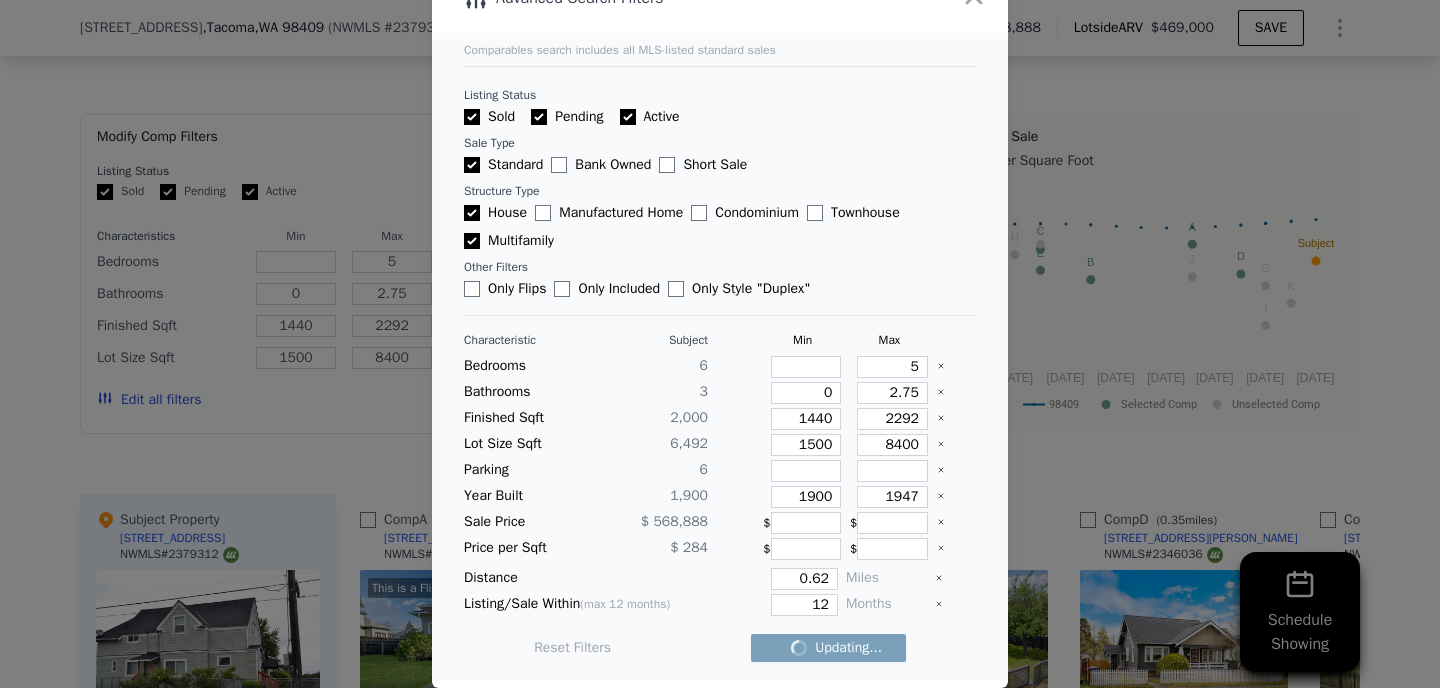 checkbox on "false" 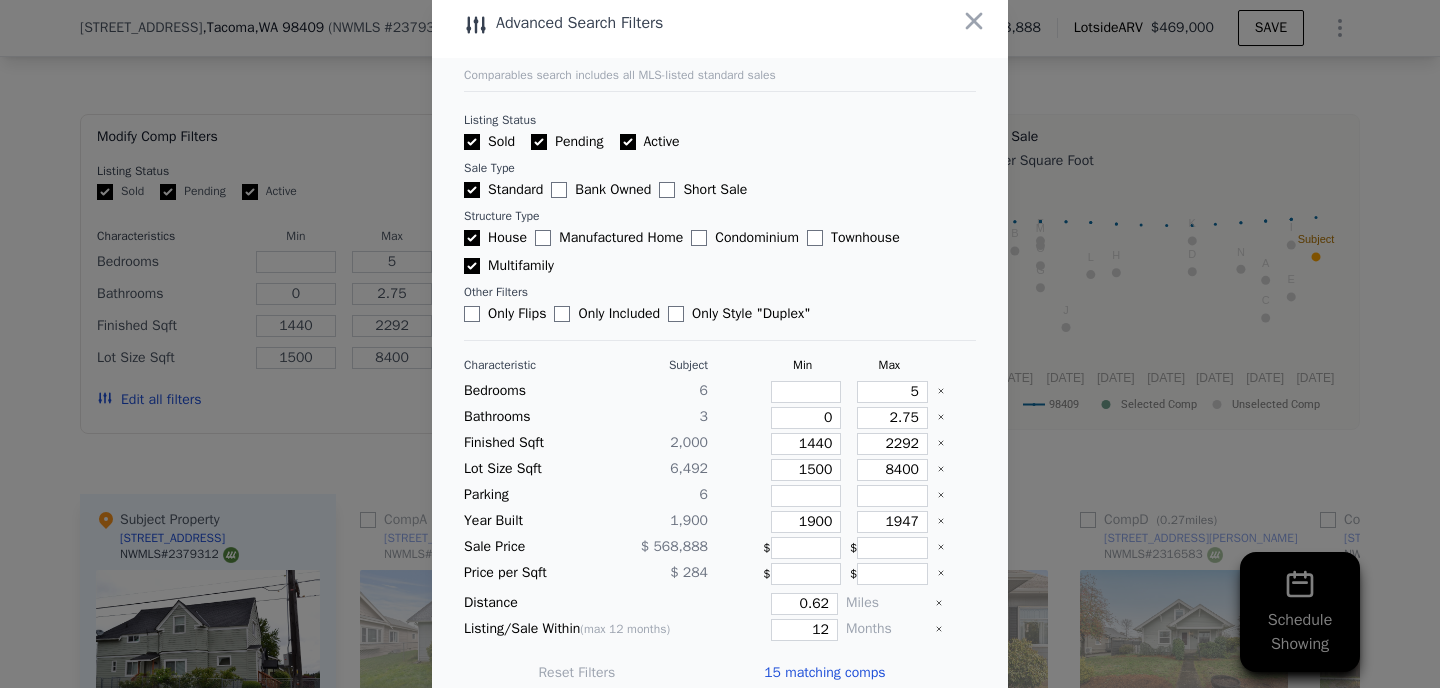 scroll, scrollTop: 15, scrollLeft: 0, axis: vertical 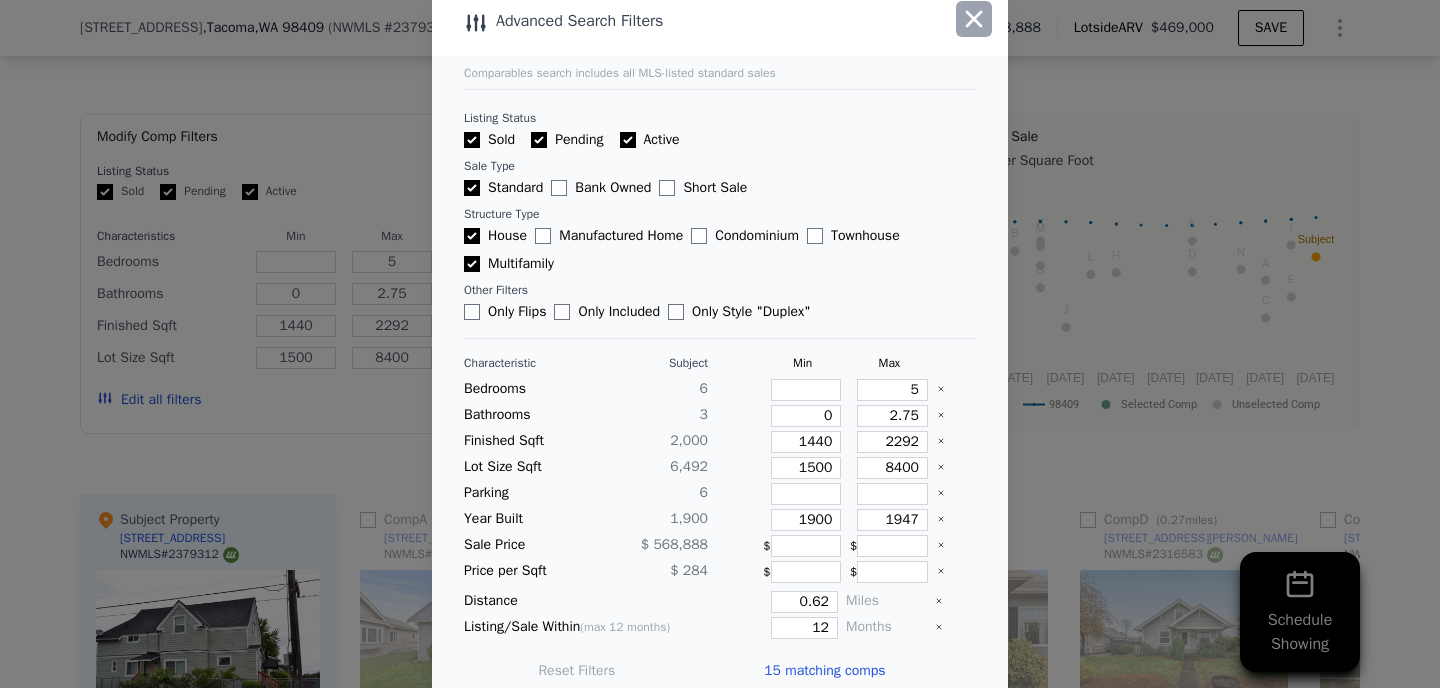 click 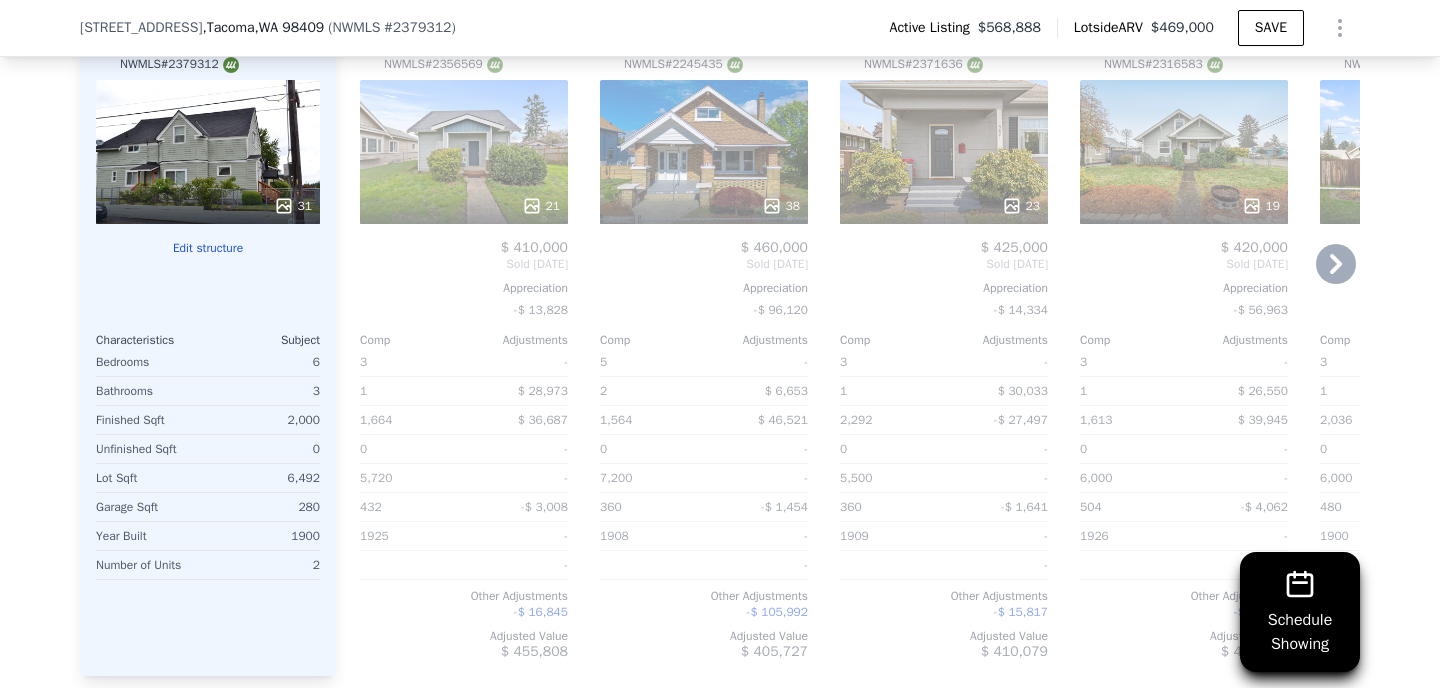 scroll, scrollTop: 2940, scrollLeft: 0, axis: vertical 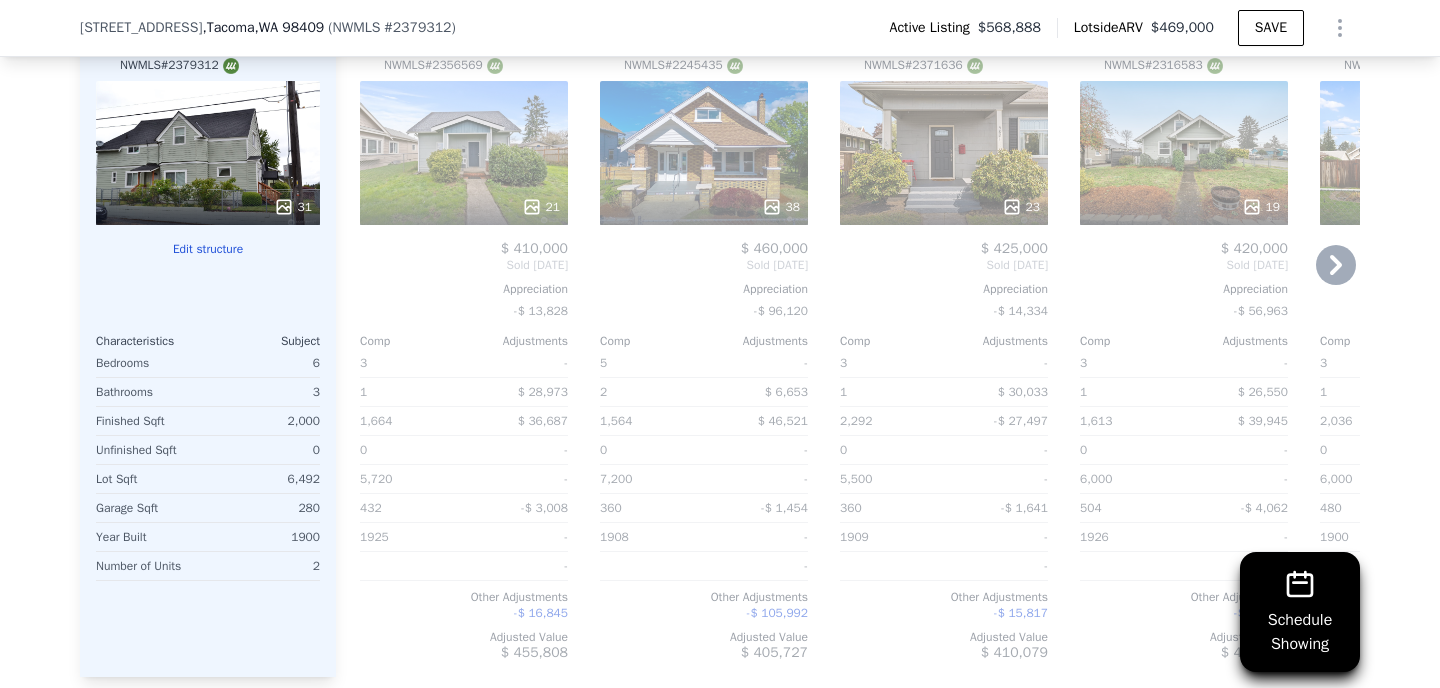 click 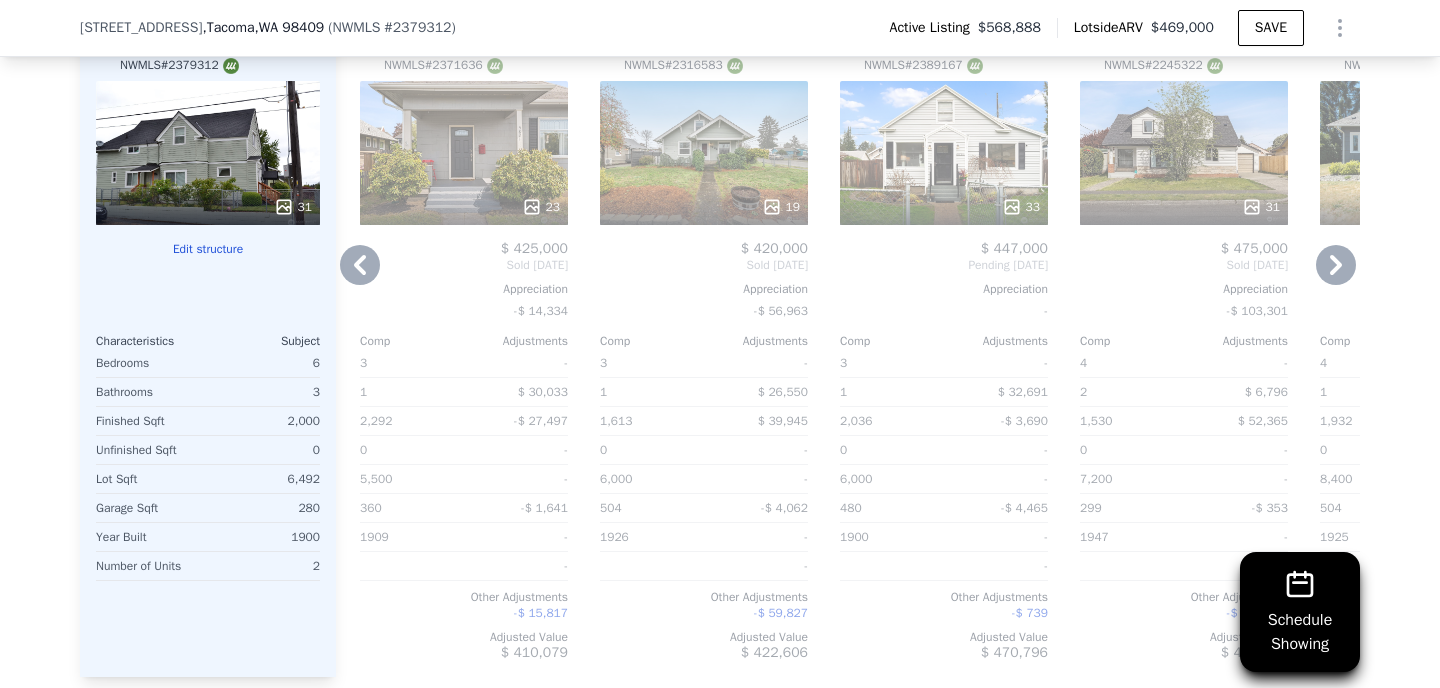 click 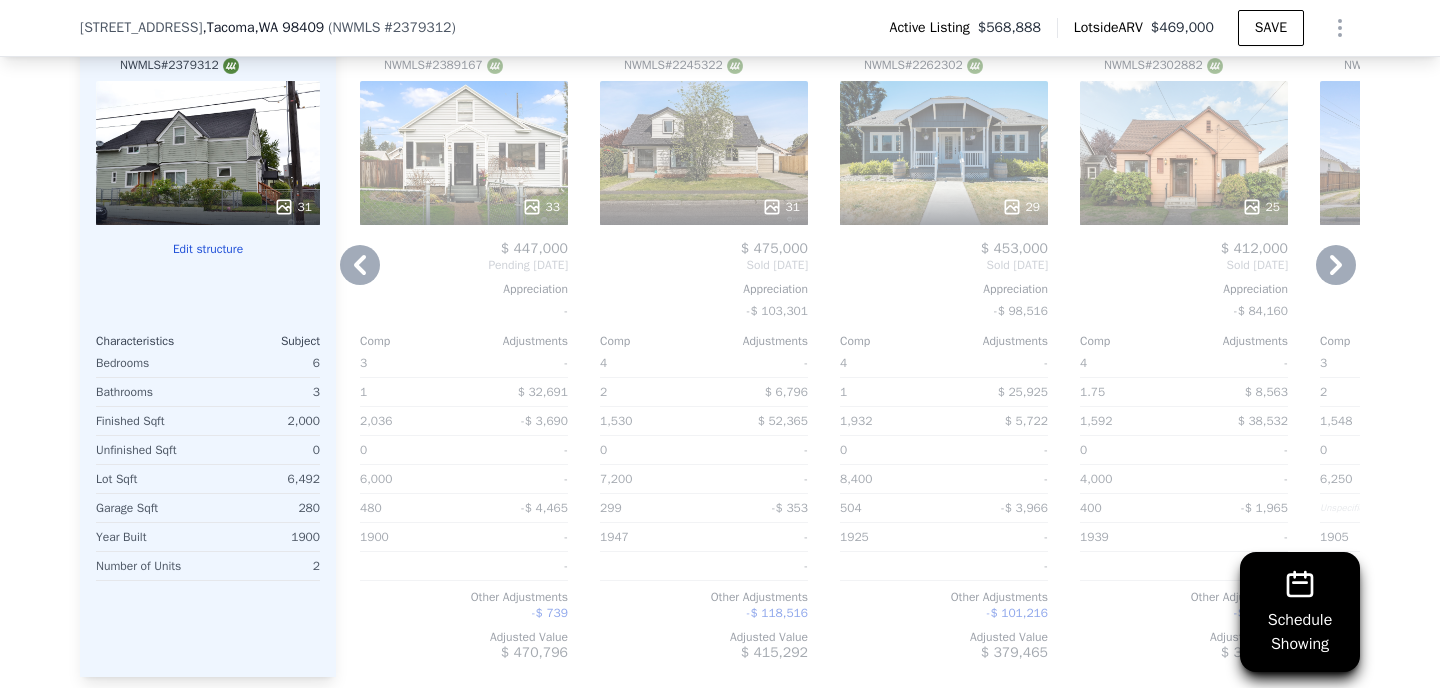 click 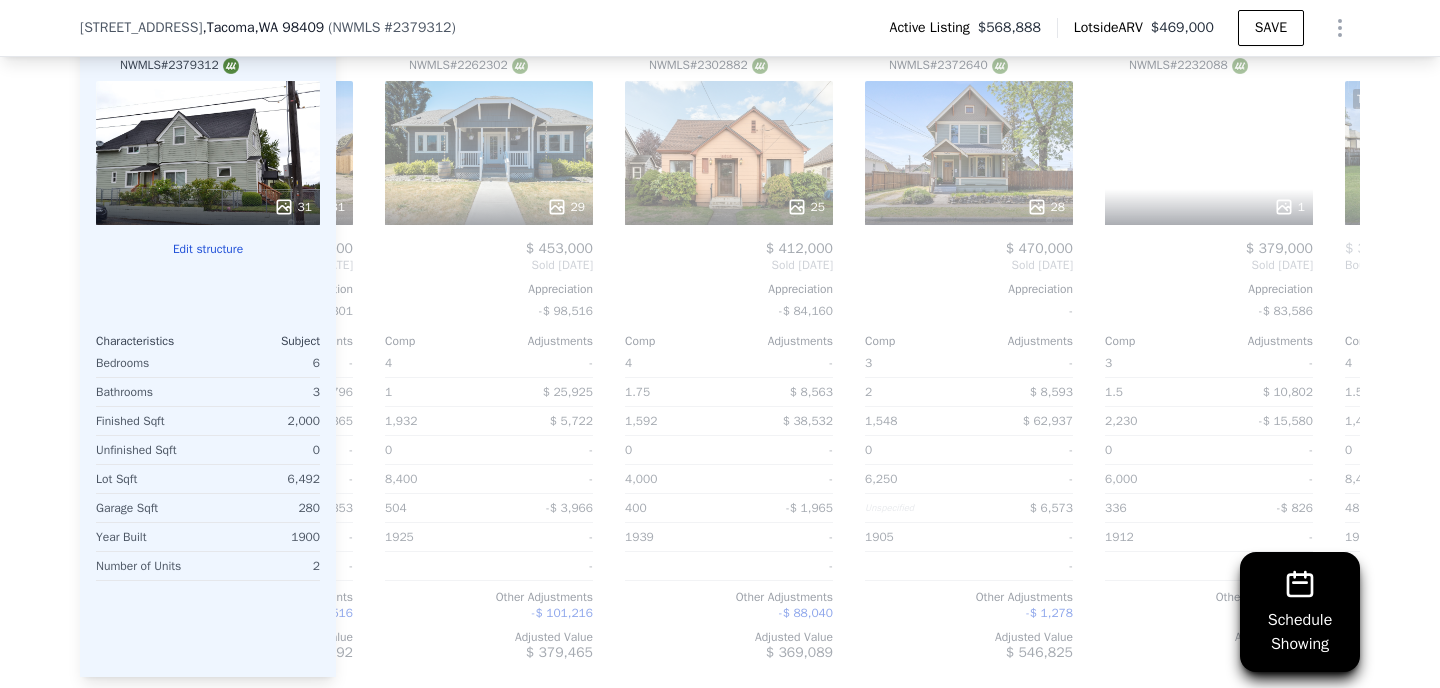 scroll, scrollTop: 0, scrollLeft: 1440, axis: horizontal 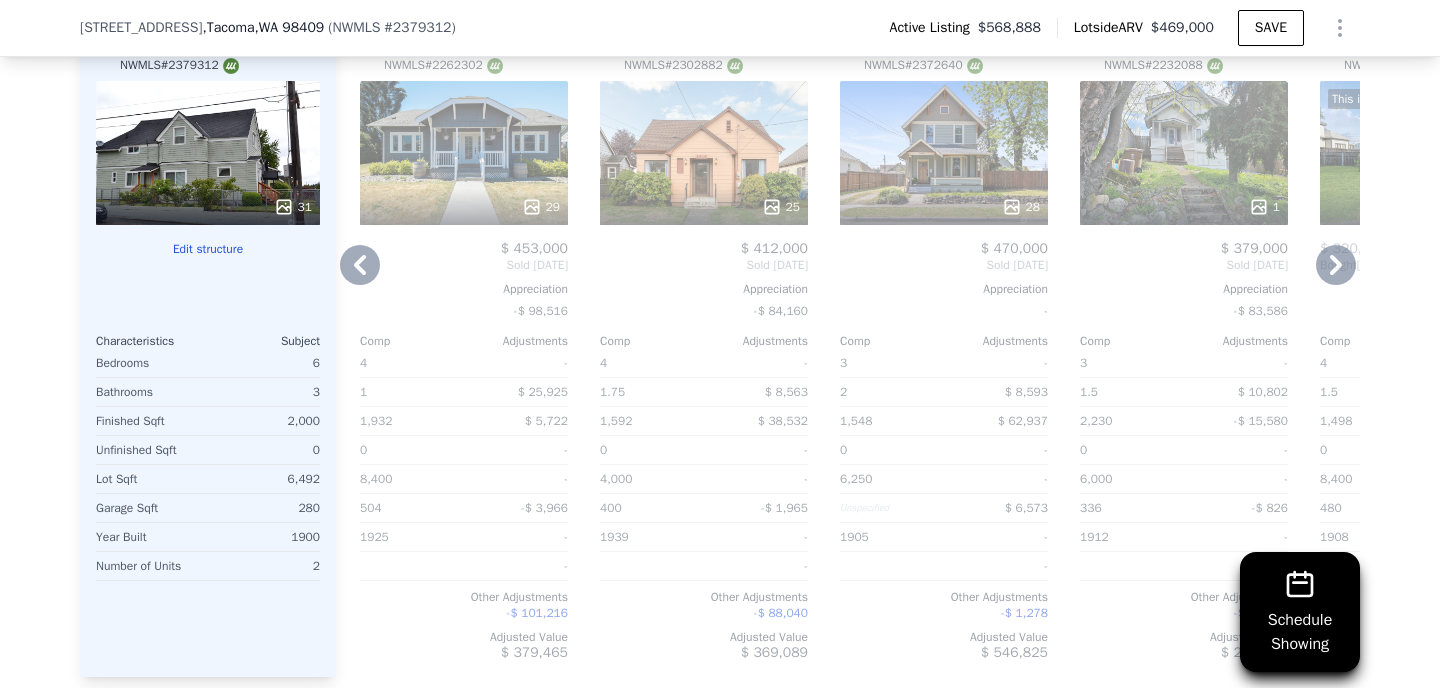 click 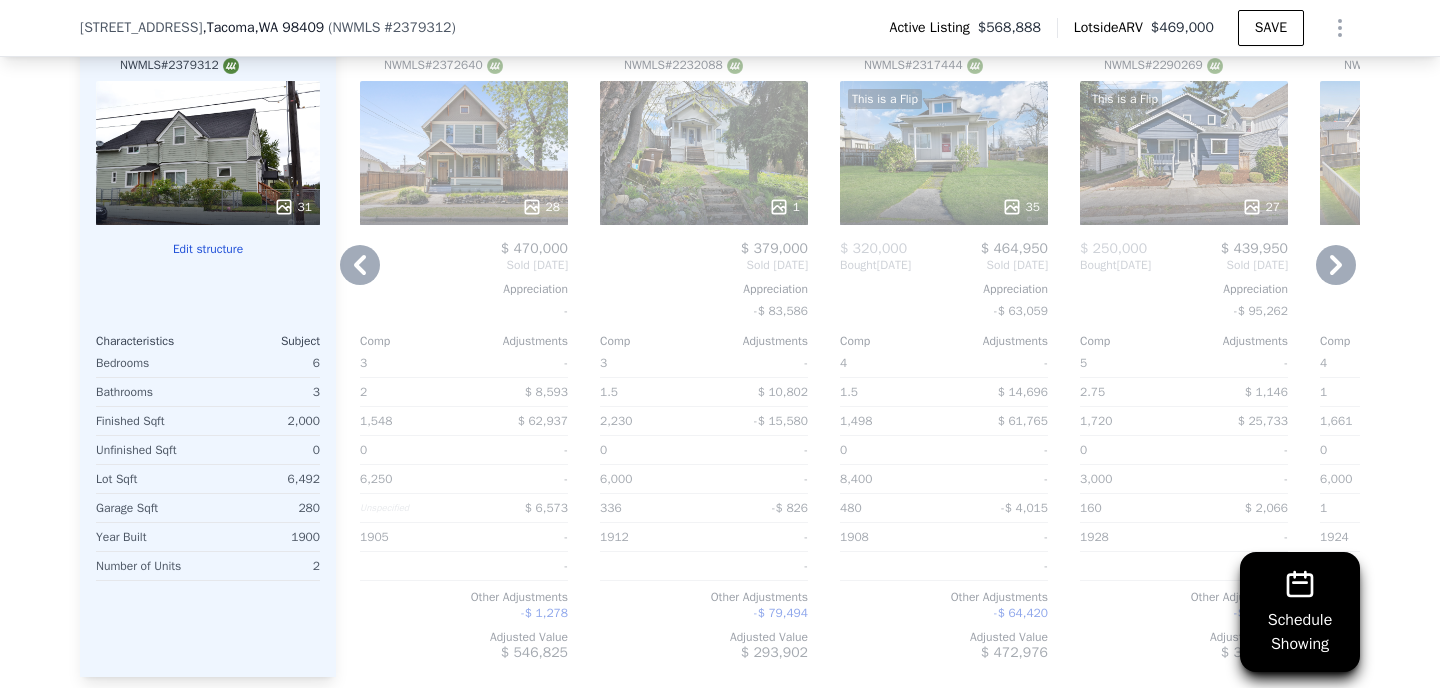 click 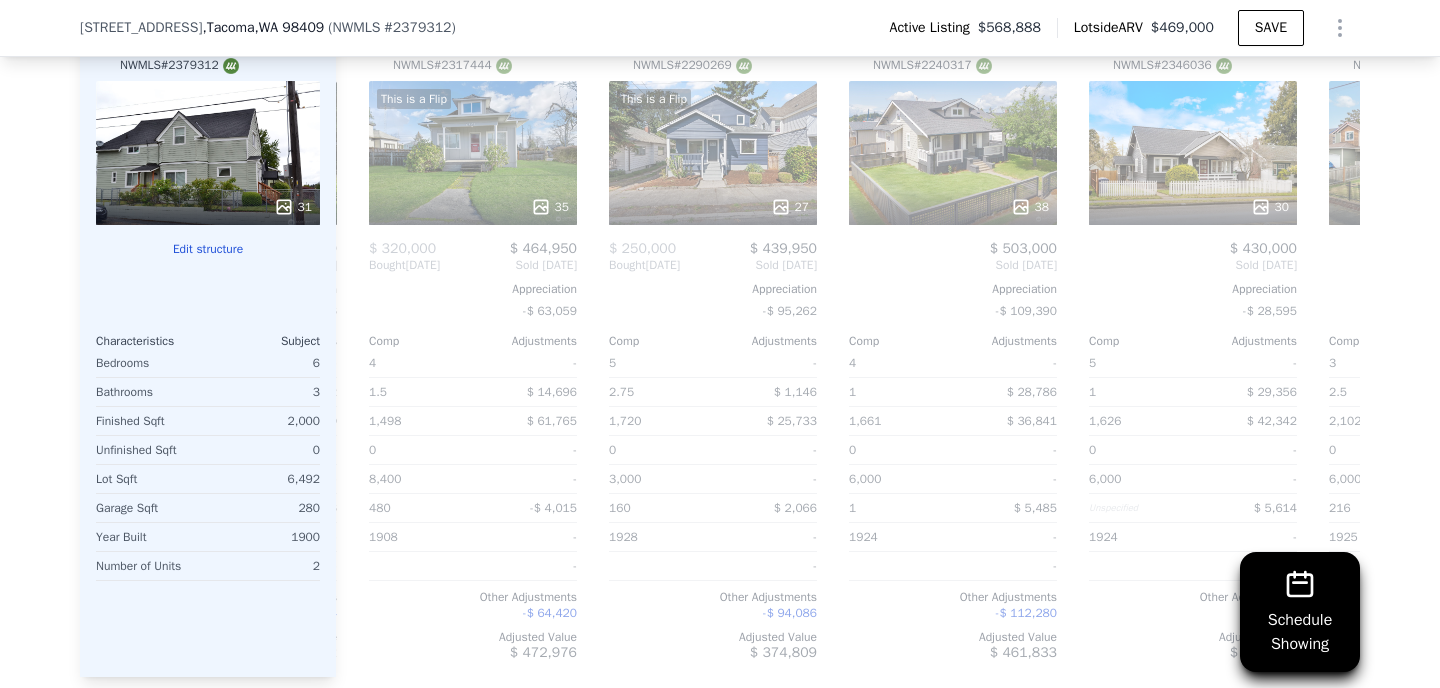 scroll, scrollTop: 0, scrollLeft: 2400, axis: horizontal 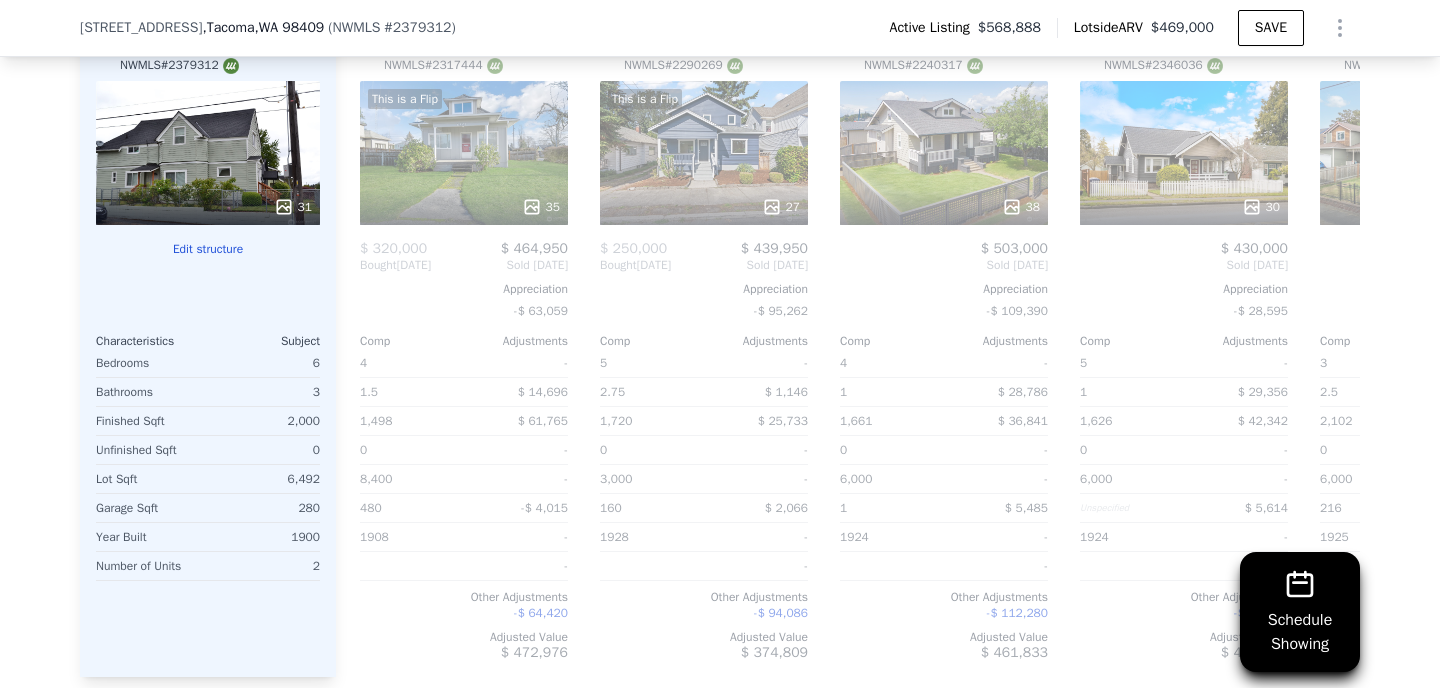 click on "Sold   [DATE]" at bounding box center [1424, 265] 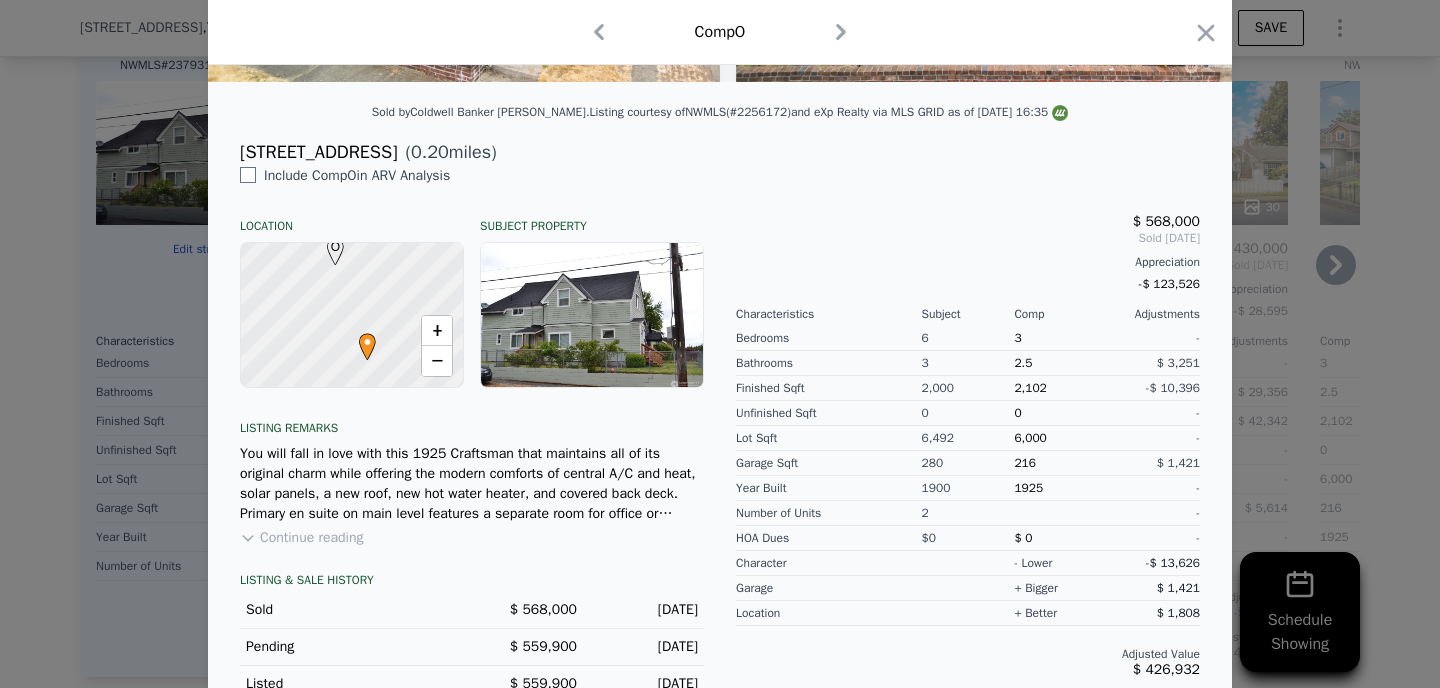 scroll, scrollTop: 0, scrollLeft: 0, axis: both 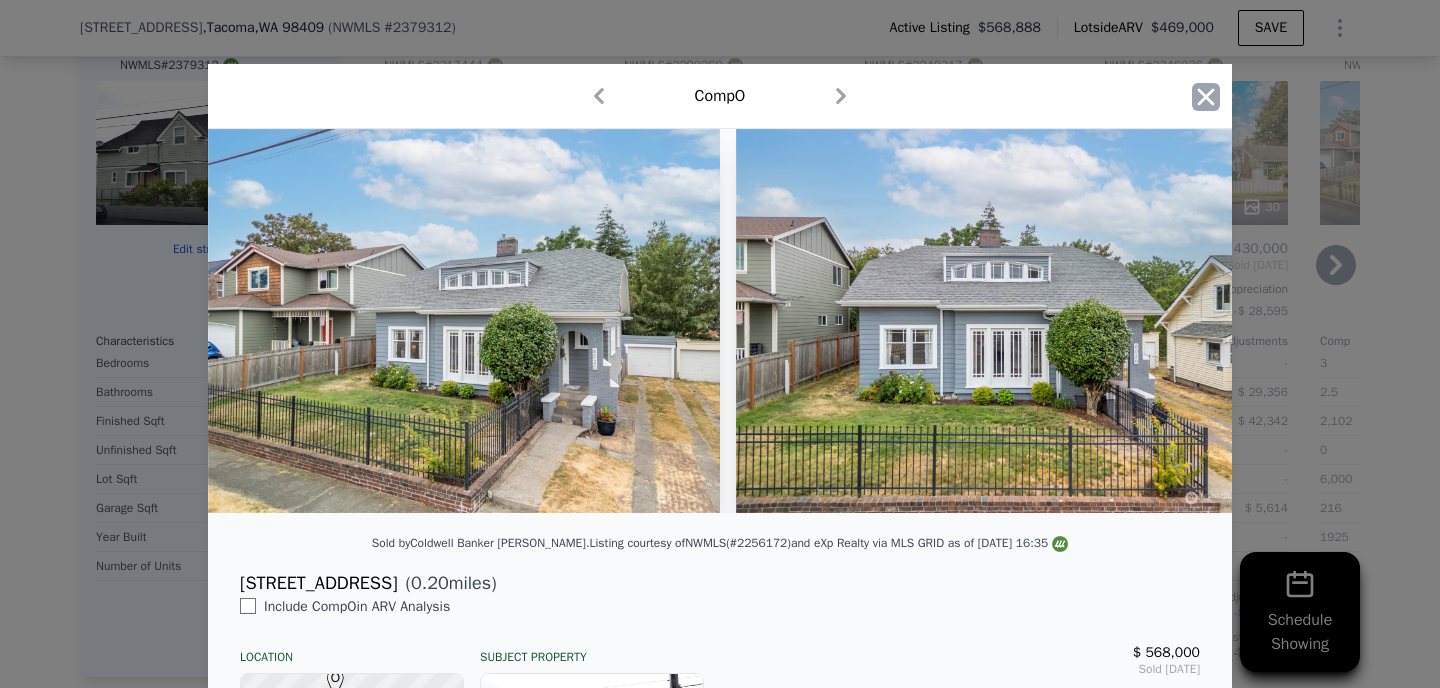 click 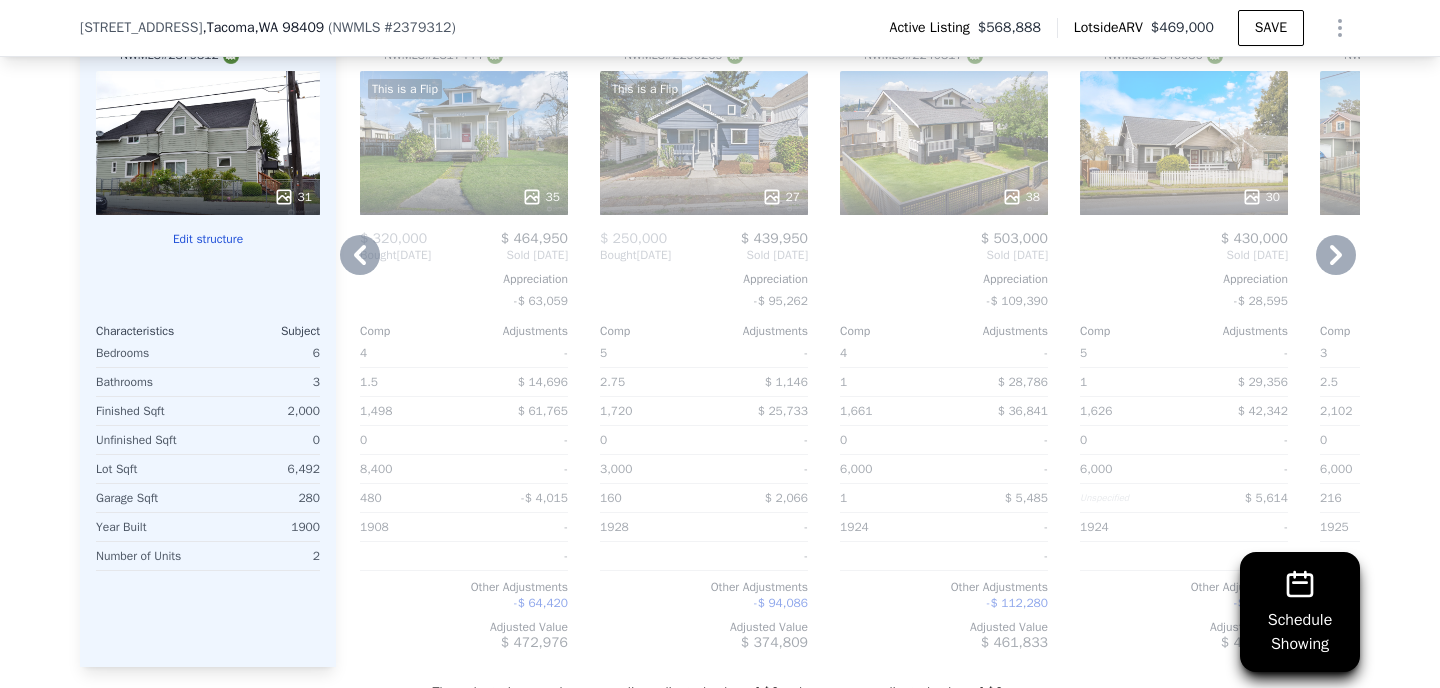 scroll, scrollTop: 2891, scrollLeft: 0, axis: vertical 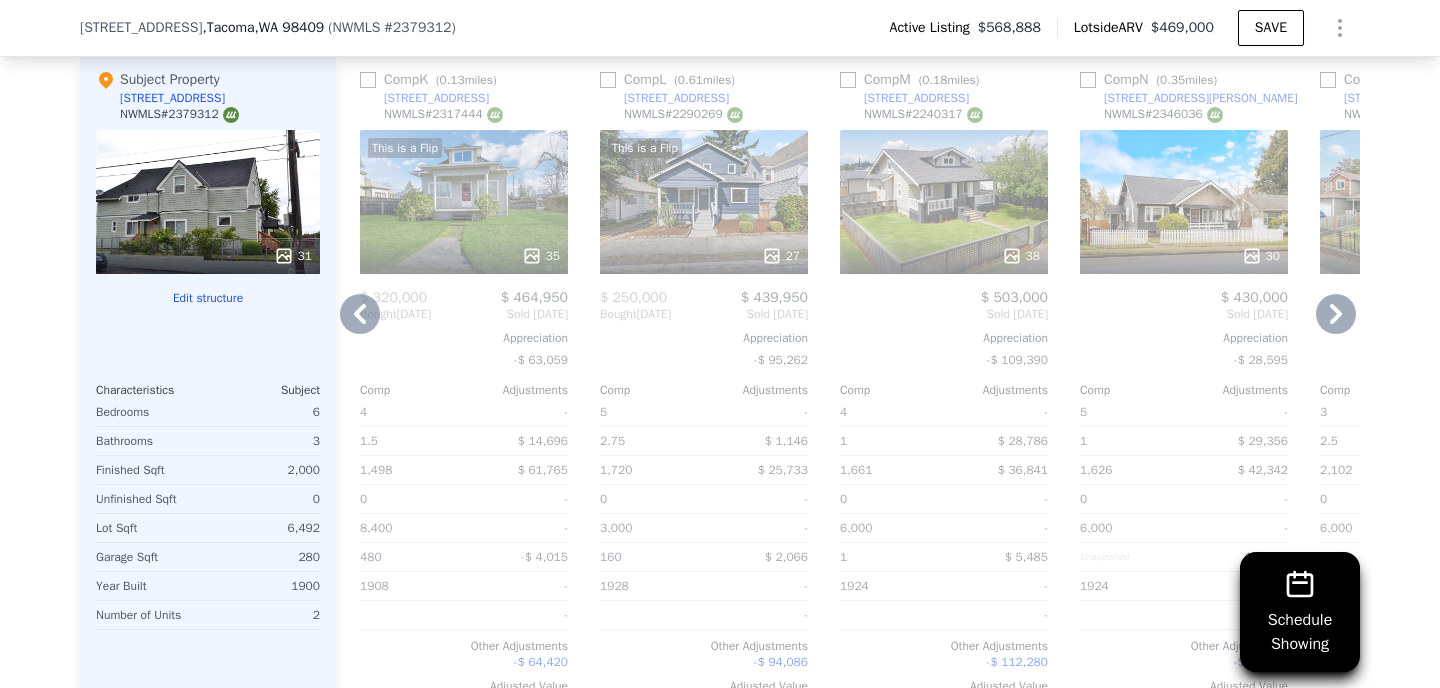 click 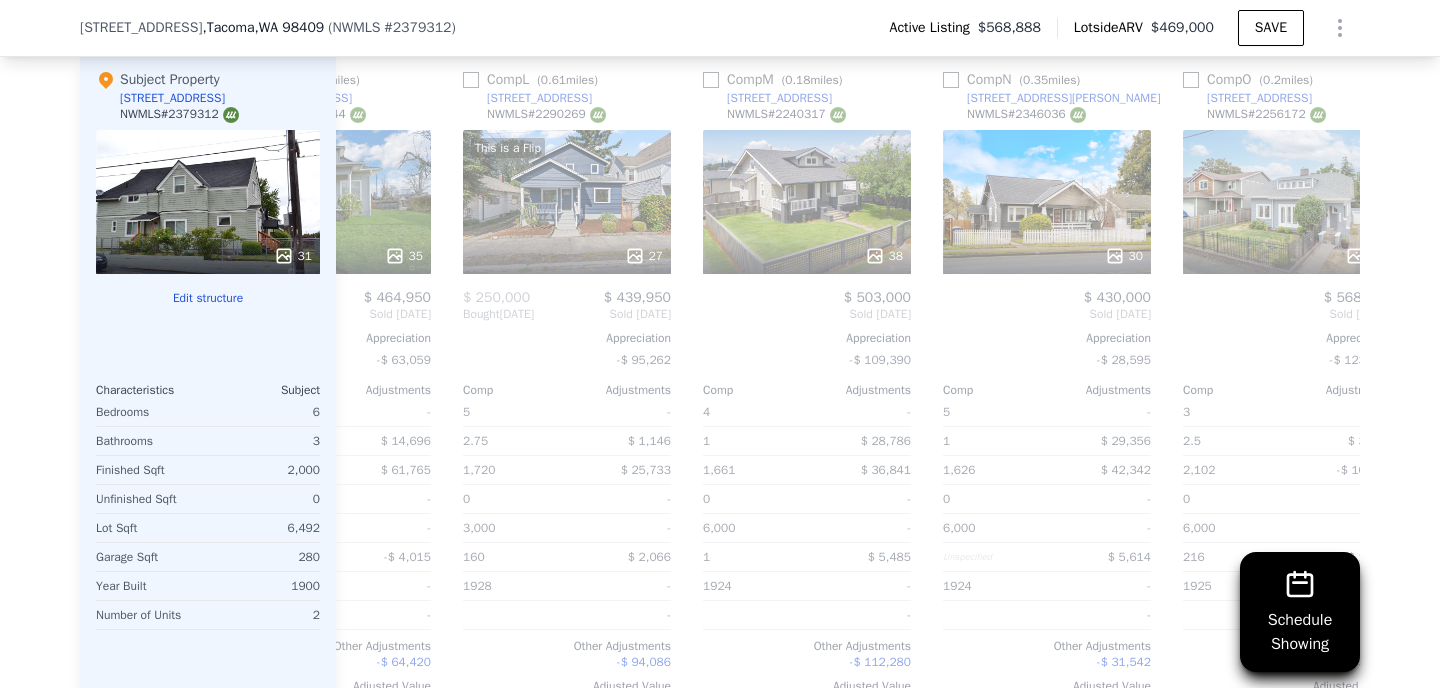 scroll, scrollTop: 0, scrollLeft: 2624, axis: horizontal 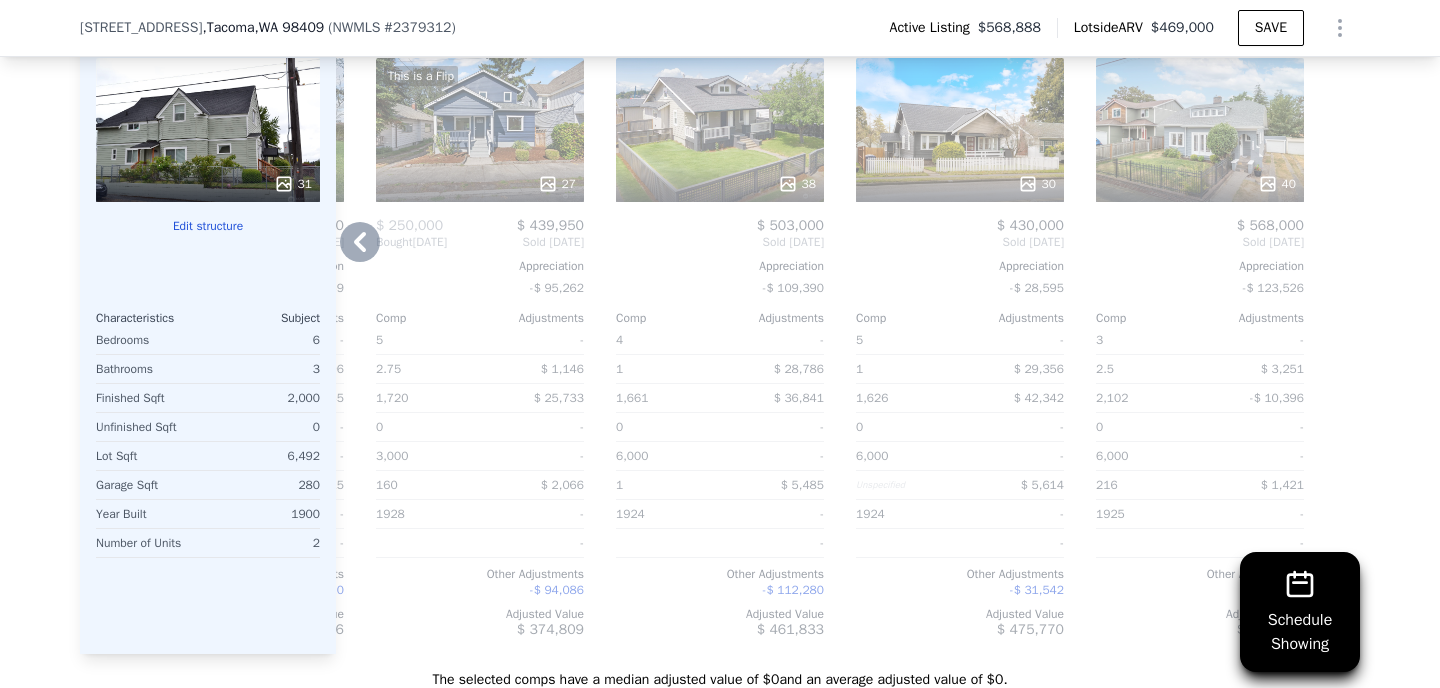 click 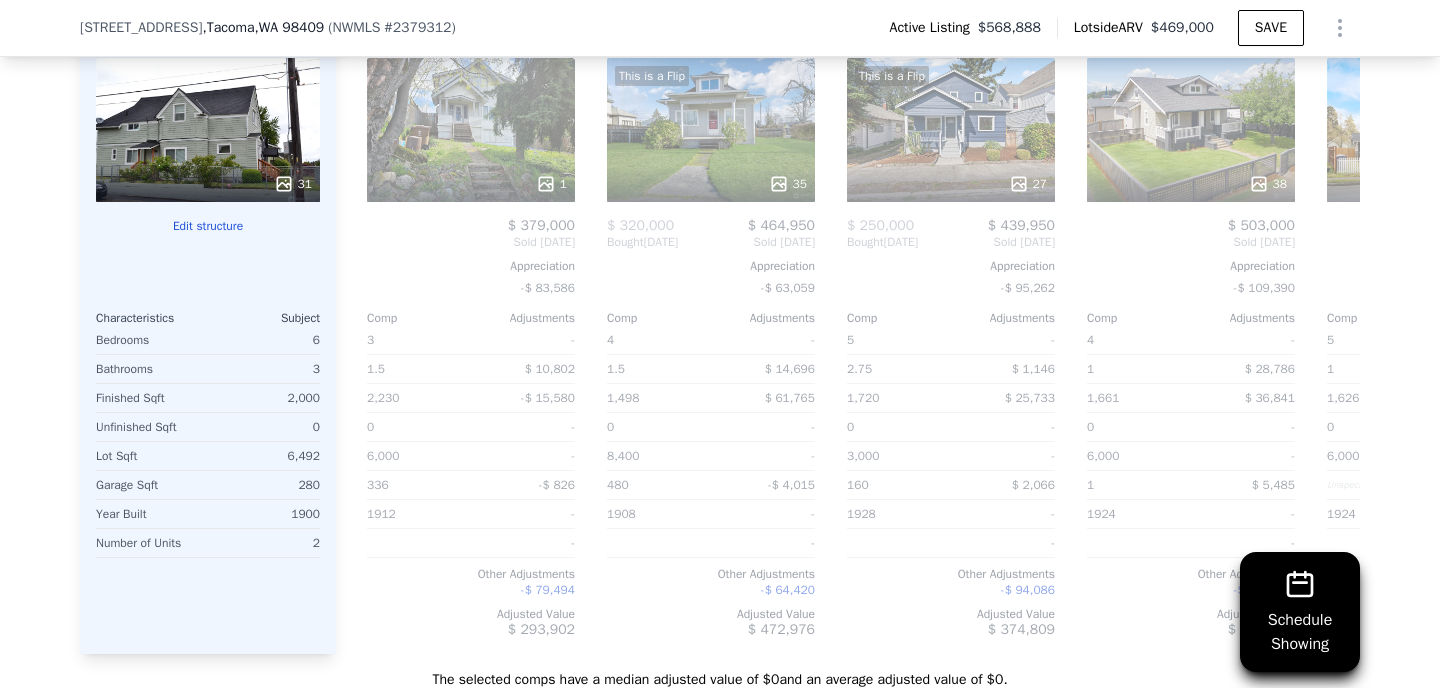 click on "Comp  A ( 0.36  miles) [STREET_ADDRESS]  # 2356569 21 $ 410,000 Sold   [DATE] Appreciation -$ 13,828 Comp Adjustments 3 - 1 $ 28,973 1,664 $ 36,687 0 - 5,720 - 432 -$ 3,008 1925 - - Other Adjustments -$ 16,845 Adjusted Value $ 455,808 Comp  B ( 0.11  miles) [STREET_ADDRESS][PERSON_NAME]  # 2245435 38 $ 460,000 Sold   [DATE] Appreciation -$ 96,120 Comp Adjustments 5 - 2 $ 6,653 1,564 $ 46,521 0 - 7,200 - 360 -$ 1,454 1908 - - Other Adjustments -$ 105,992 Adjusted Value $ 405,727 Comp  C ( 0.3  miles) [STREET_ADDRESS]  # 2371636 23 $ 425,000 Sold   [DATE] Appreciation -$ 14,334 Comp Adjustments 3 - 1 $ 30,033 2,292 -$ 27,497 0 - 5,500 - 360 -$ 1,641 1909 - - Other Adjustments -$ 15,817 Adjusted Value $ 410,079 Comp  D ( 0.27  miles) [STREET_ADDRESS][PERSON_NAME]  # 2316583 19 $ 420,000 Sold   [DATE] Appreciation -$ 56,963 Comp Adjustments 3 - 1 $ 26,550 1,613 $ 39,945 0 - 6,000 - 504 -$ 4,062 1926 - - Other Adjustments -$ 59,827 Adjusted Value $ 422,606 Comp  E ( 0.2  miles) NWMLS  # 33 -" at bounding box center (848, 318) 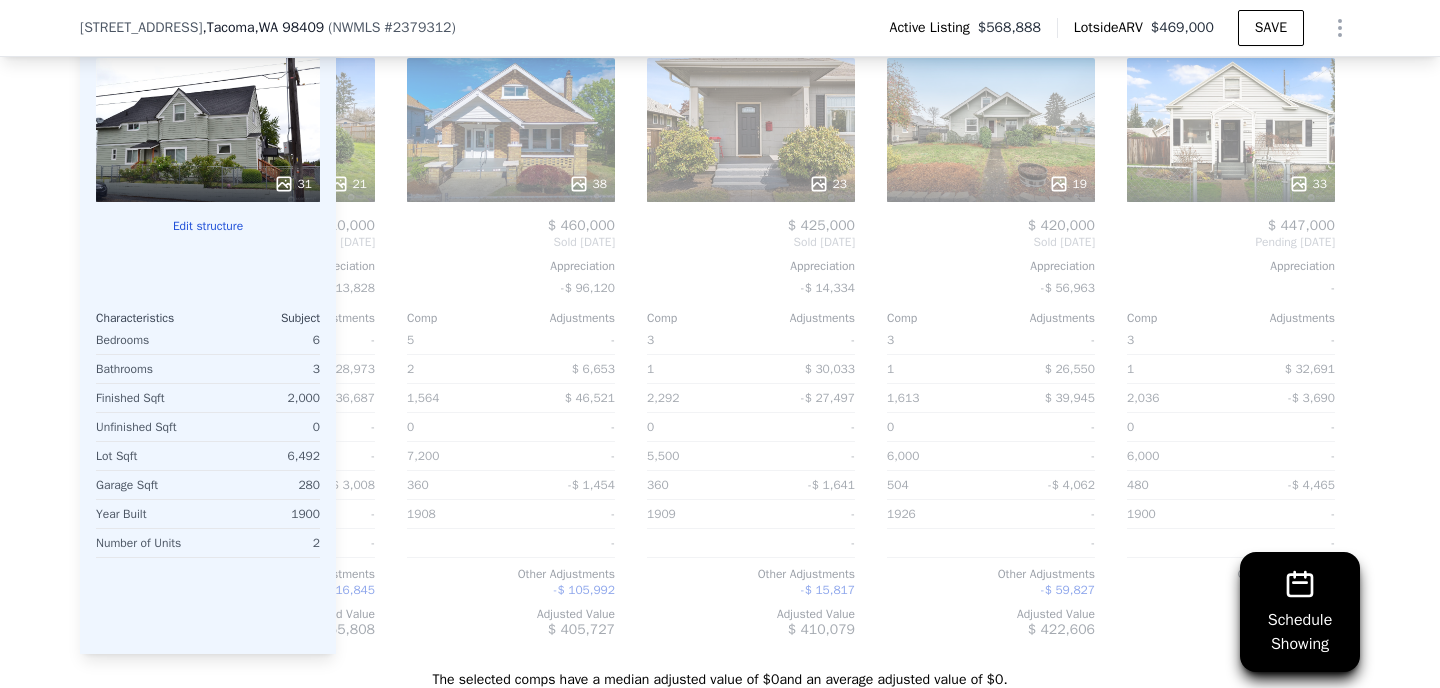 scroll, scrollTop: 0, scrollLeft: 0, axis: both 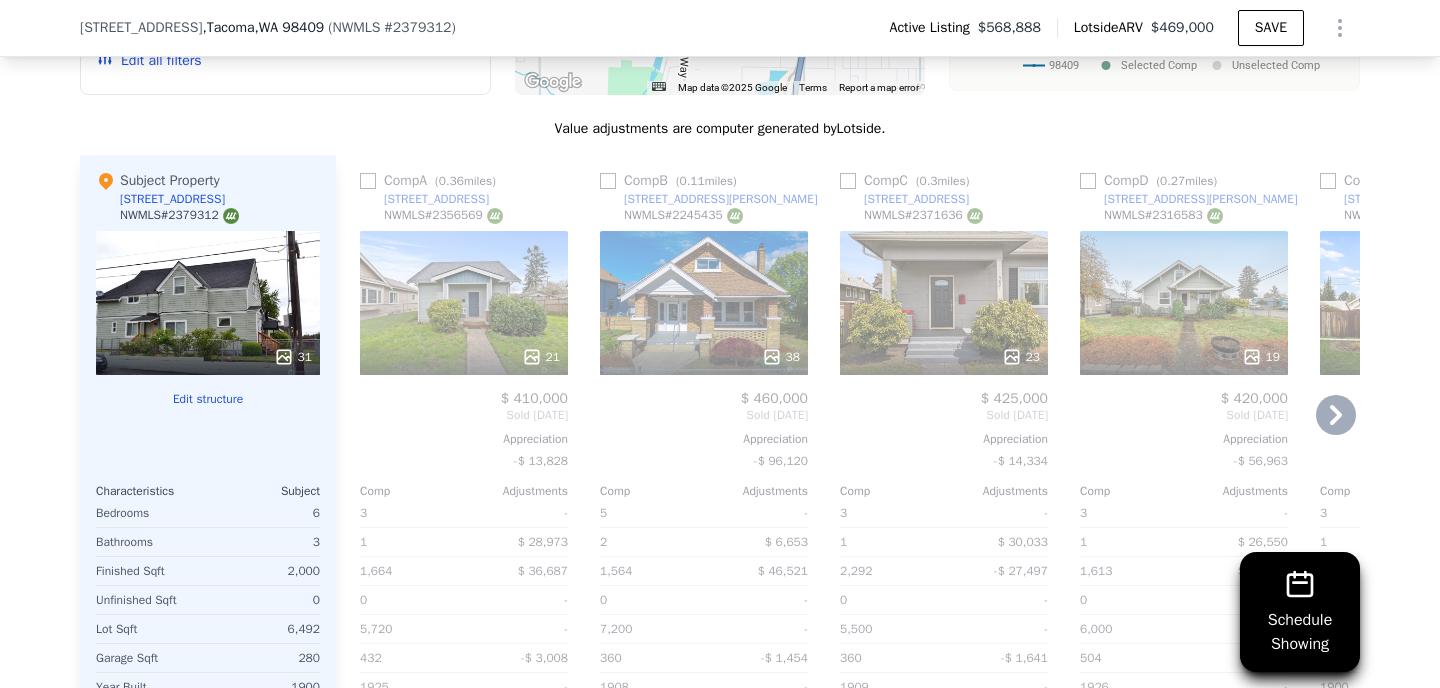 click on "38" at bounding box center [704, 303] 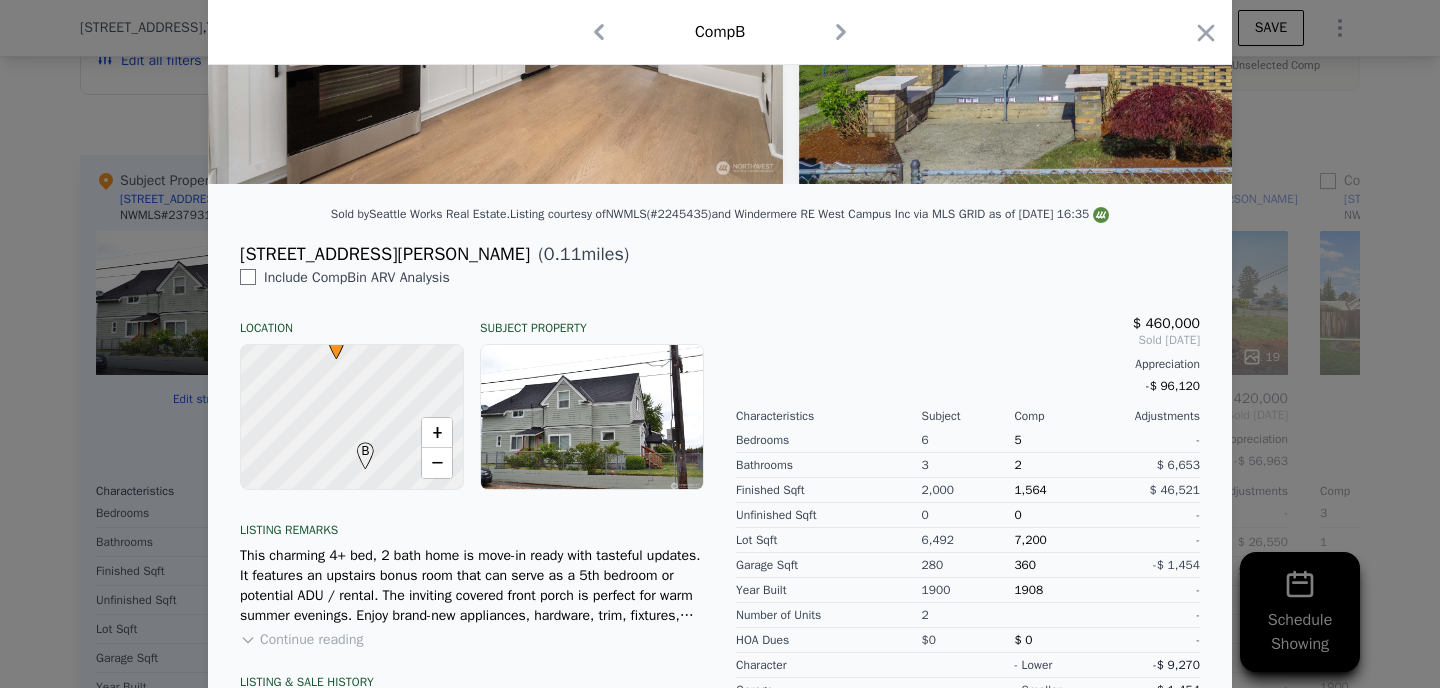 scroll, scrollTop: 341, scrollLeft: 0, axis: vertical 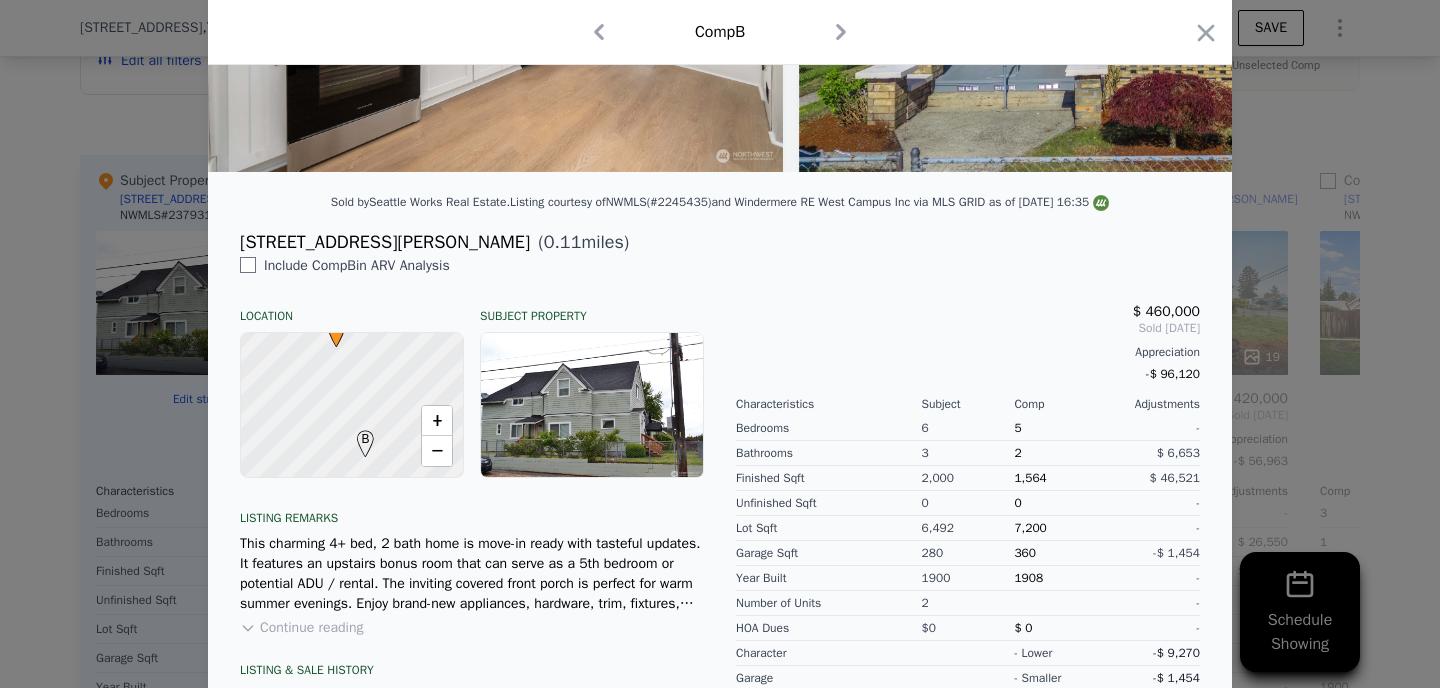 click on "Continue reading" at bounding box center [301, 628] 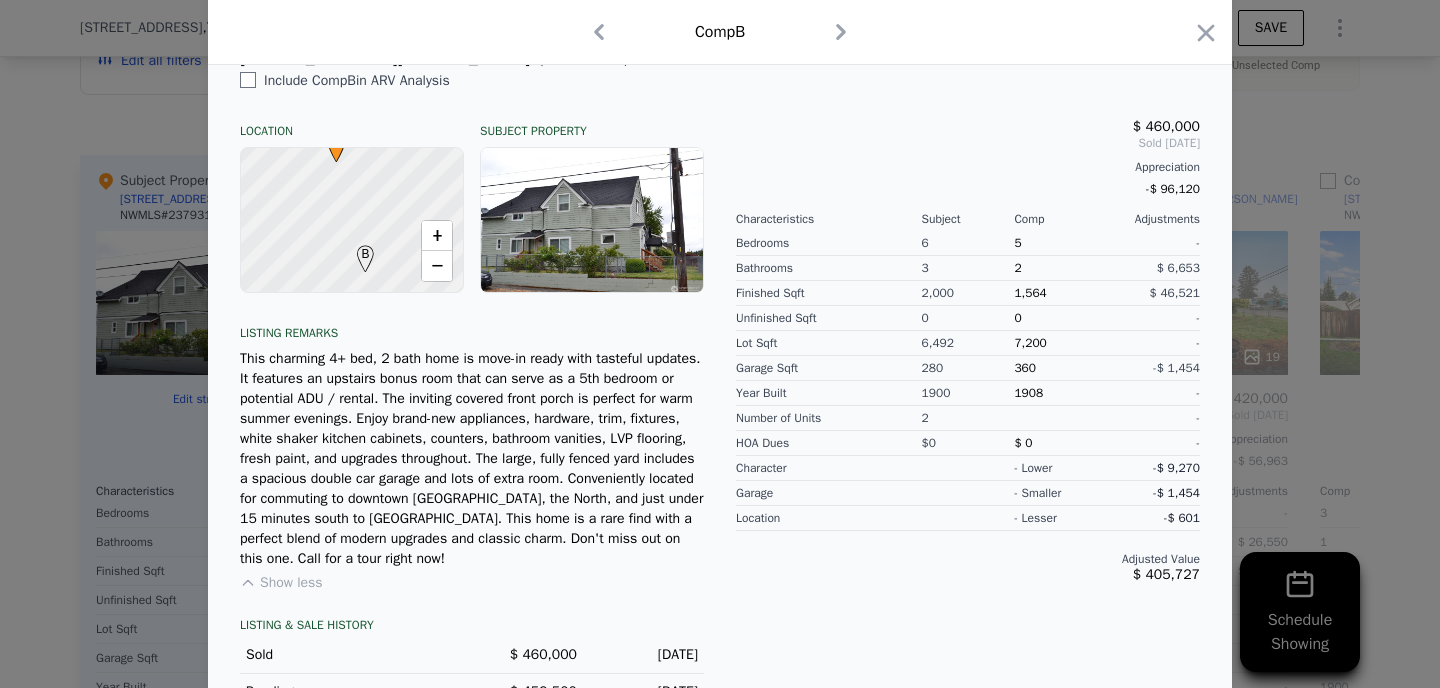 scroll, scrollTop: 528, scrollLeft: 0, axis: vertical 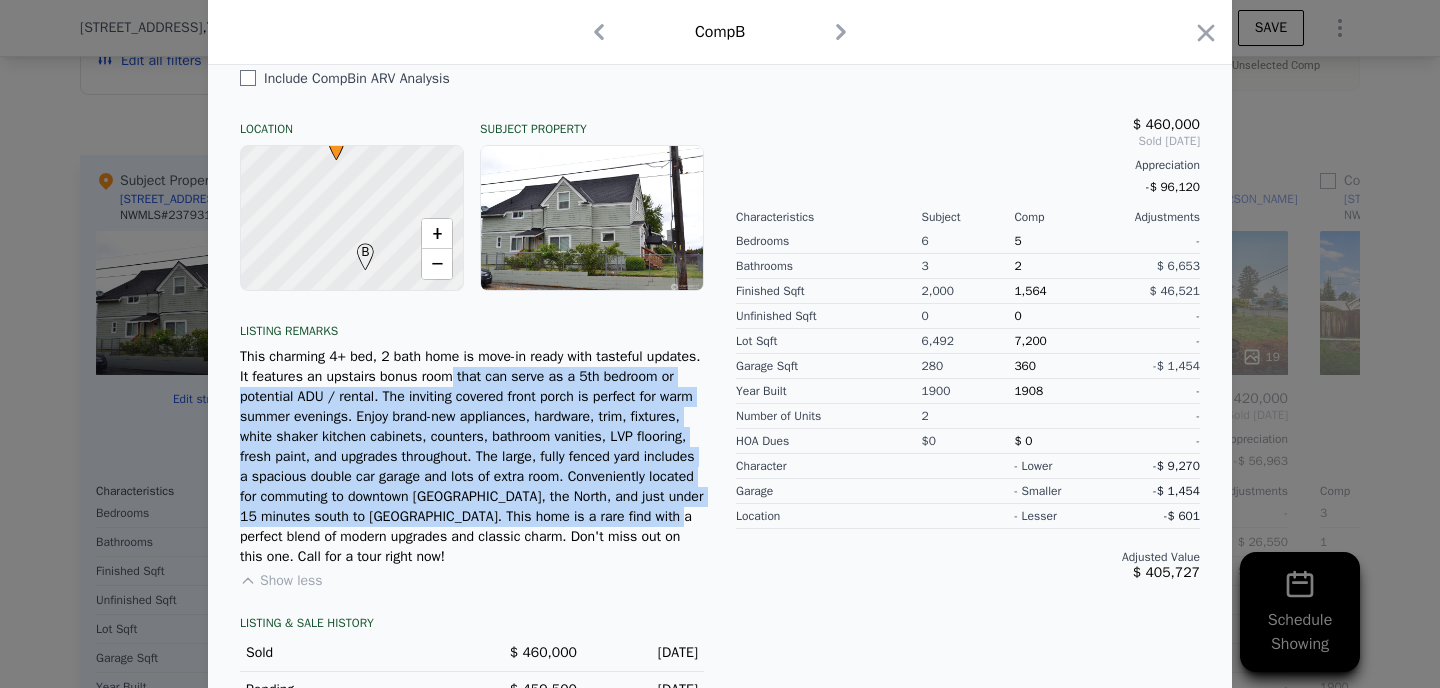 drag, startPoint x: 512, startPoint y: 386, endPoint x: 514, endPoint y: 522, distance: 136.01471 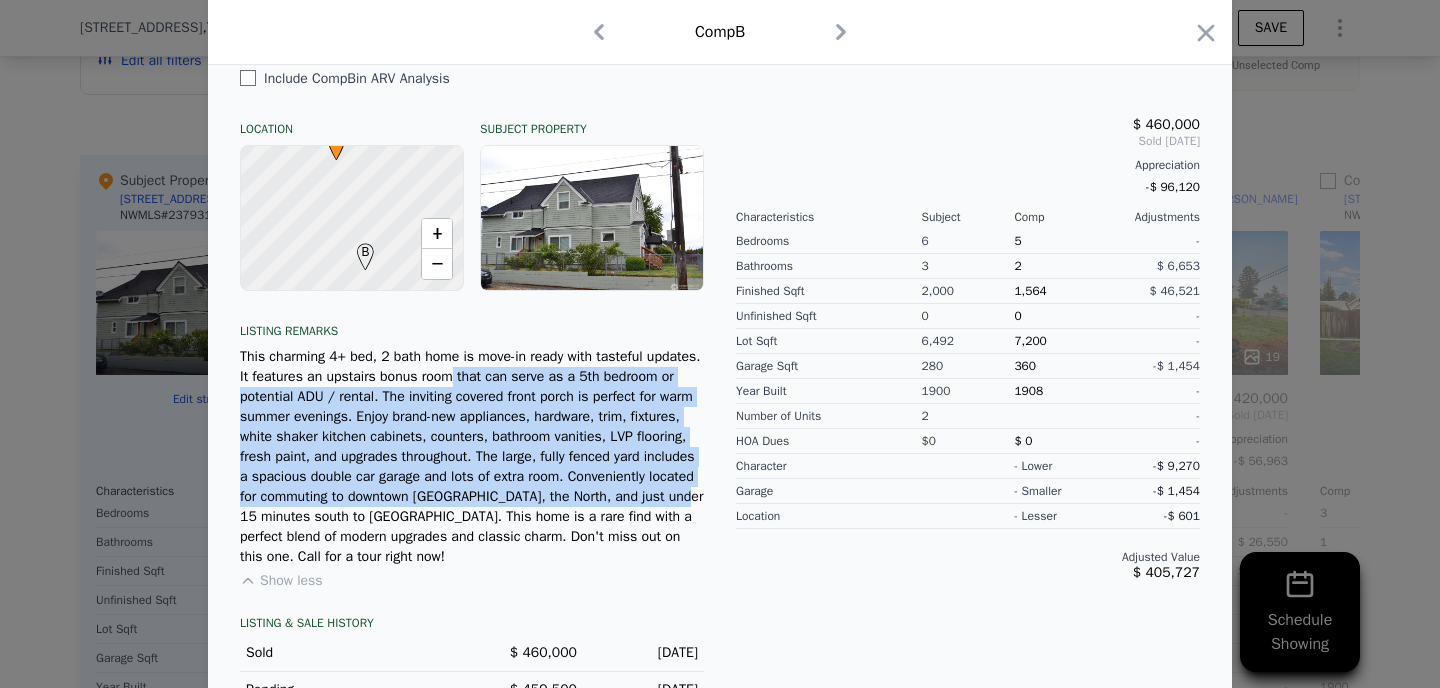 click on "This charming 4+ bed, 2 bath home is move-in ready with tasteful updates. It features an upstairs bonus room that can serve as a 5th bedroom or potential ADU / rental. The inviting covered front porch is perfect for warm summer evenings. Enjoy brand-new appliances, hardware, trim, fixtures, white shaker kitchen cabinets, counters, bathroom vanities, LVP flooring, fresh paint, and upgrades throughout. The large, fully fenced yard includes a spacious double car garage and lots of extra room. Conveniently located for commuting to downtown [GEOGRAPHIC_DATA], the North, and just under 15 minutes south to [GEOGRAPHIC_DATA]. This home is a rare find with a perfect blend of modern upgrades and classic charm. Don't miss out on this one. Call for a tour right now!" at bounding box center (472, 457) 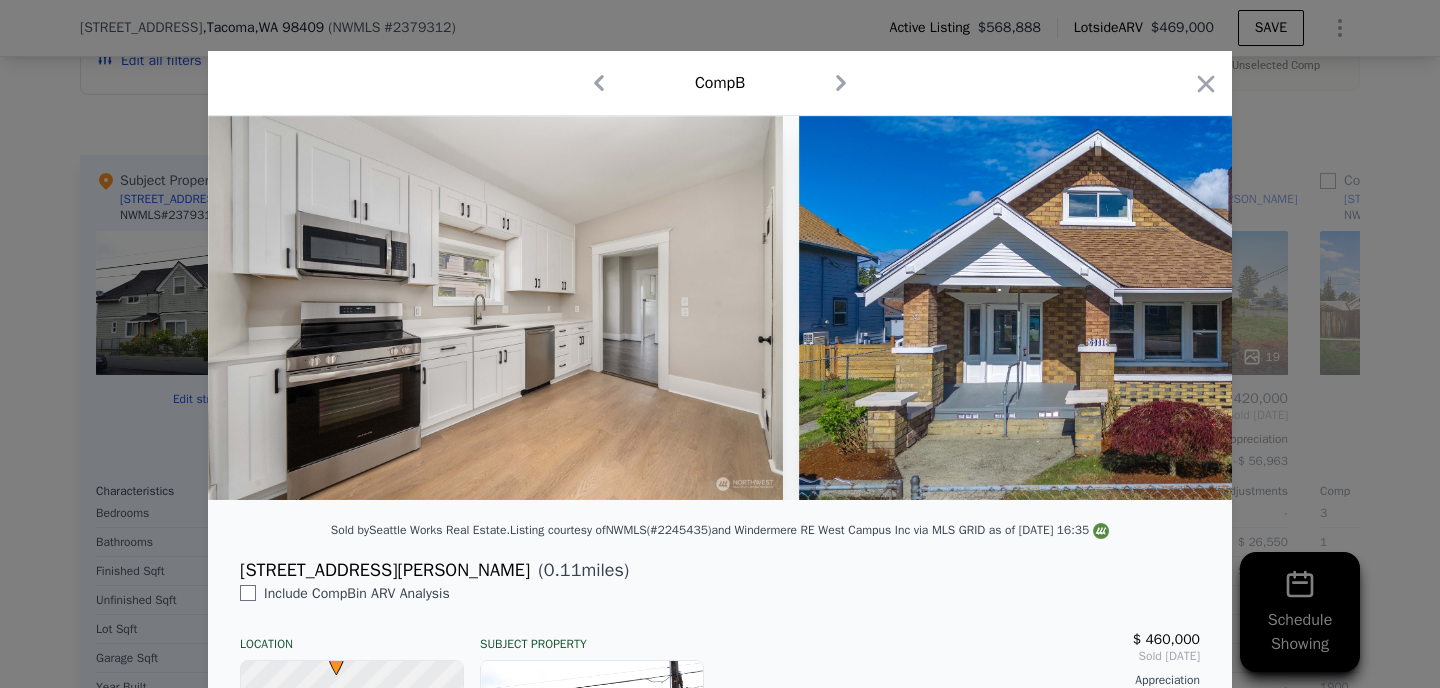 scroll, scrollTop: 0, scrollLeft: 0, axis: both 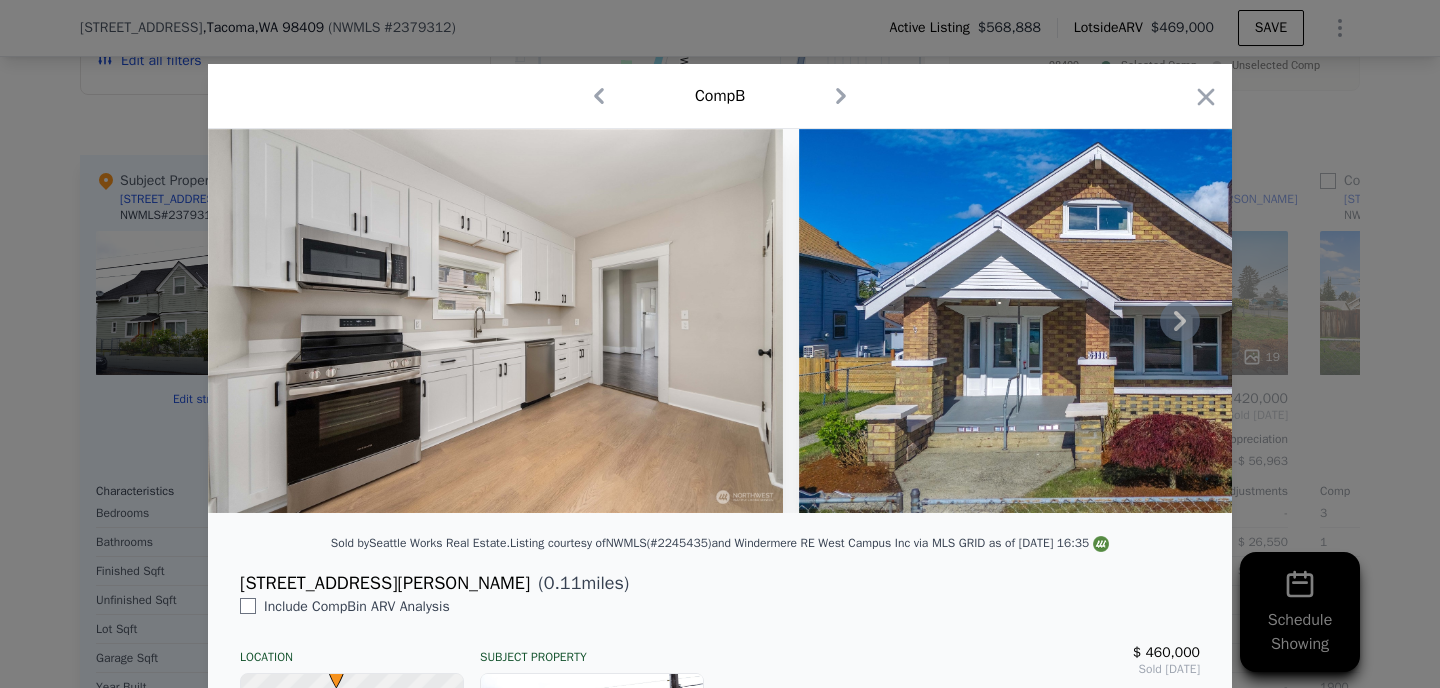 click 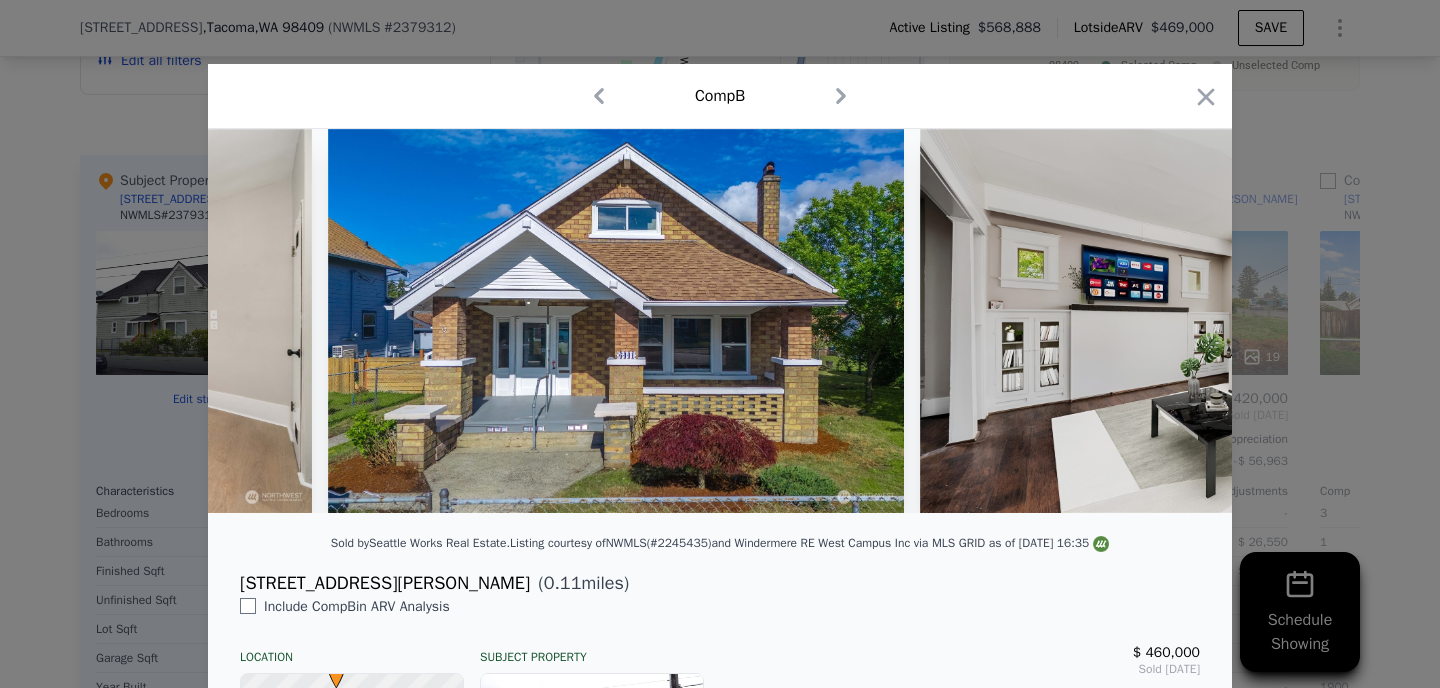 scroll, scrollTop: 0, scrollLeft: 480, axis: horizontal 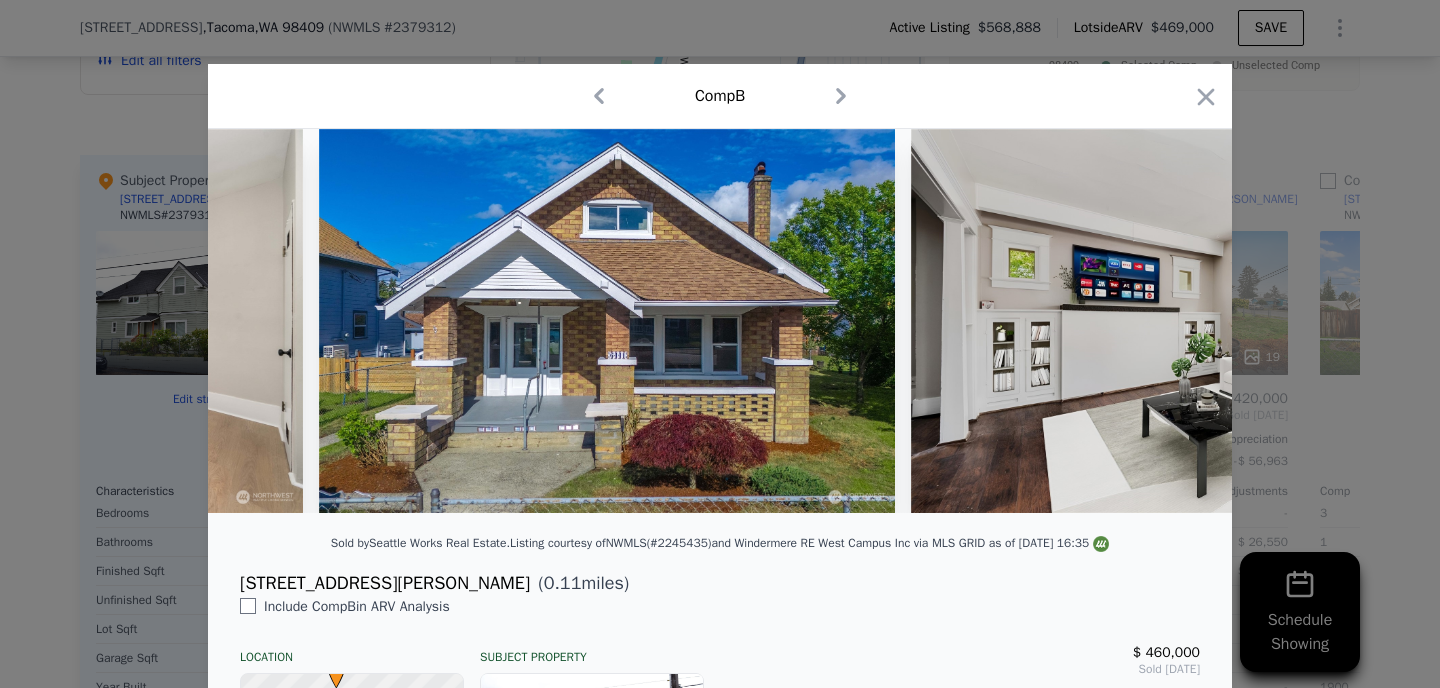 click at bounding box center (1198, 321) 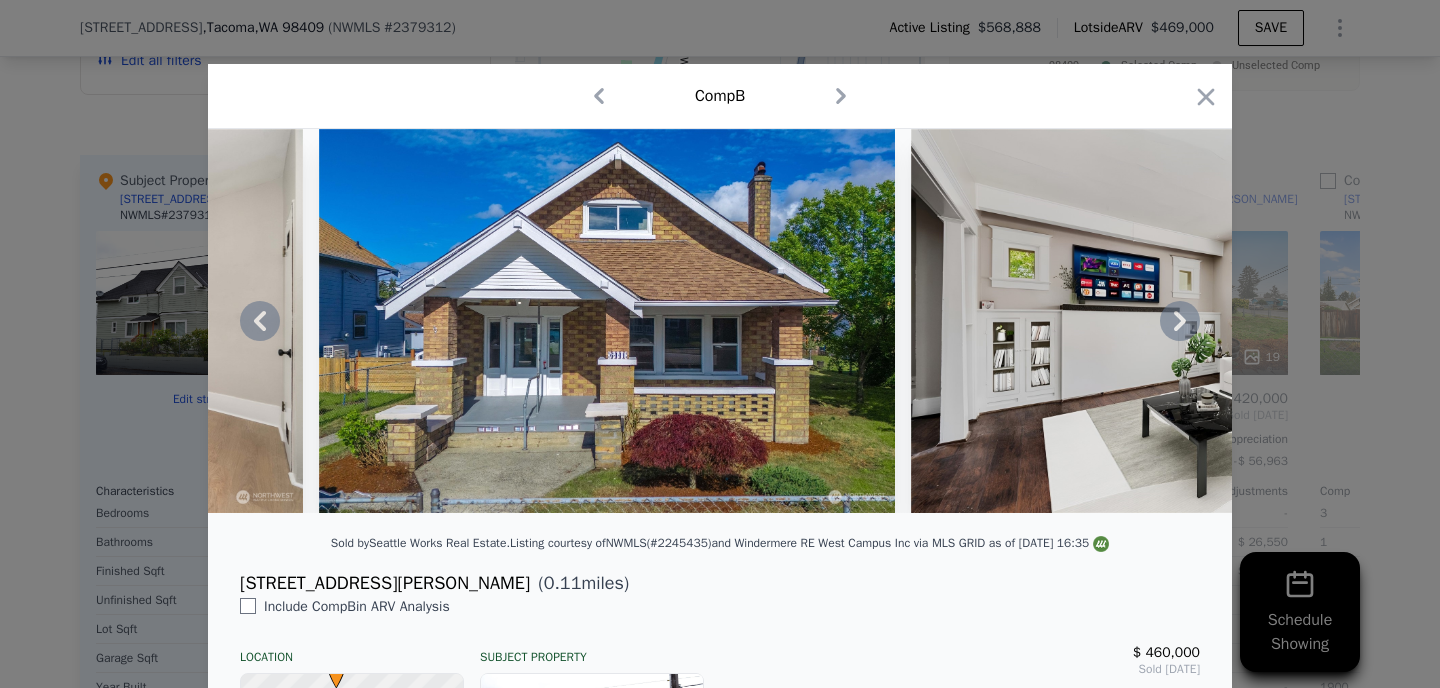 click 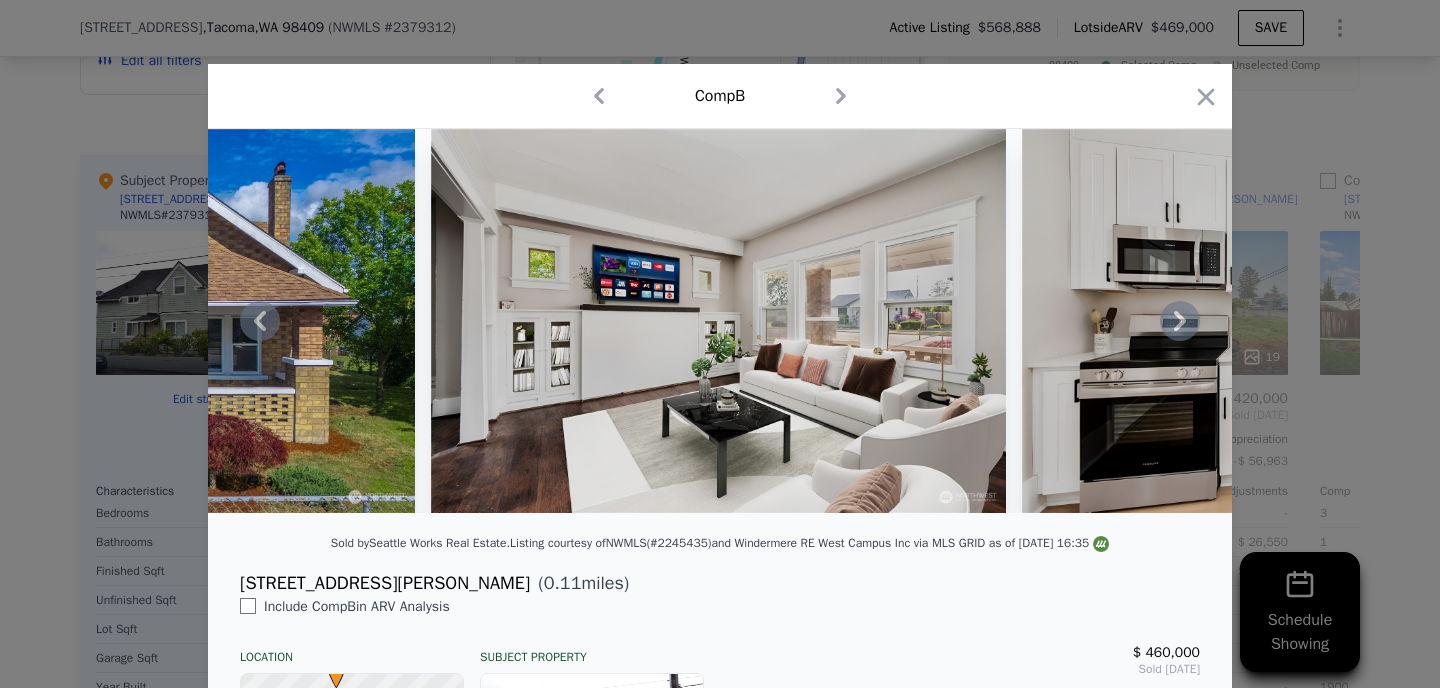 click 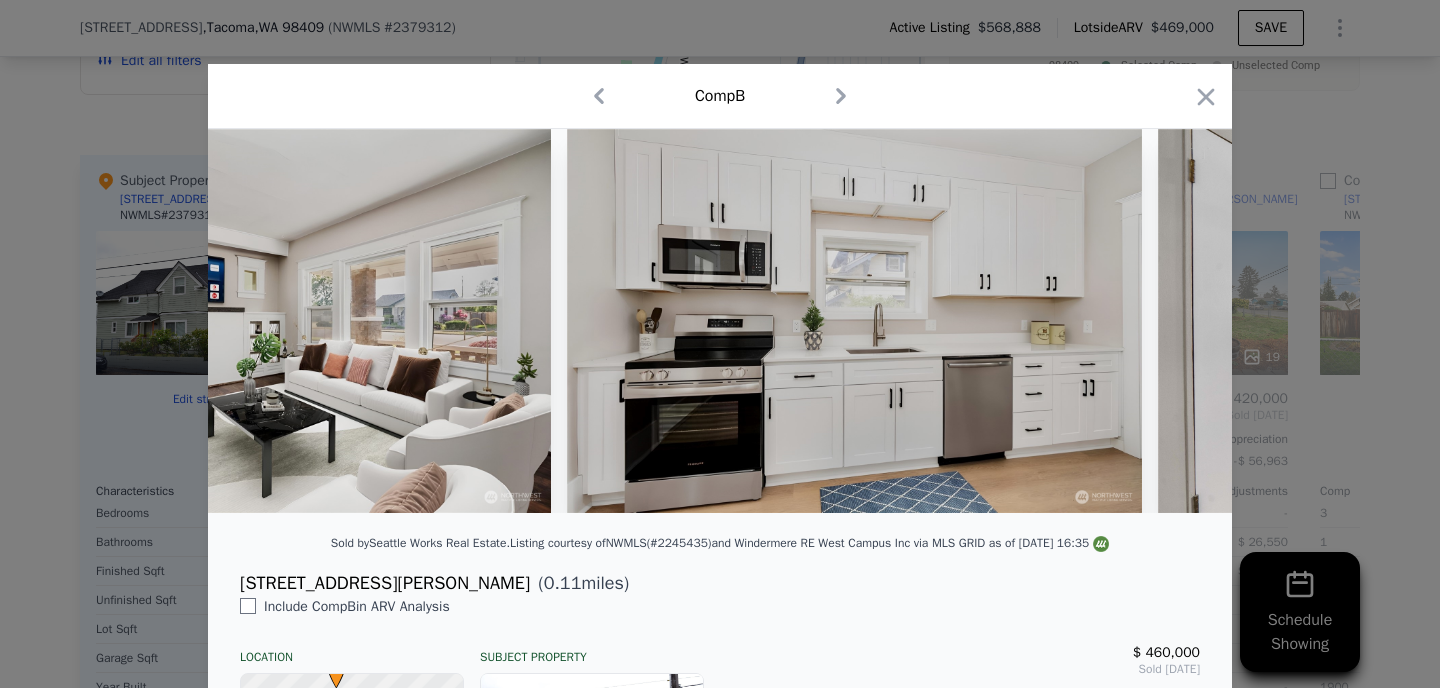 scroll, scrollTop: 0, scrollLeft: 1440, axis: horizontal 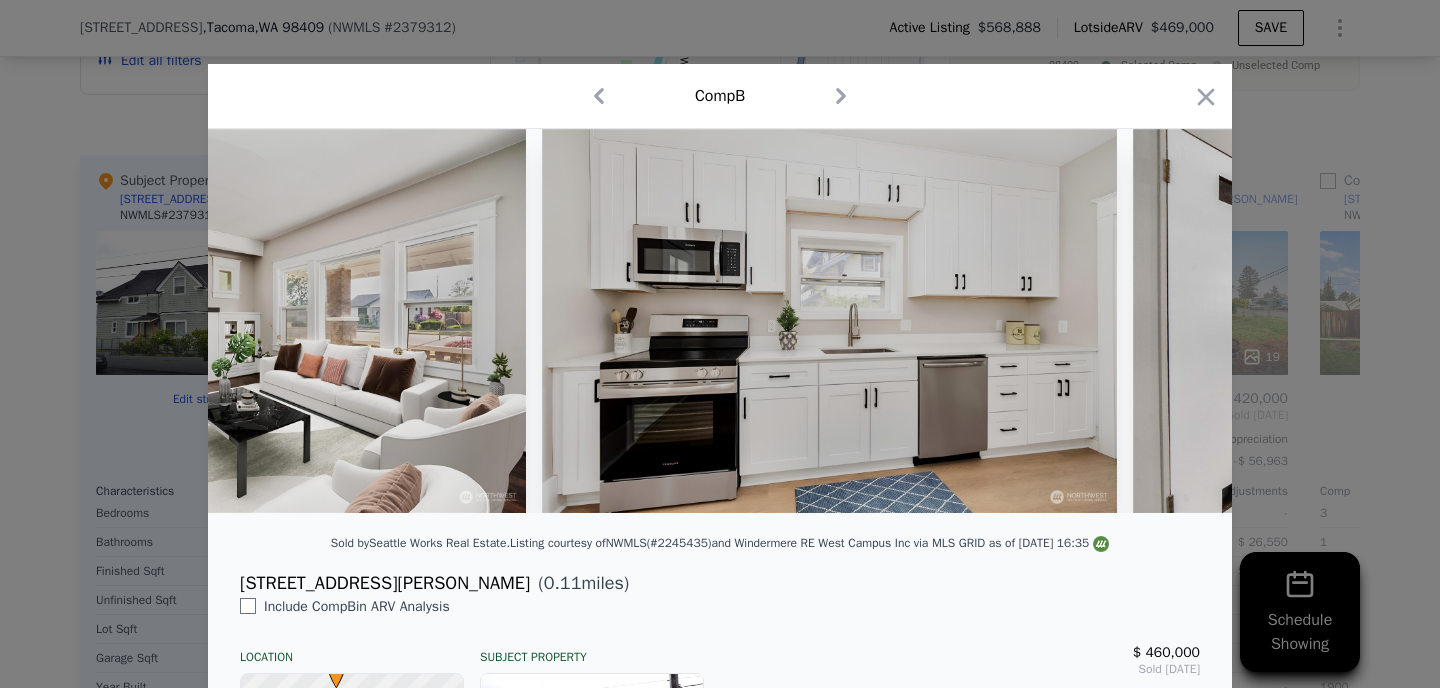 click at bounding box center (1420, 321) 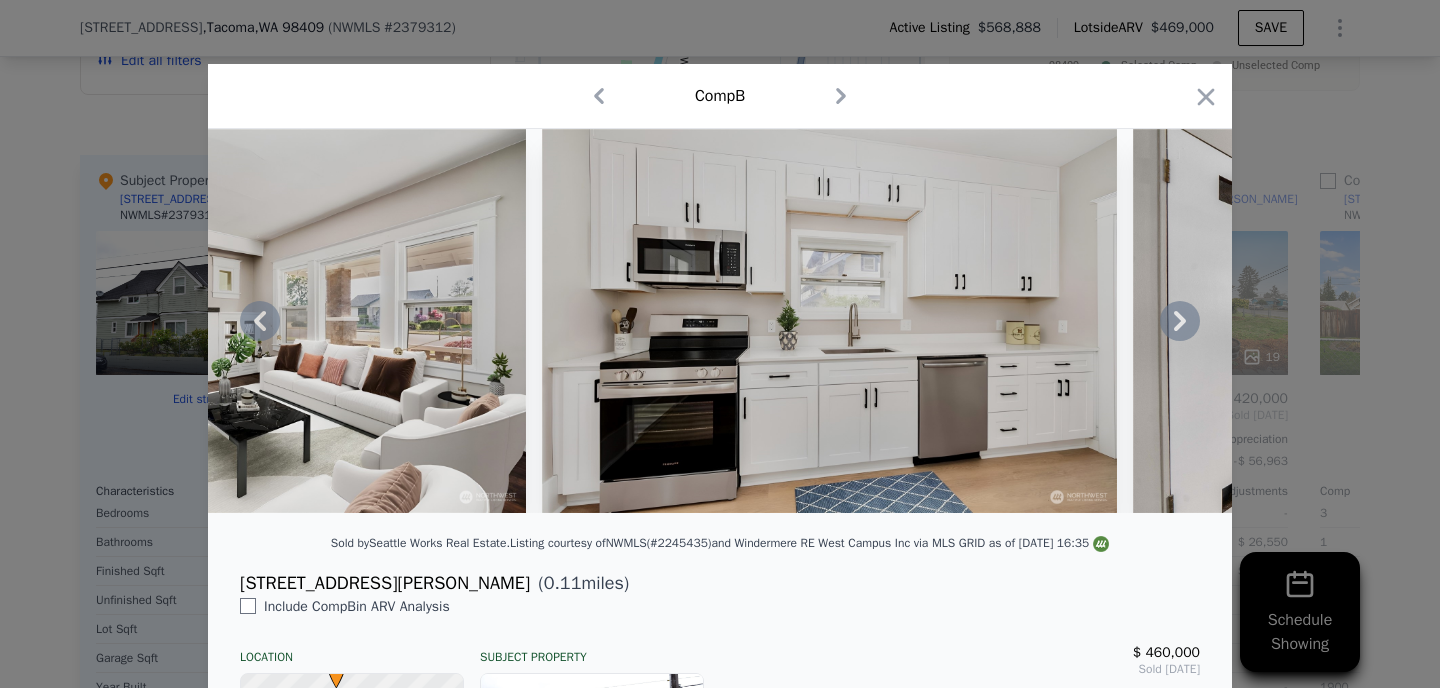 click 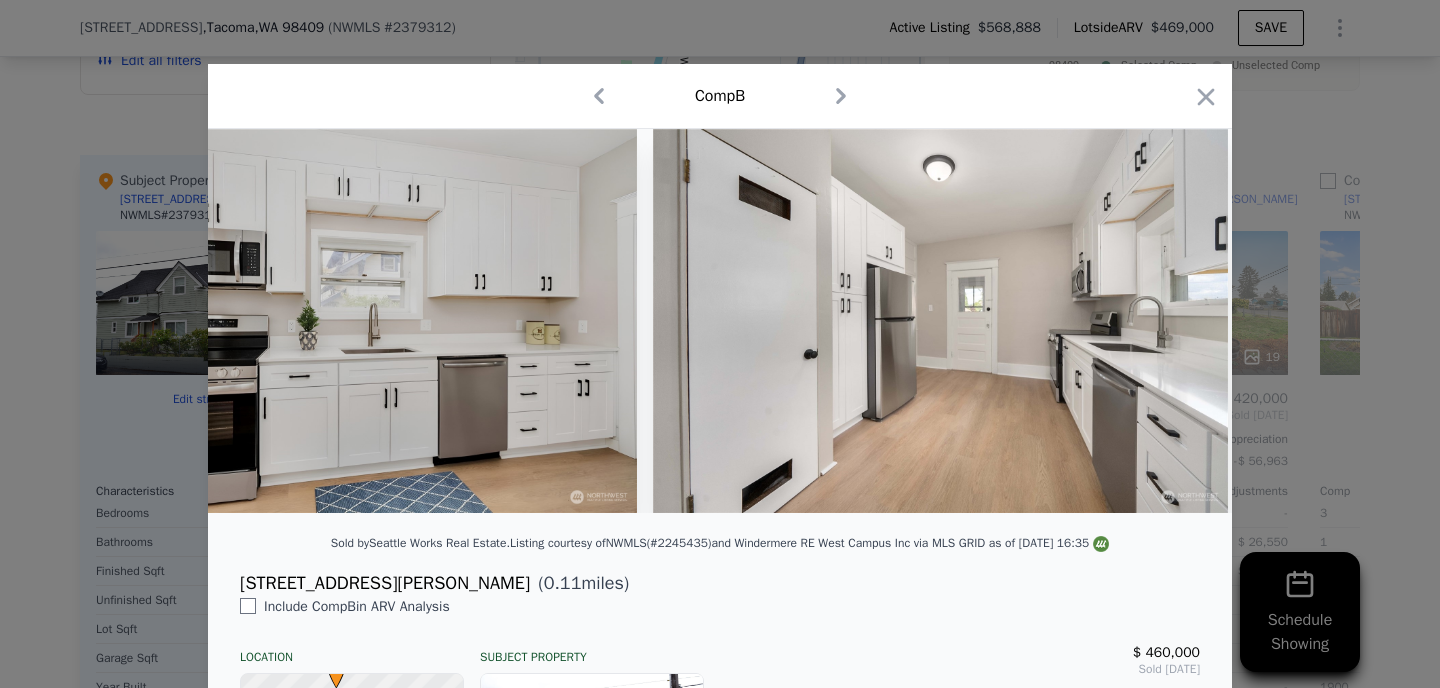 click at bounding box center [720, 321] 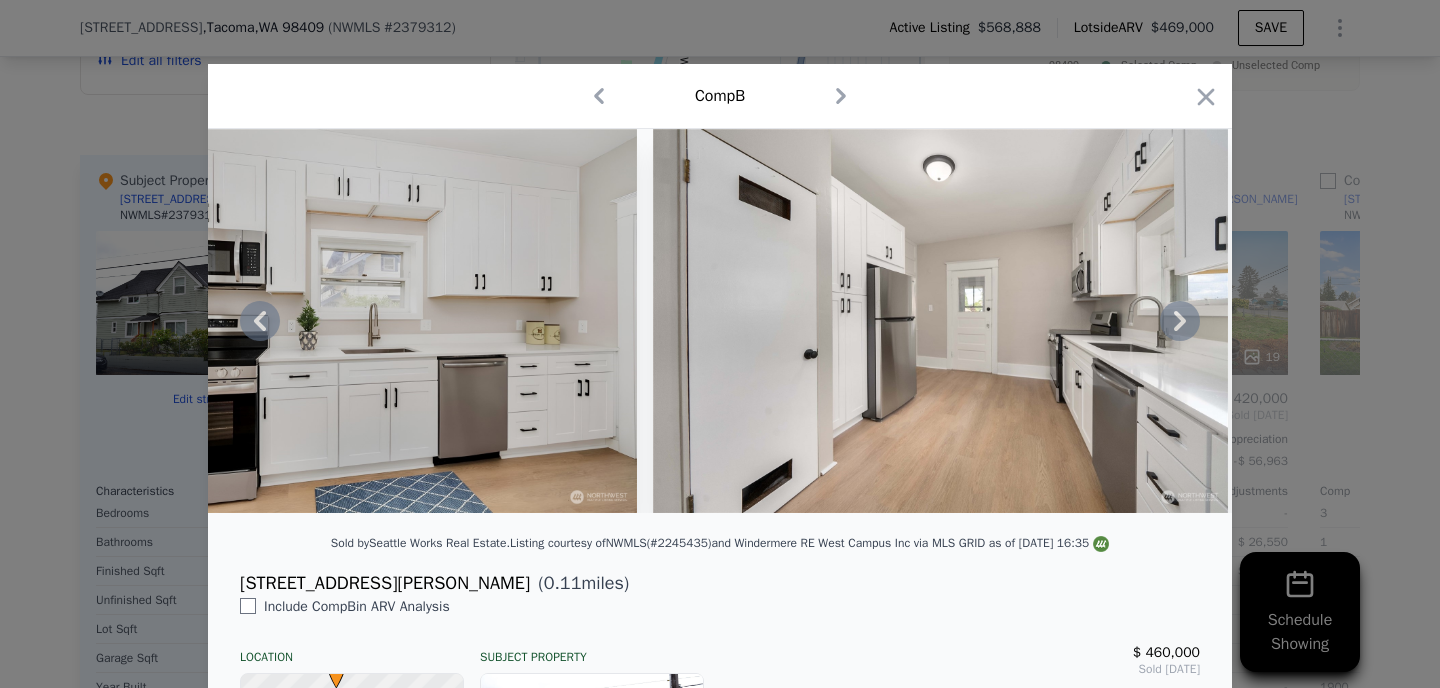 click 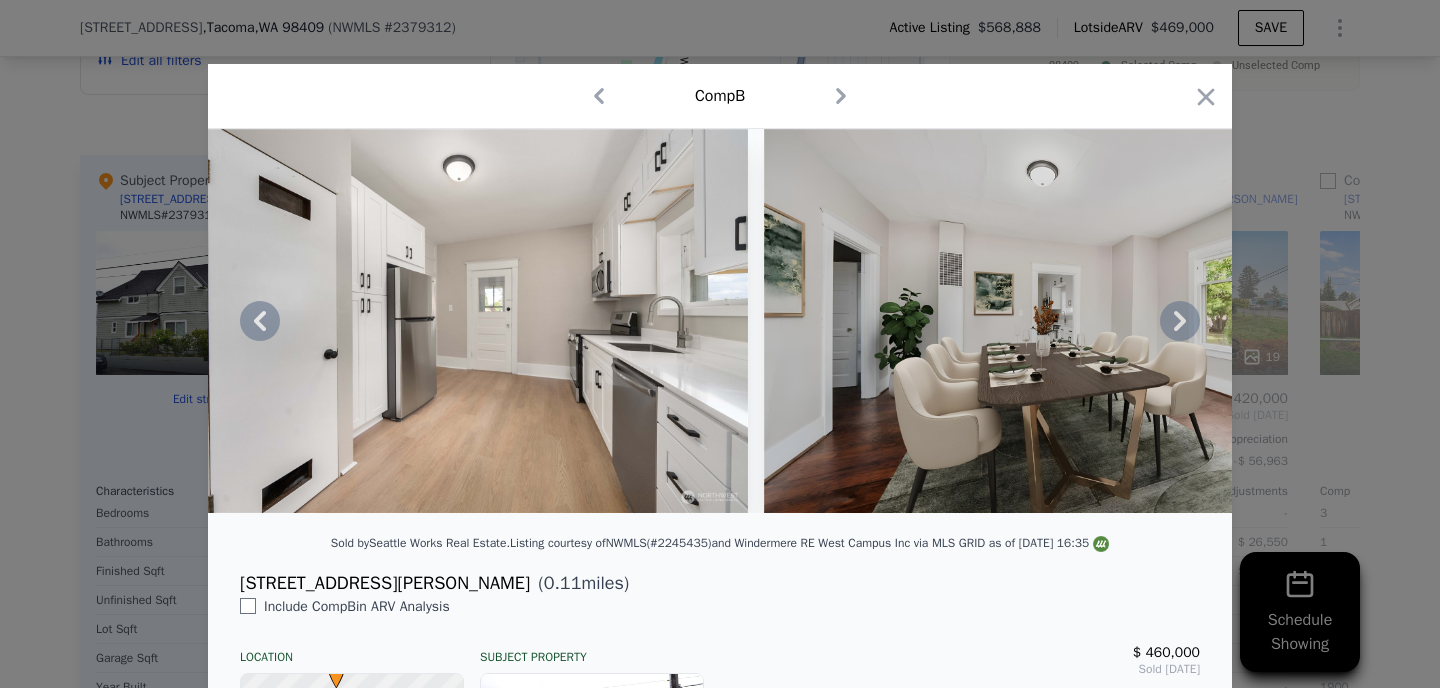 click 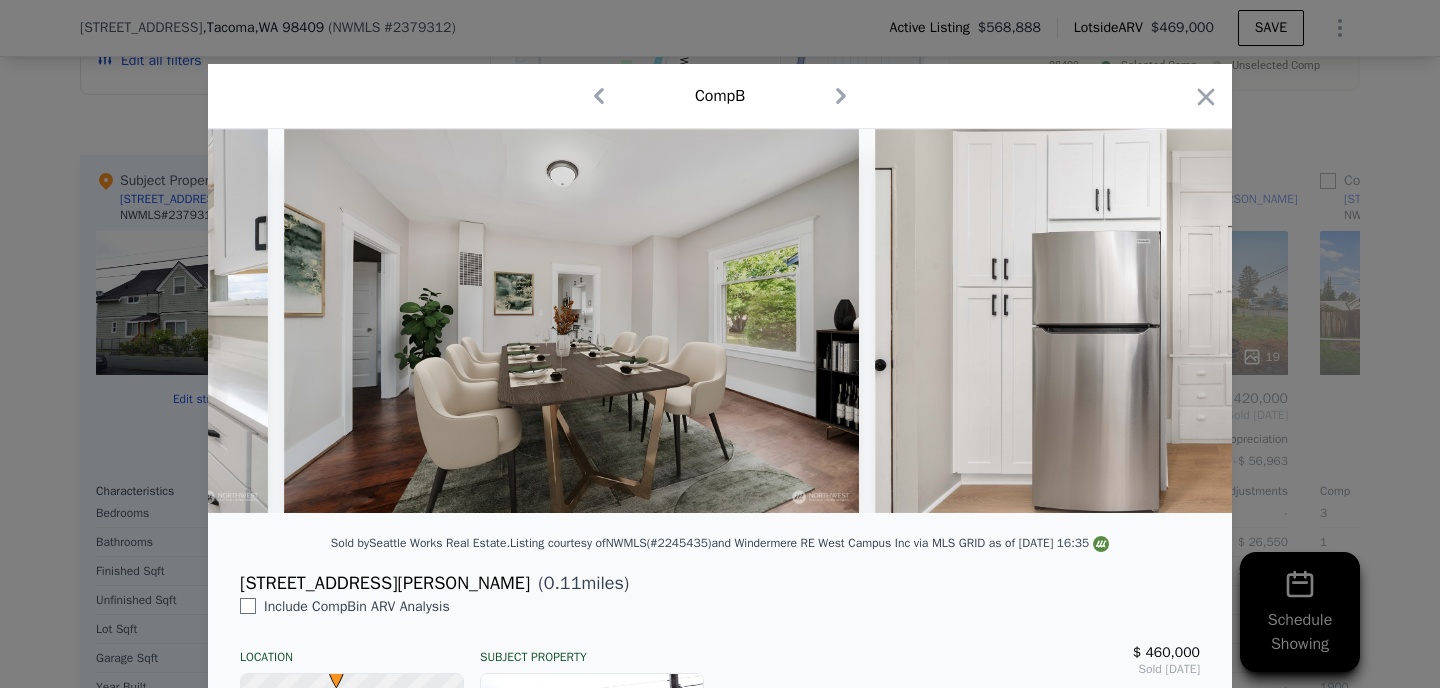 click at bounding box center [1162, 321] 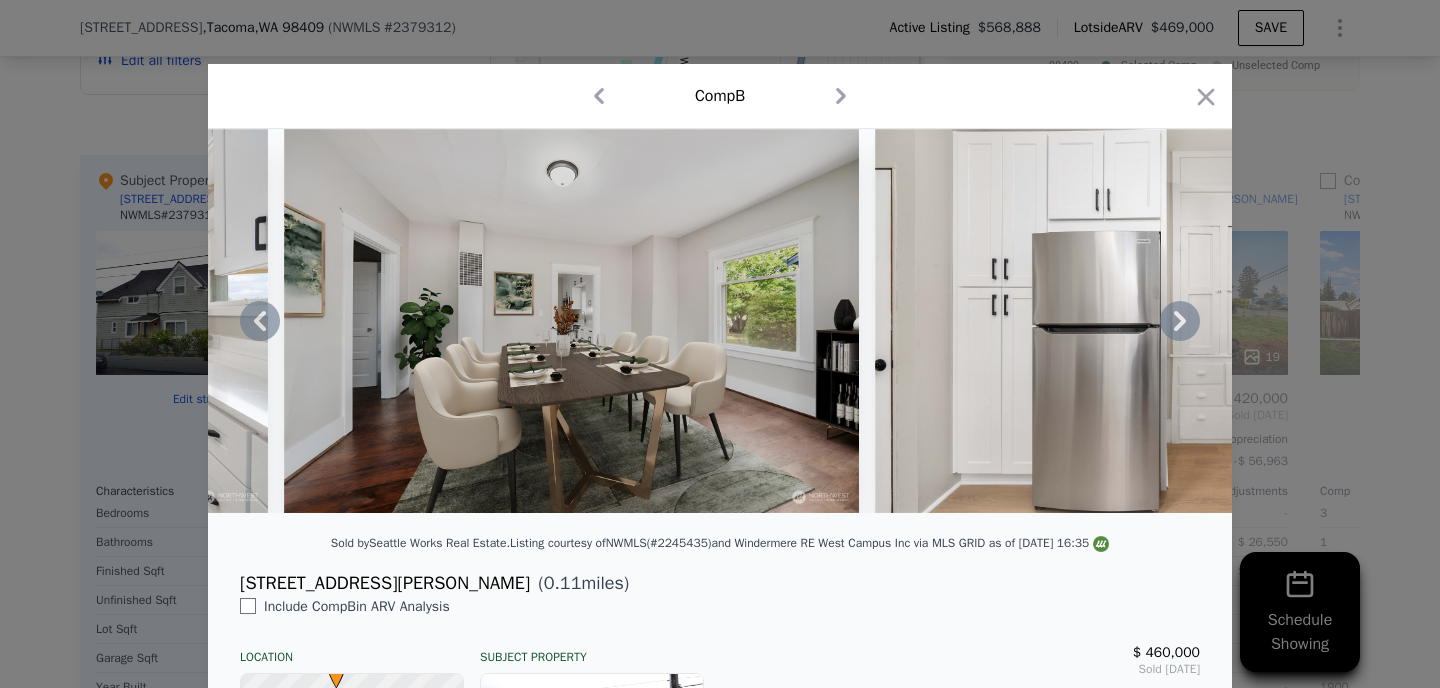 click 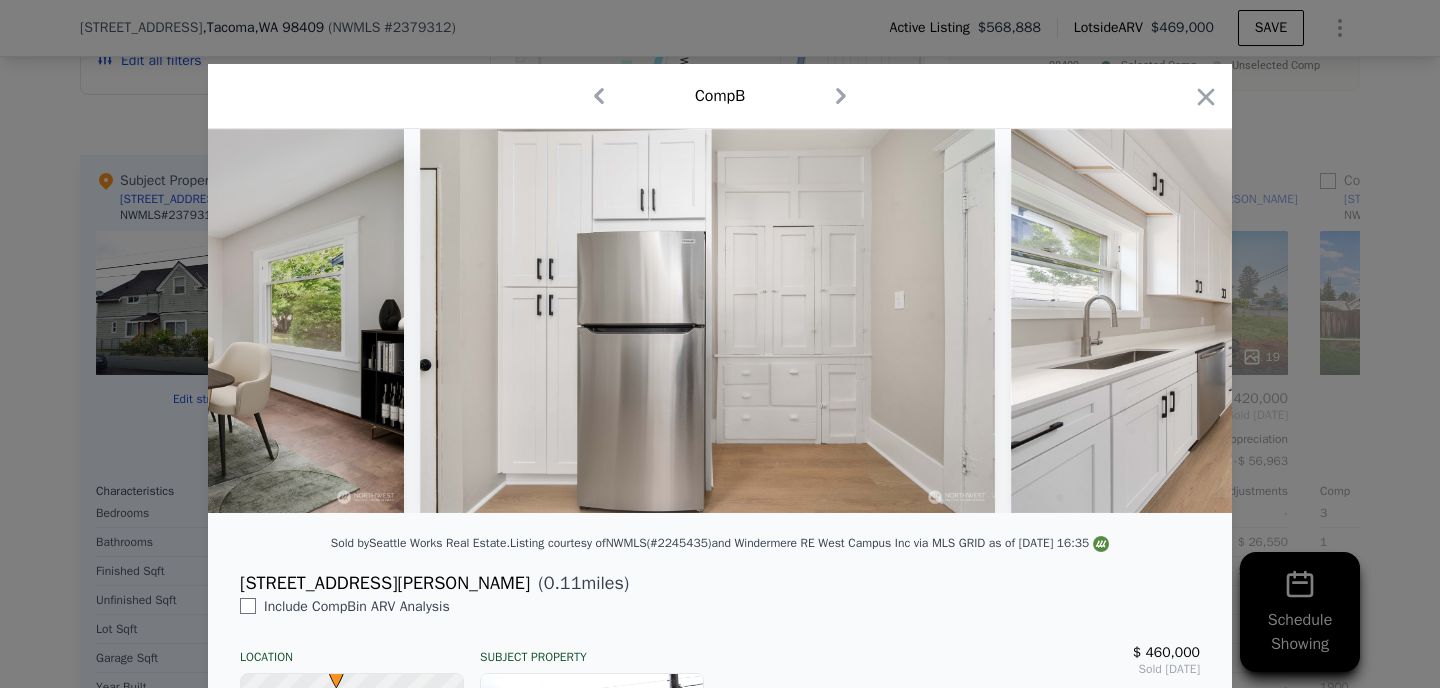 scroll, scrollTop: 0, scrollLeft: 3360, axis: horizontal 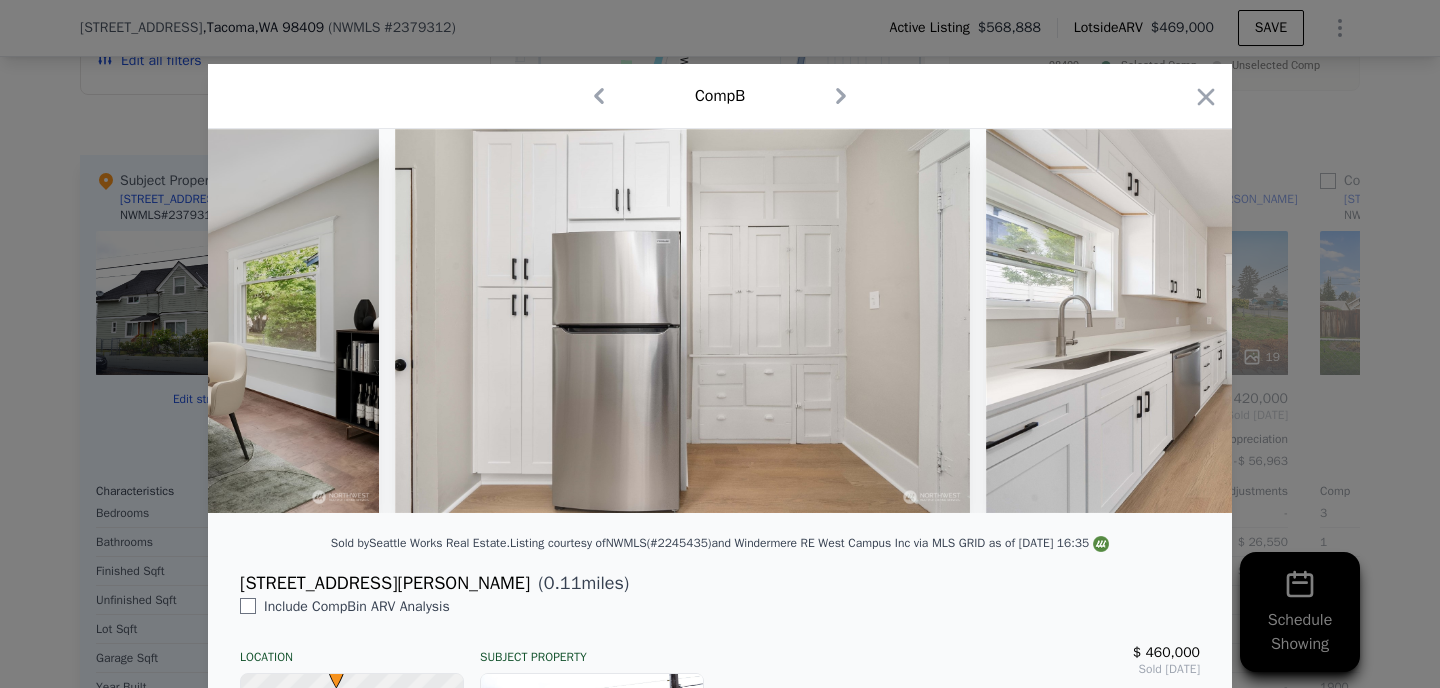 click at bounding box center (1273, 321) 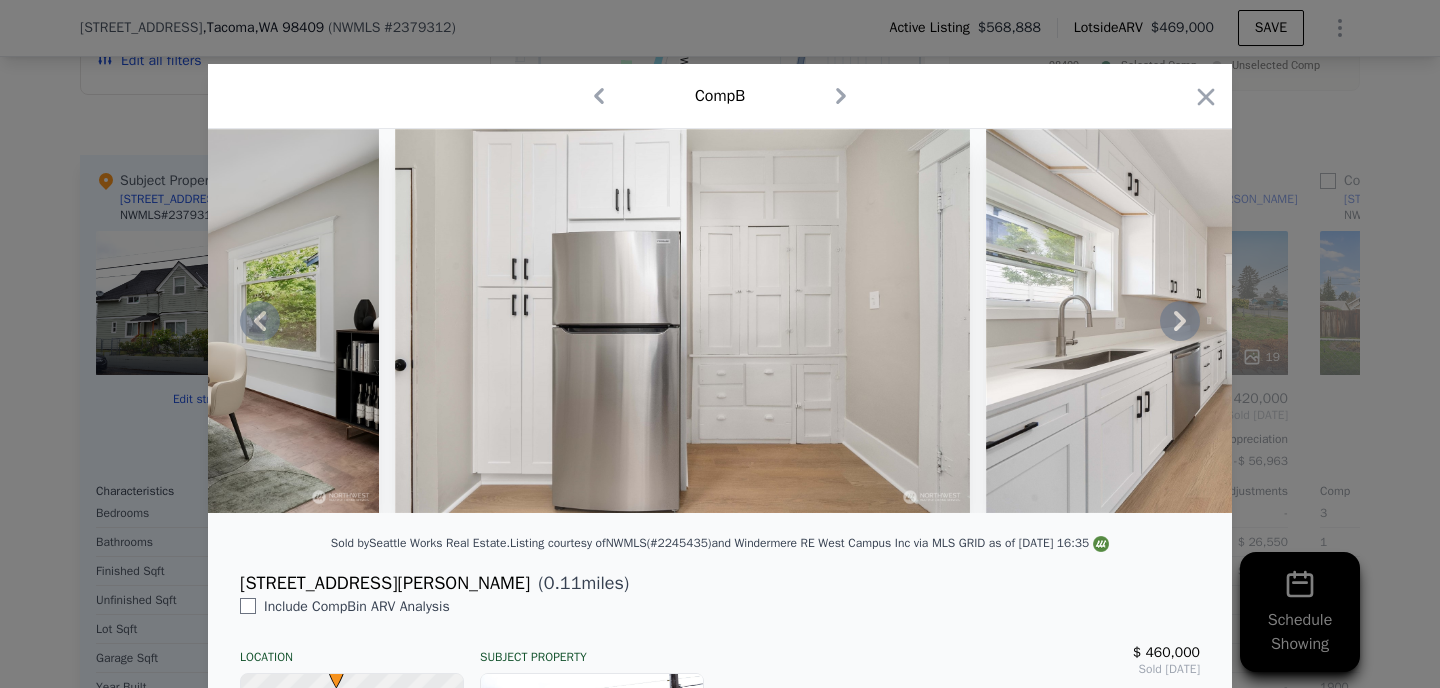 click 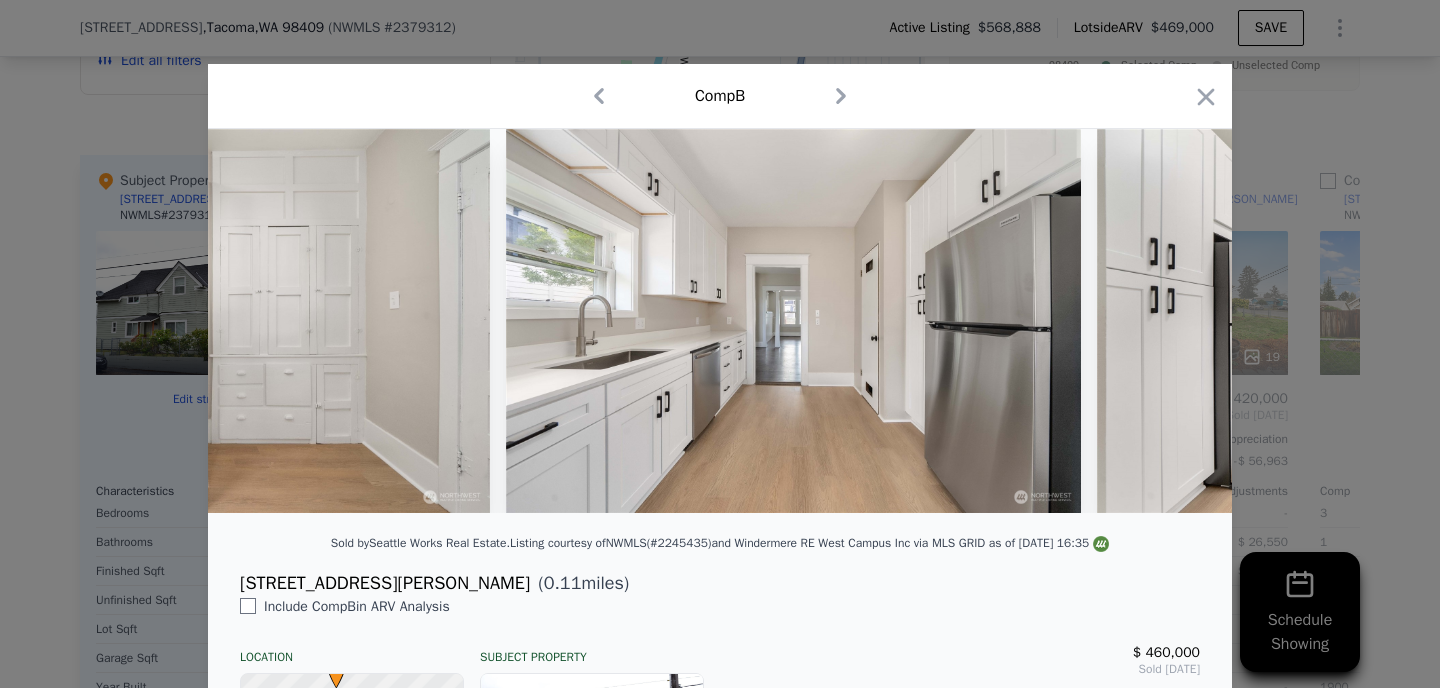 click at bounding box center [1384, 321] 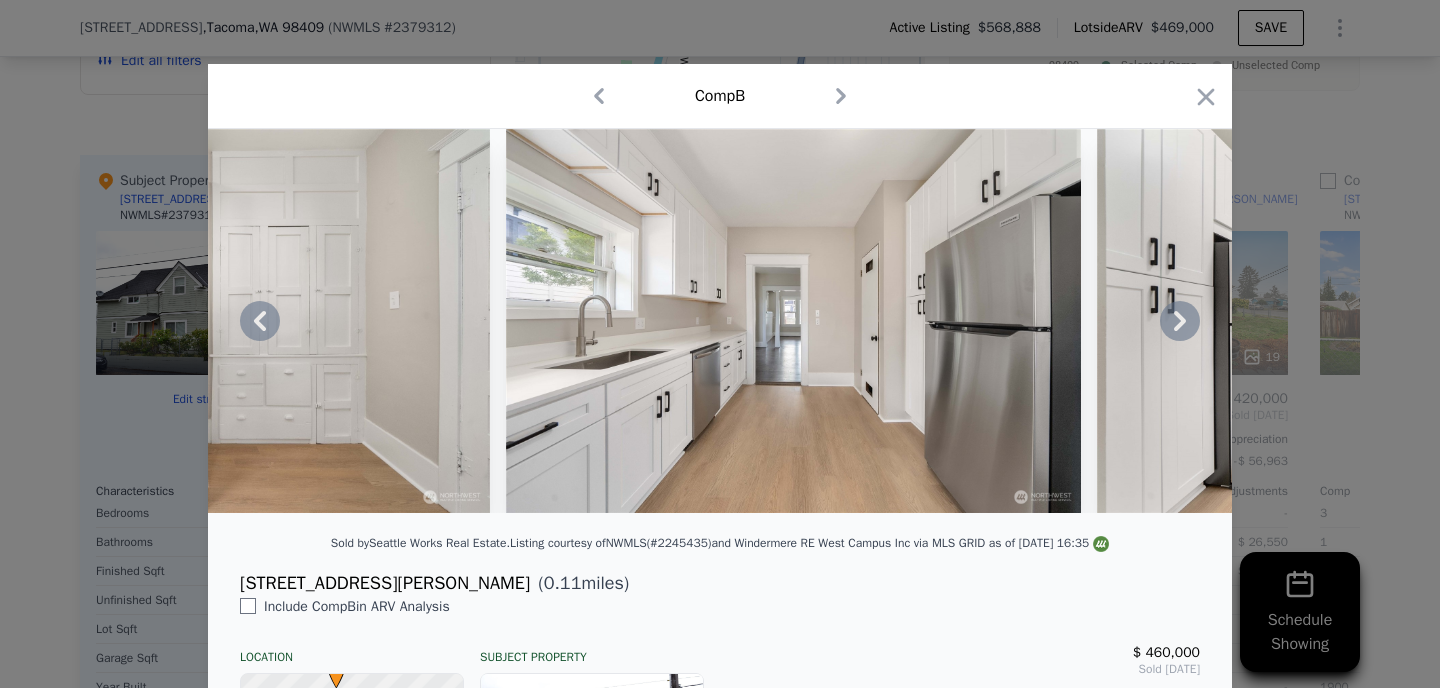click 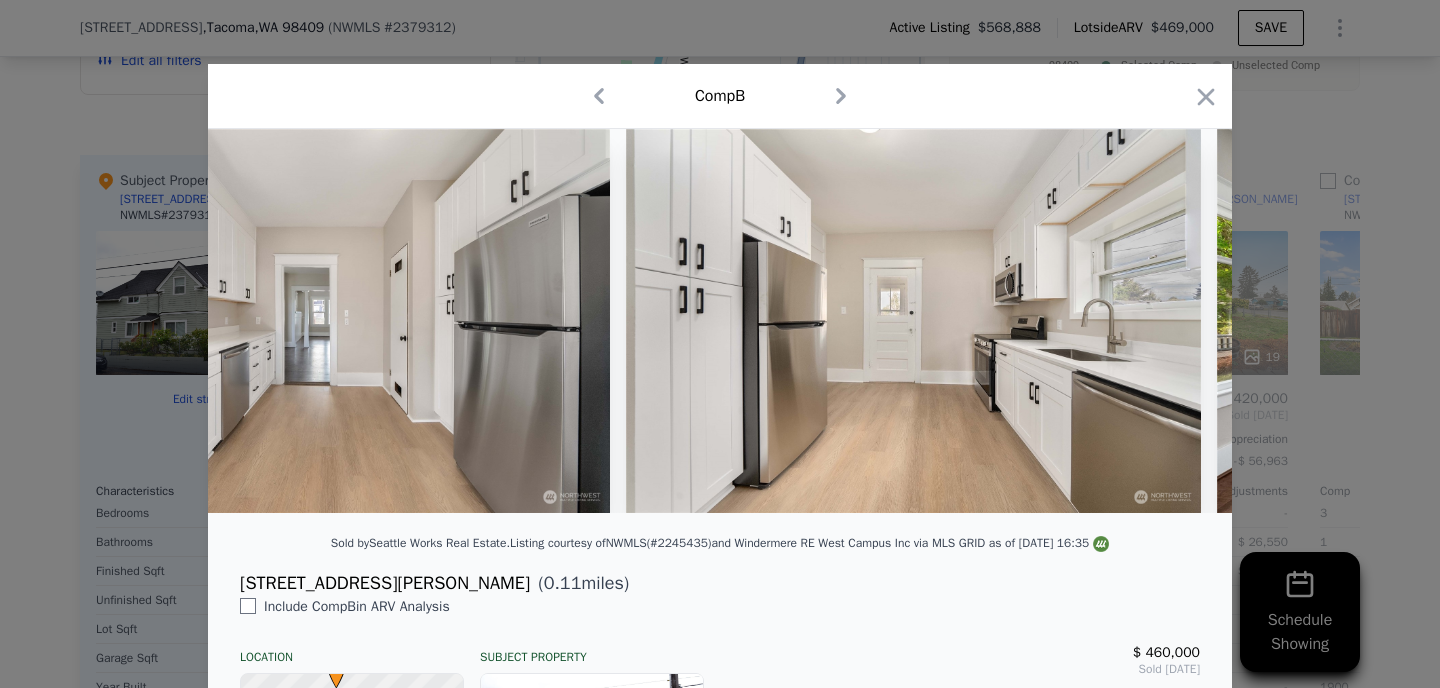 scroll, scrollTop: 0, scrollLeft: 4320, axis: horizontal 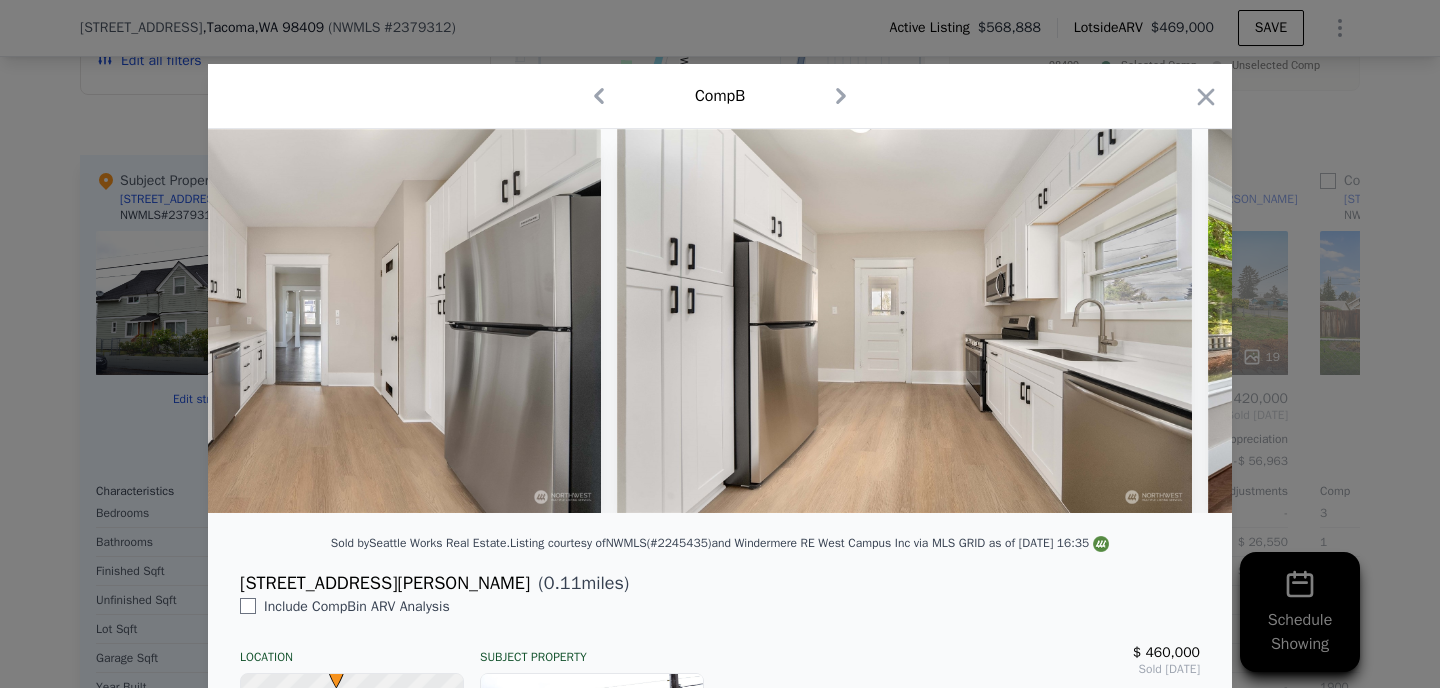 click at bounding box center (720, 321) 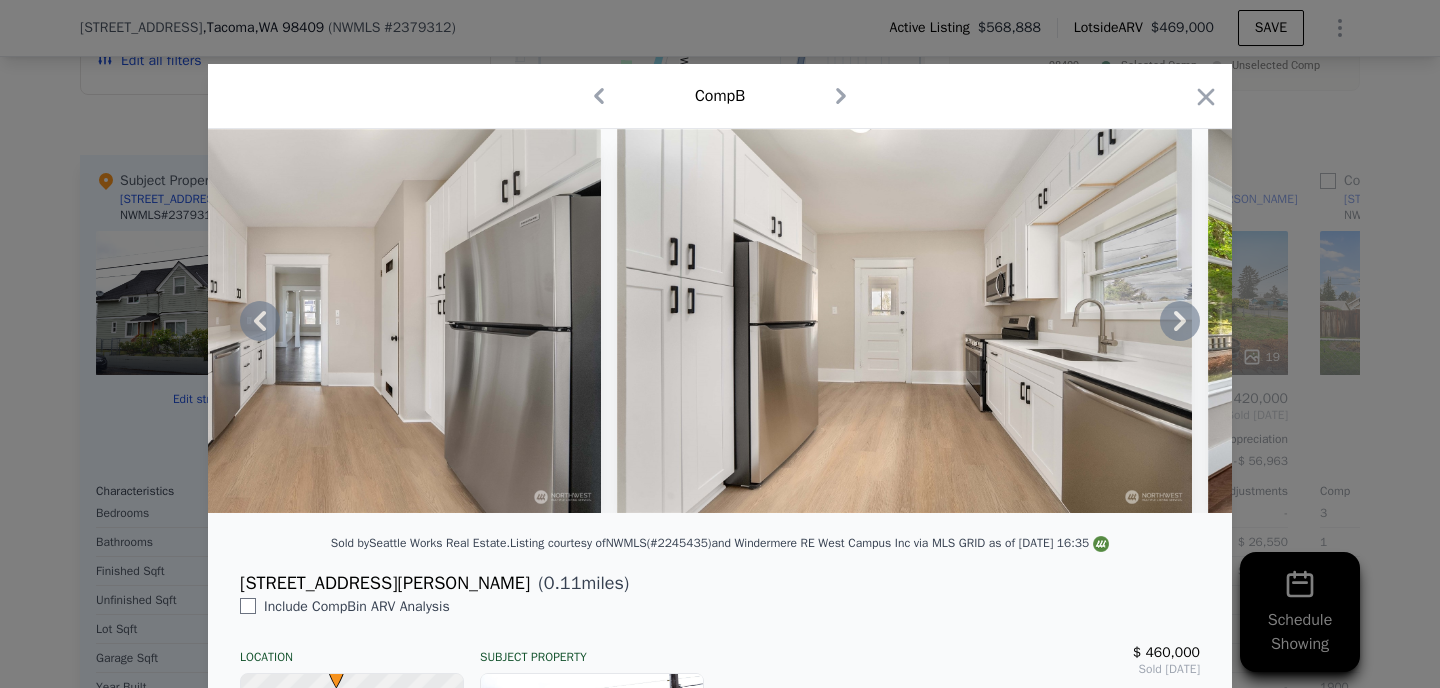 click 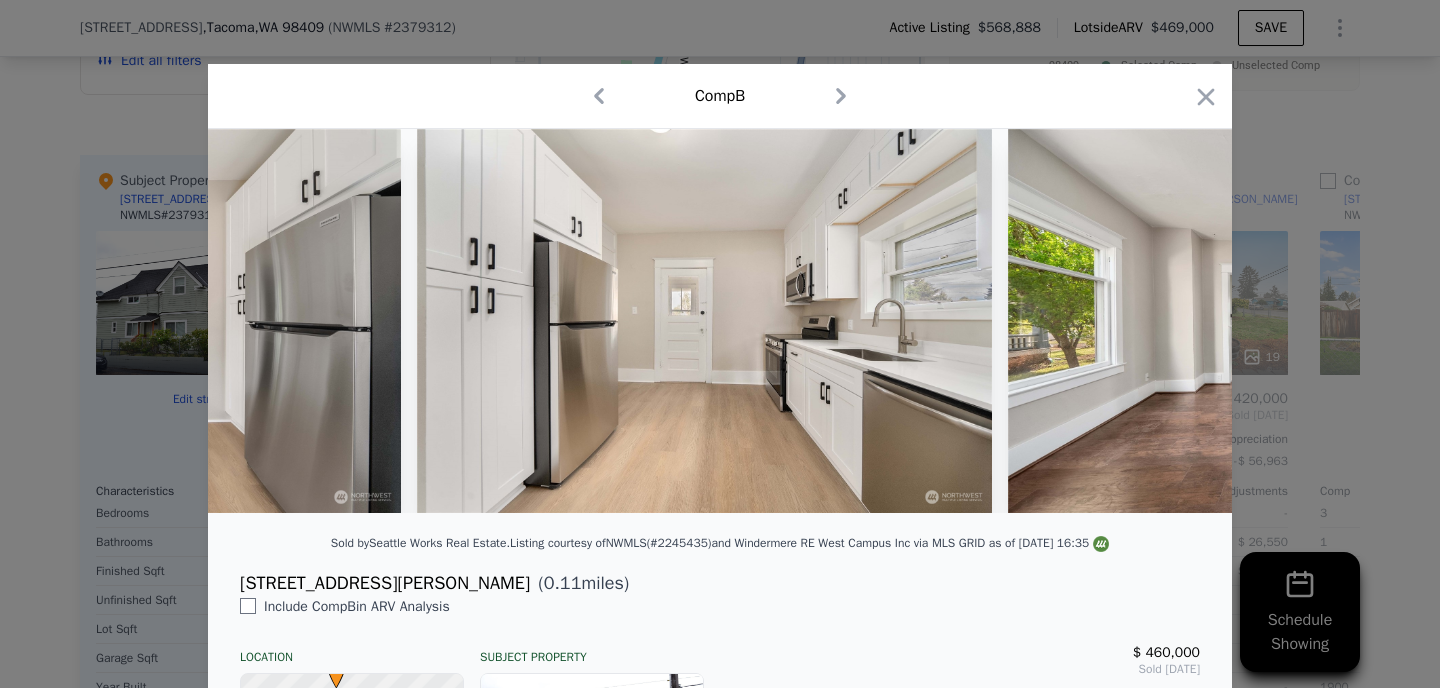 click at bounding box center [1295, 321] 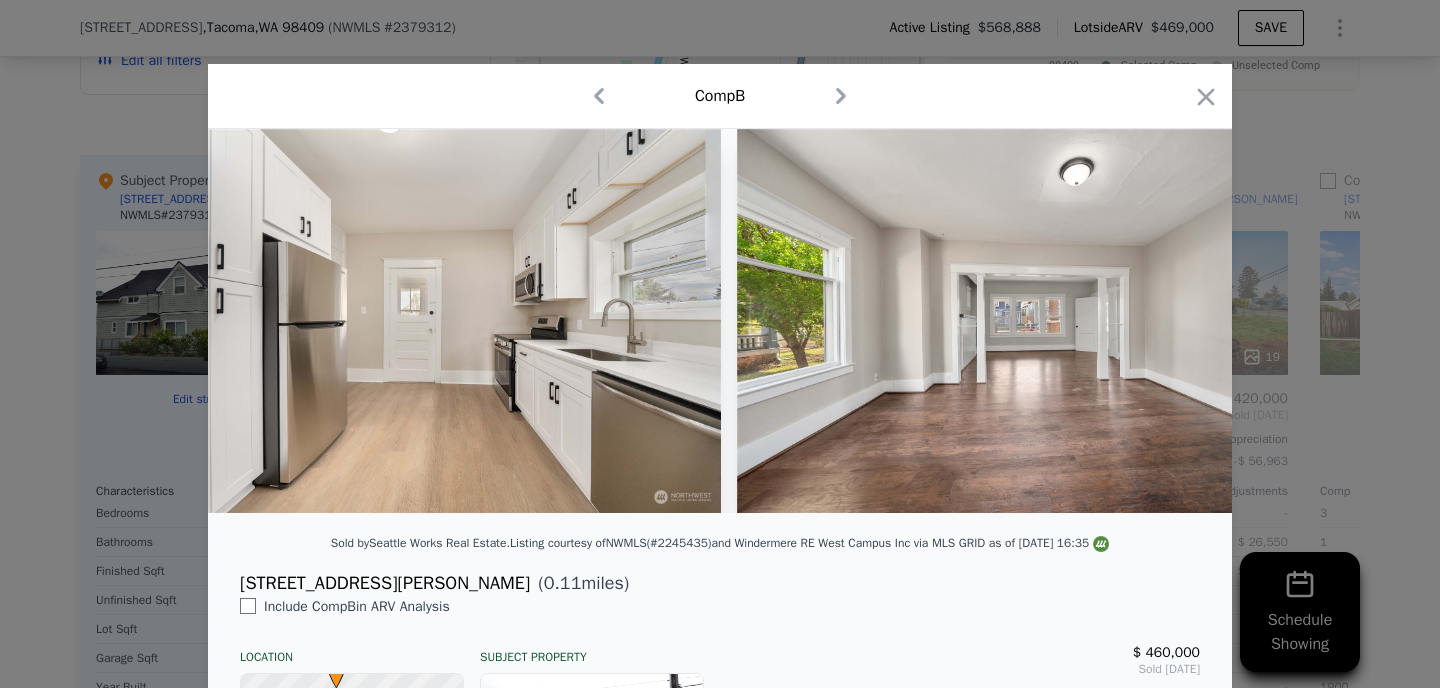 scroll, scrollTop: 0, scrollLeft: 4800, axis: horizontal 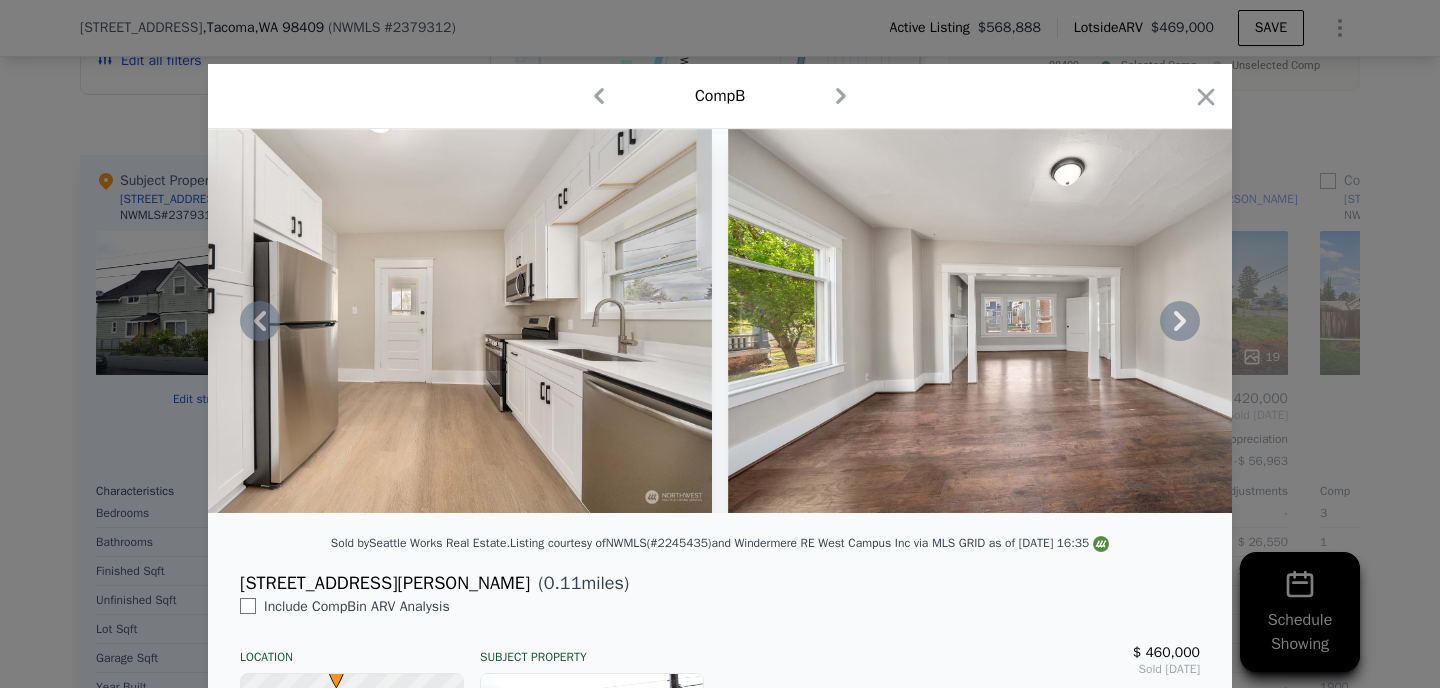 click at bounding box center [720, 321] 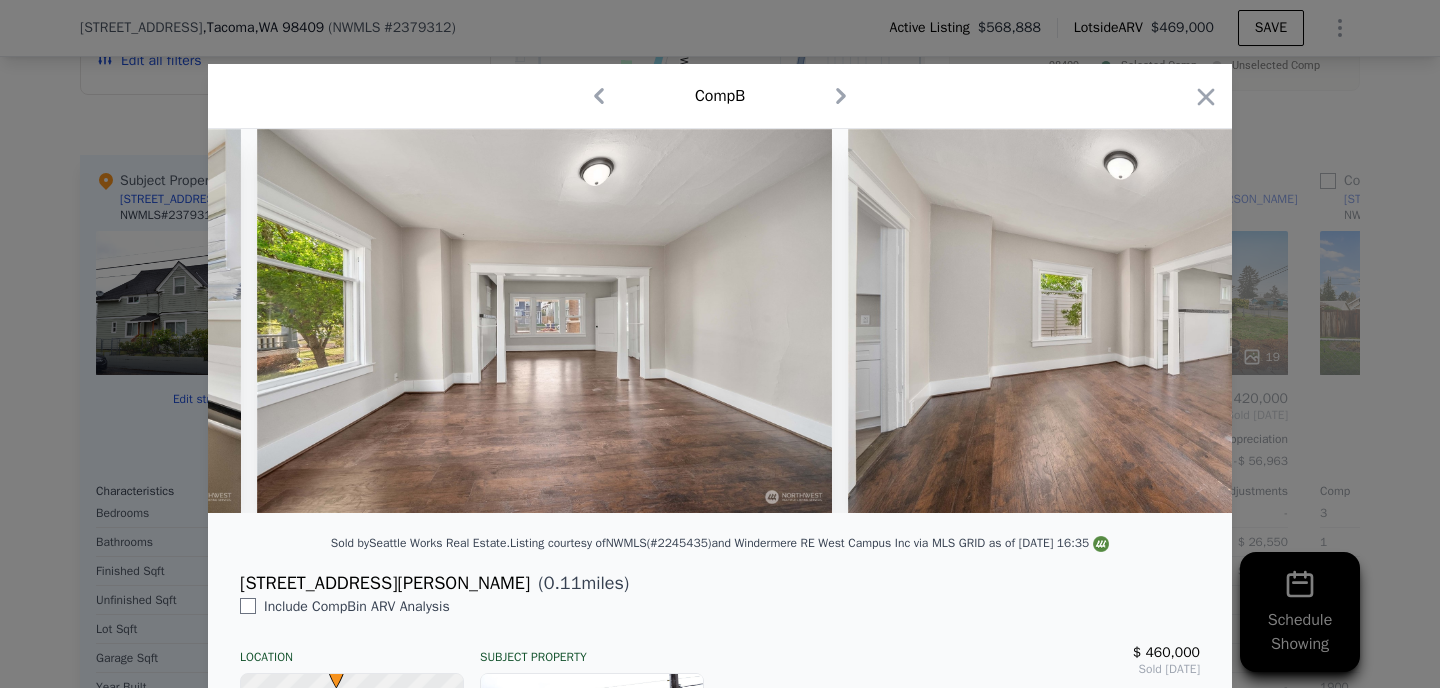 click at bounding box center [1135, 321] 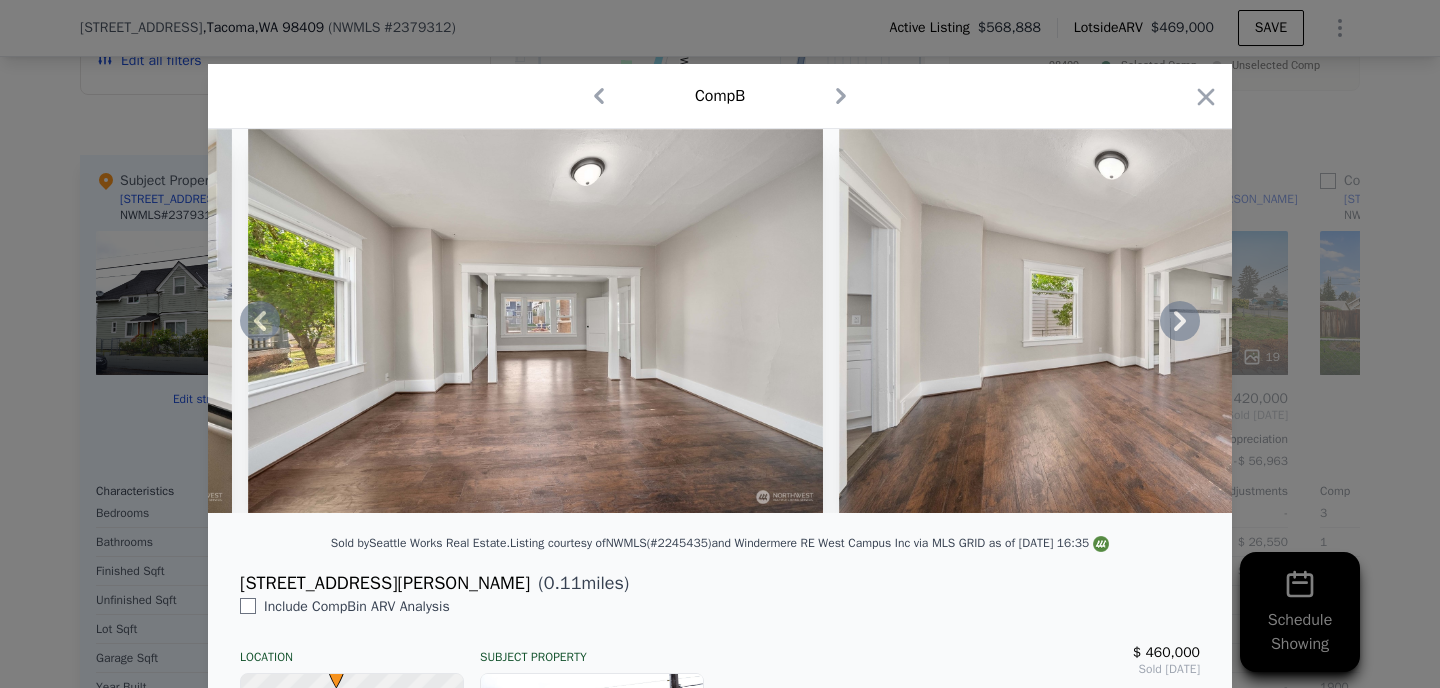 click 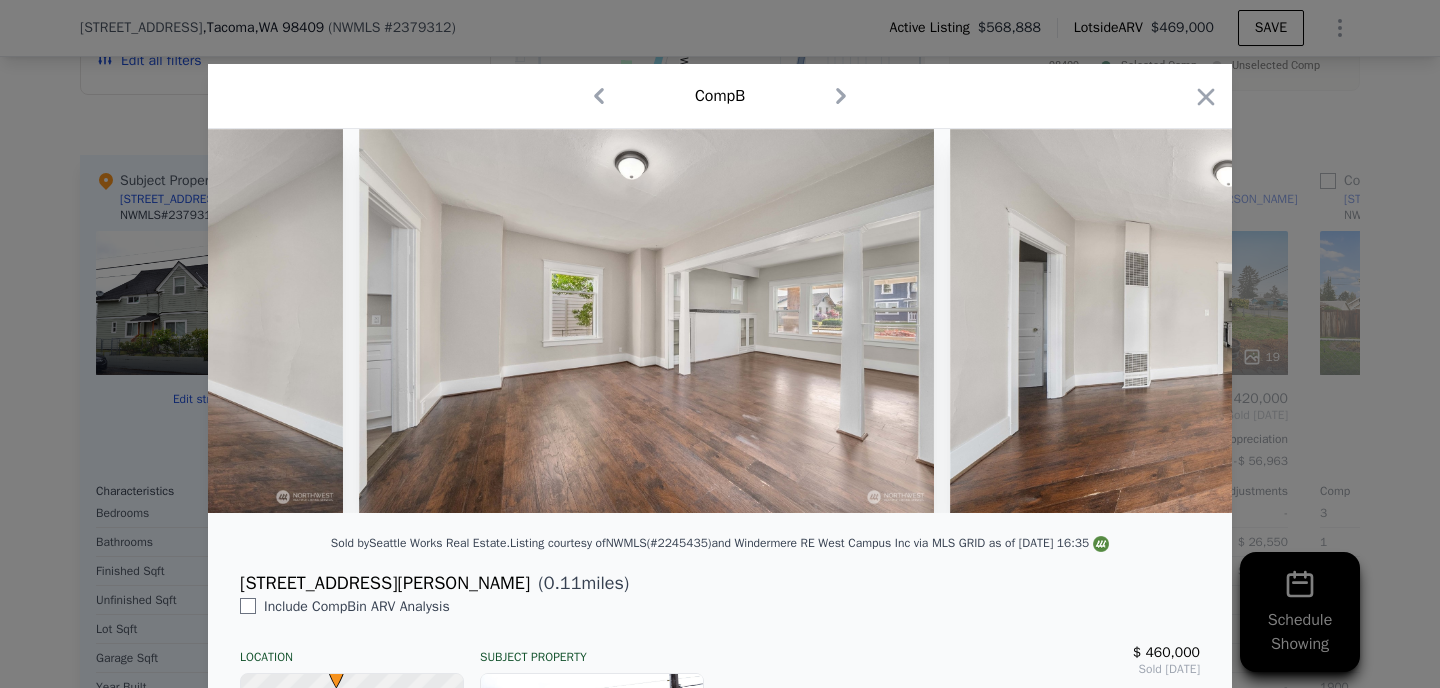 click at bounding box center (1237, 321) 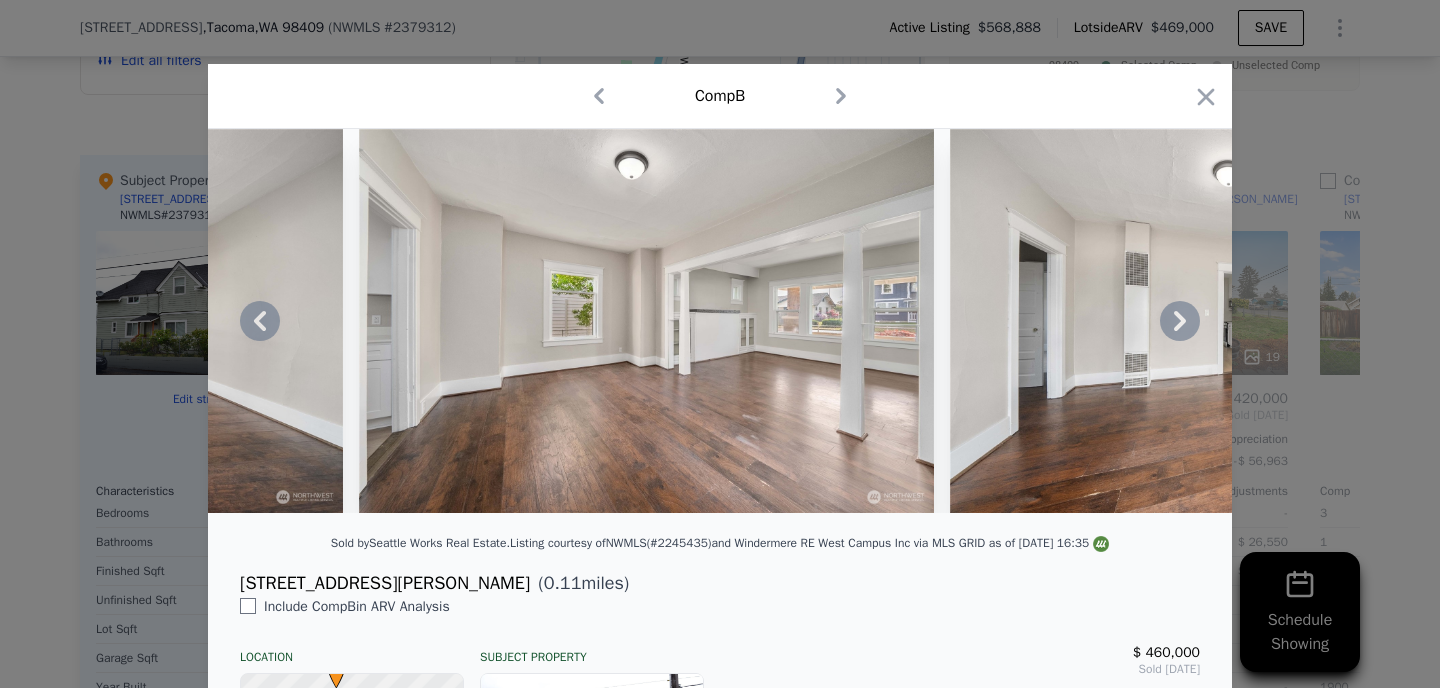 click 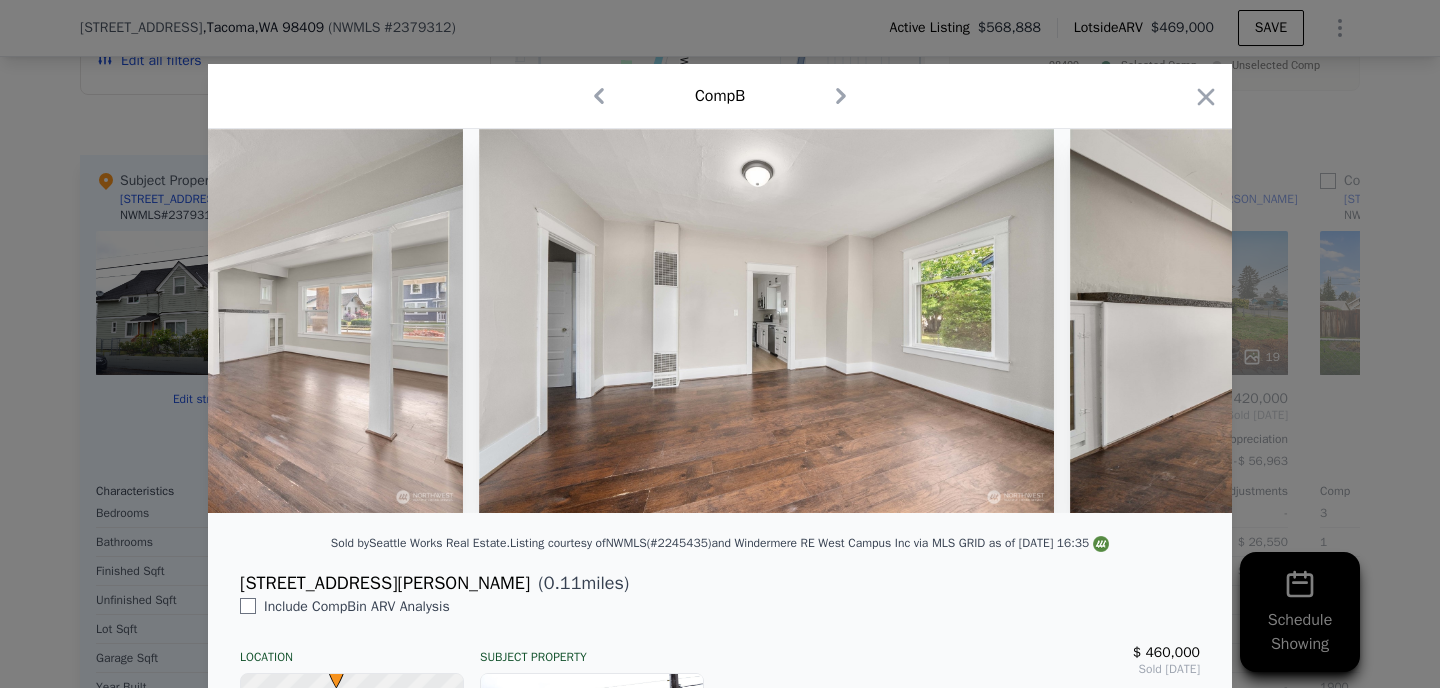 scroll, scrollTop: 0, scrollLeft: 6240, axis: horizontal 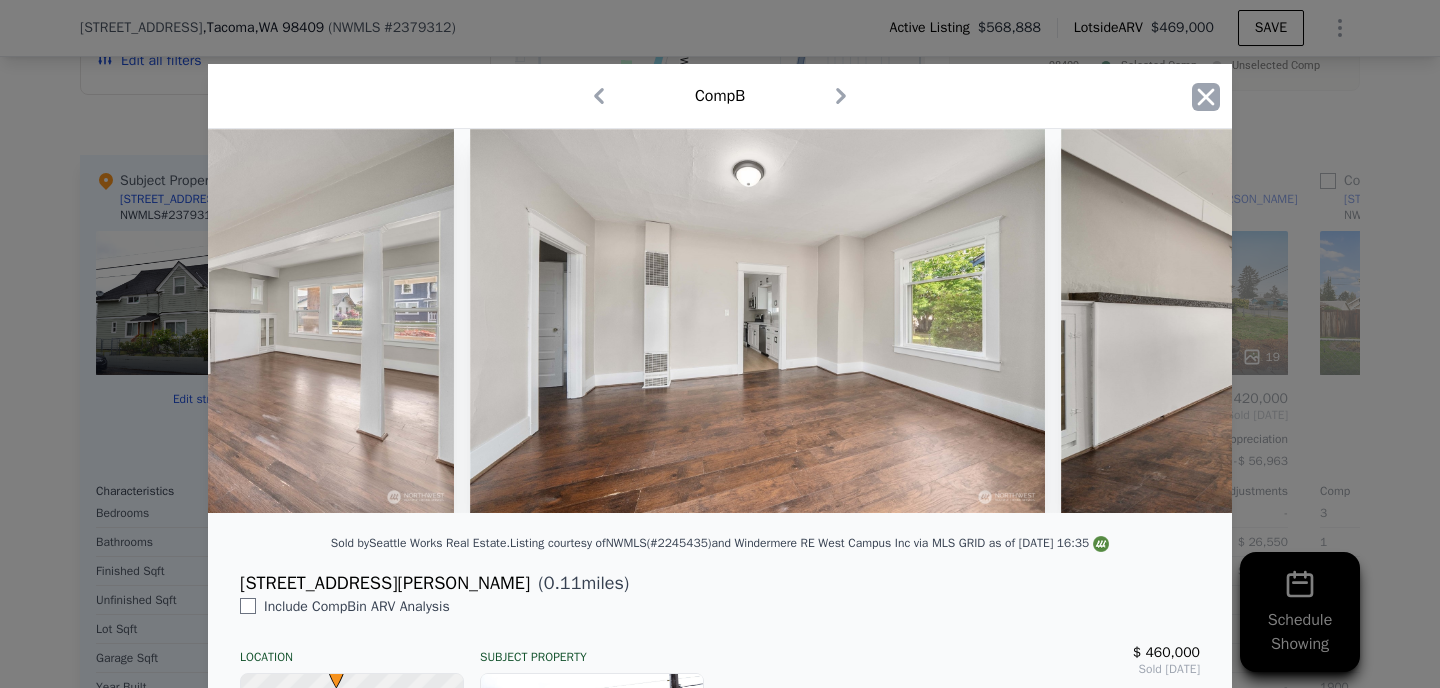 click 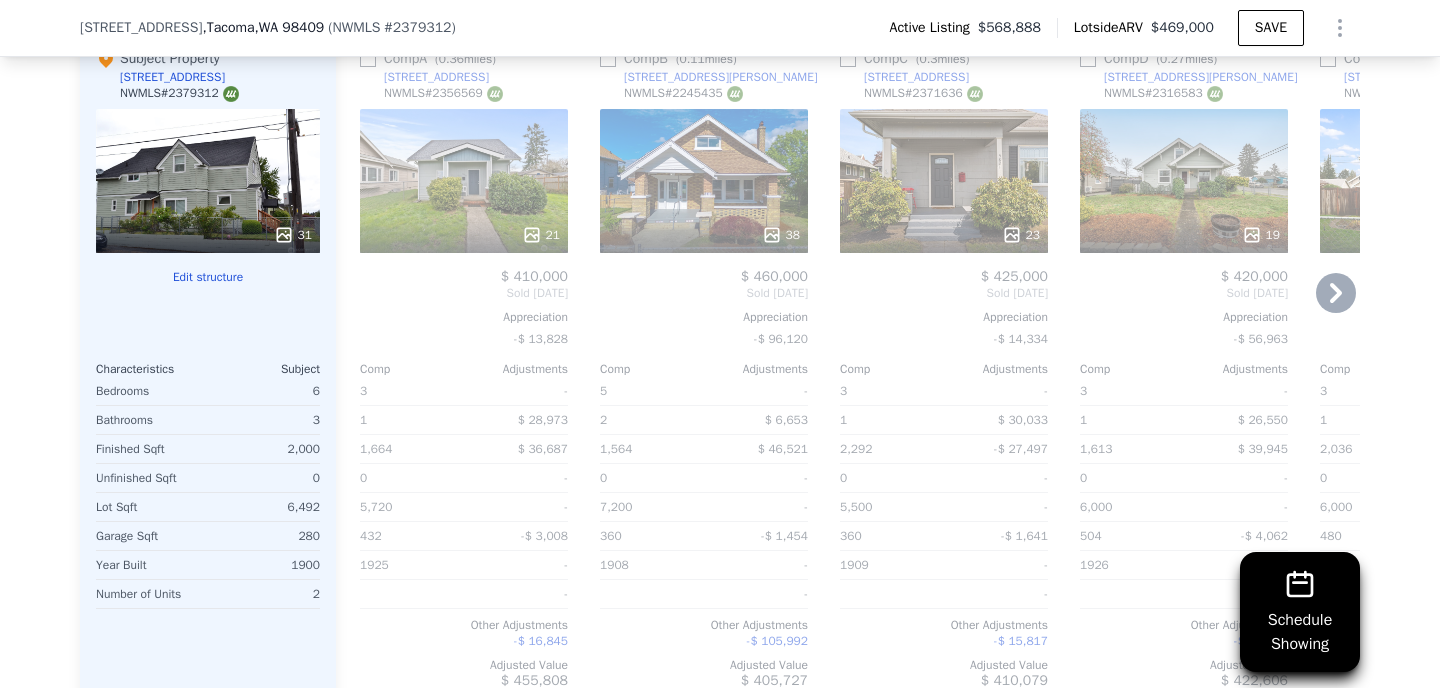 scroll, scrollTop: 2916, scrollLeft: 0, axis: vertical 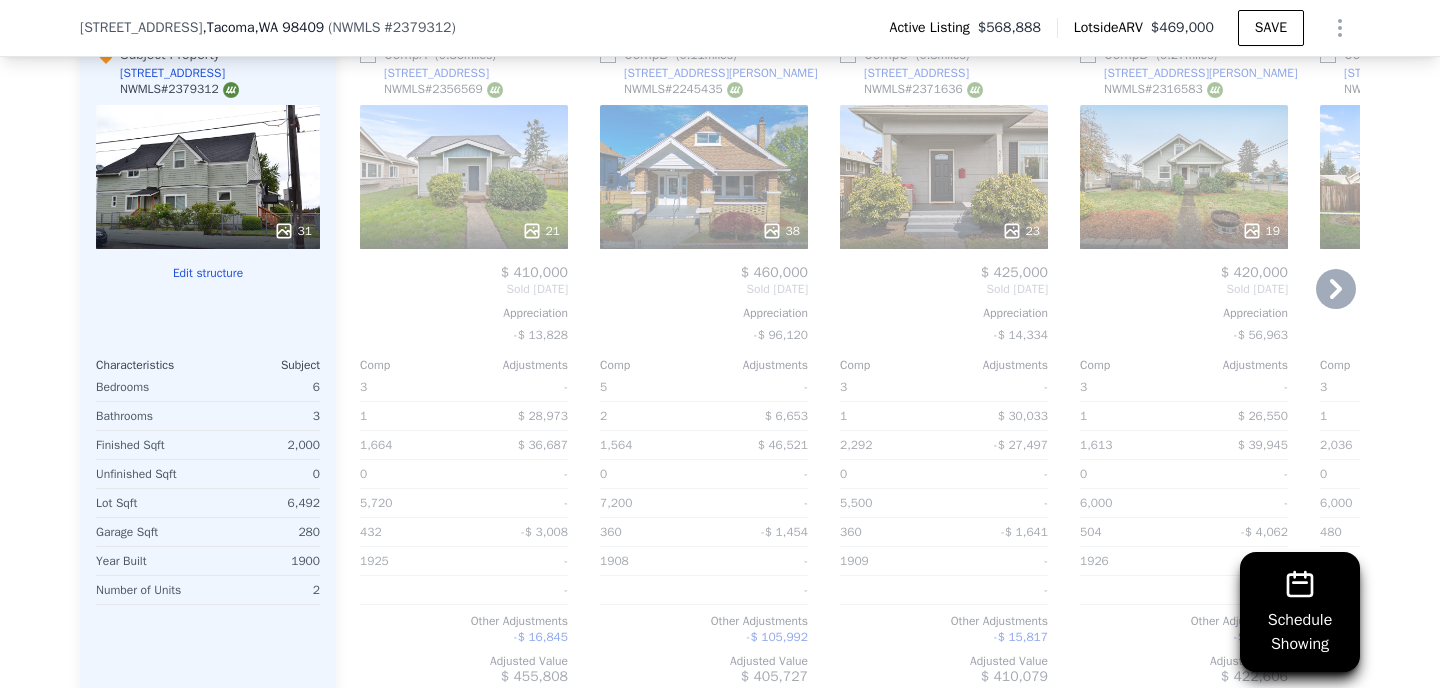 click 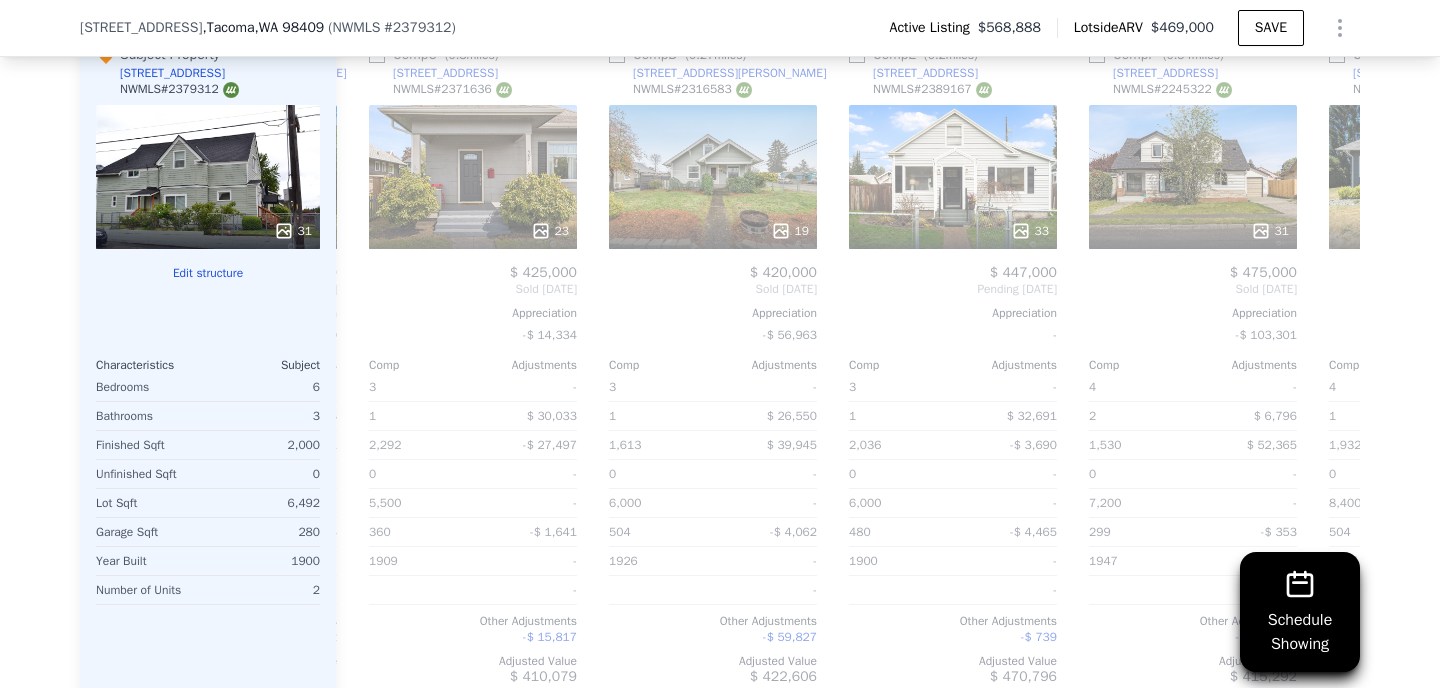 scroll, scrollTop: 0, scrollLeft: 480, axis: horizontal 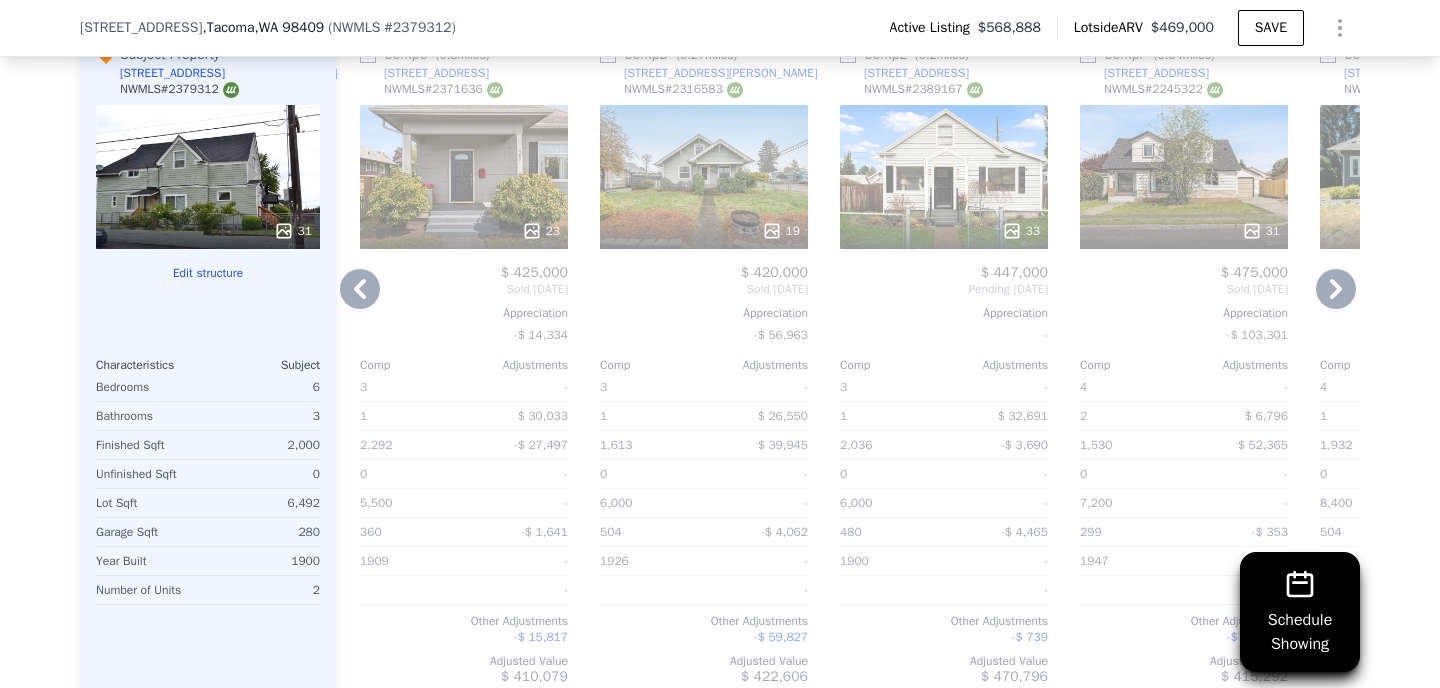 click 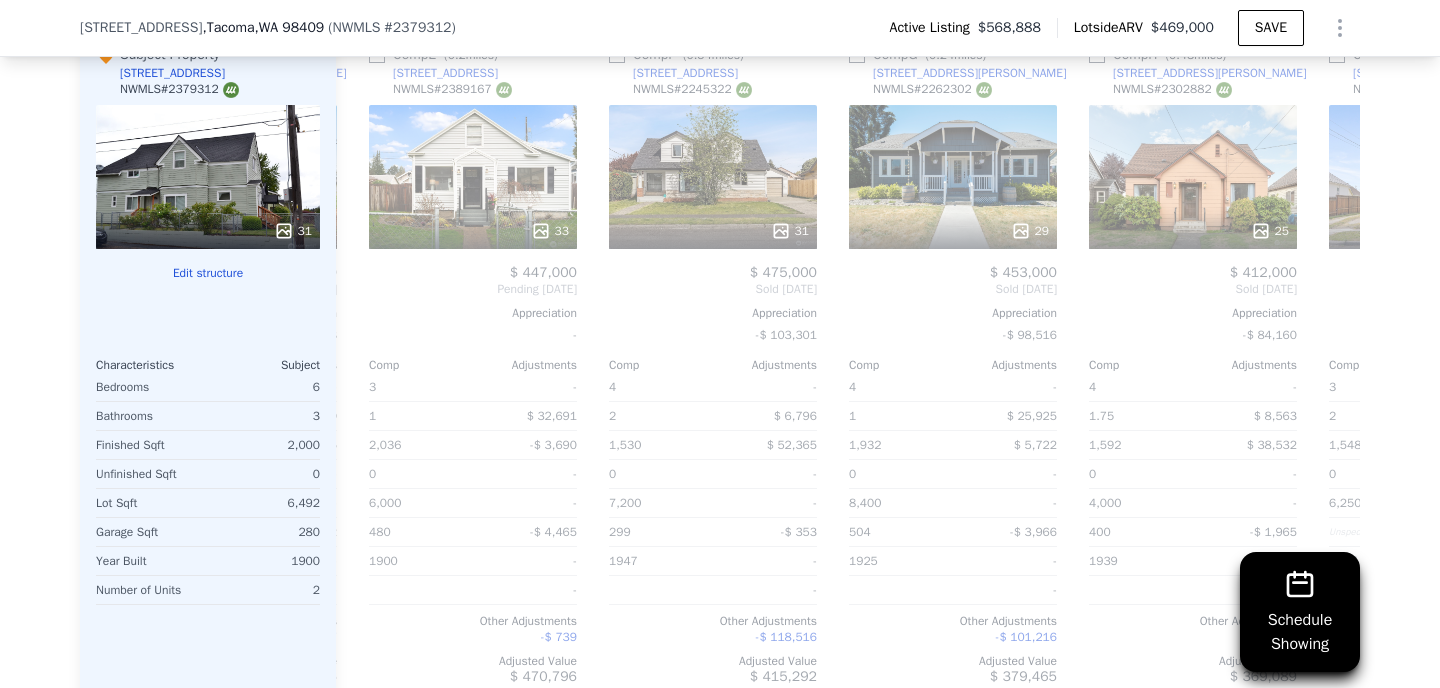 scroll, scrollTop: 0, scrollLeft: 960, axis: horizontal 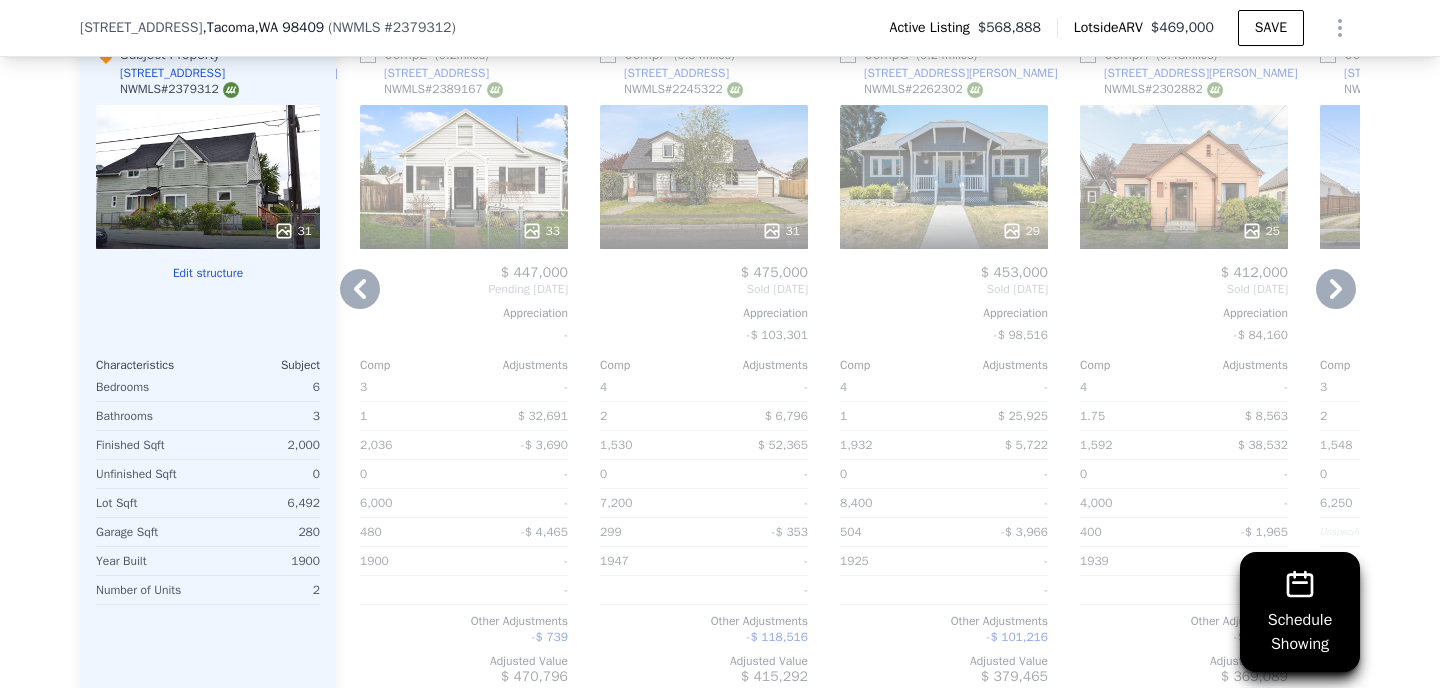 click 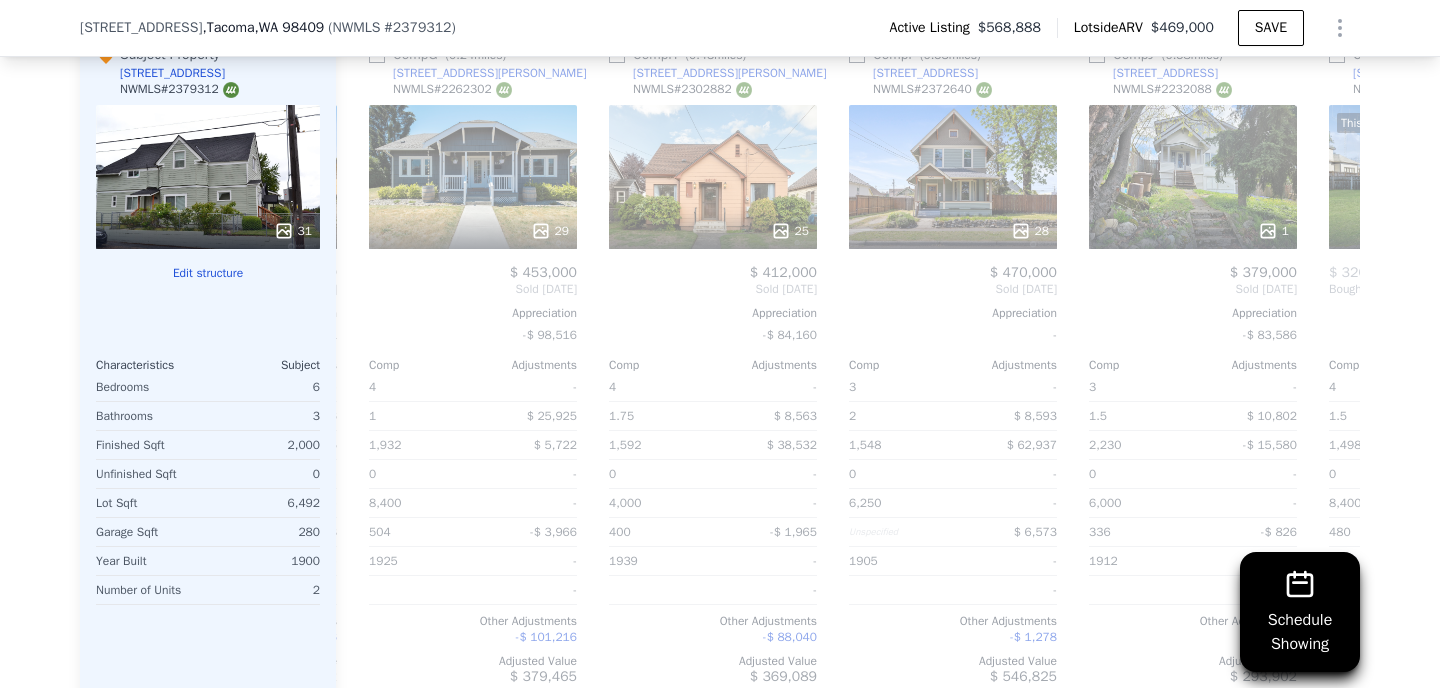 scroll, scrollTop: 0, scrollLeft: 1440, axis: horizontal 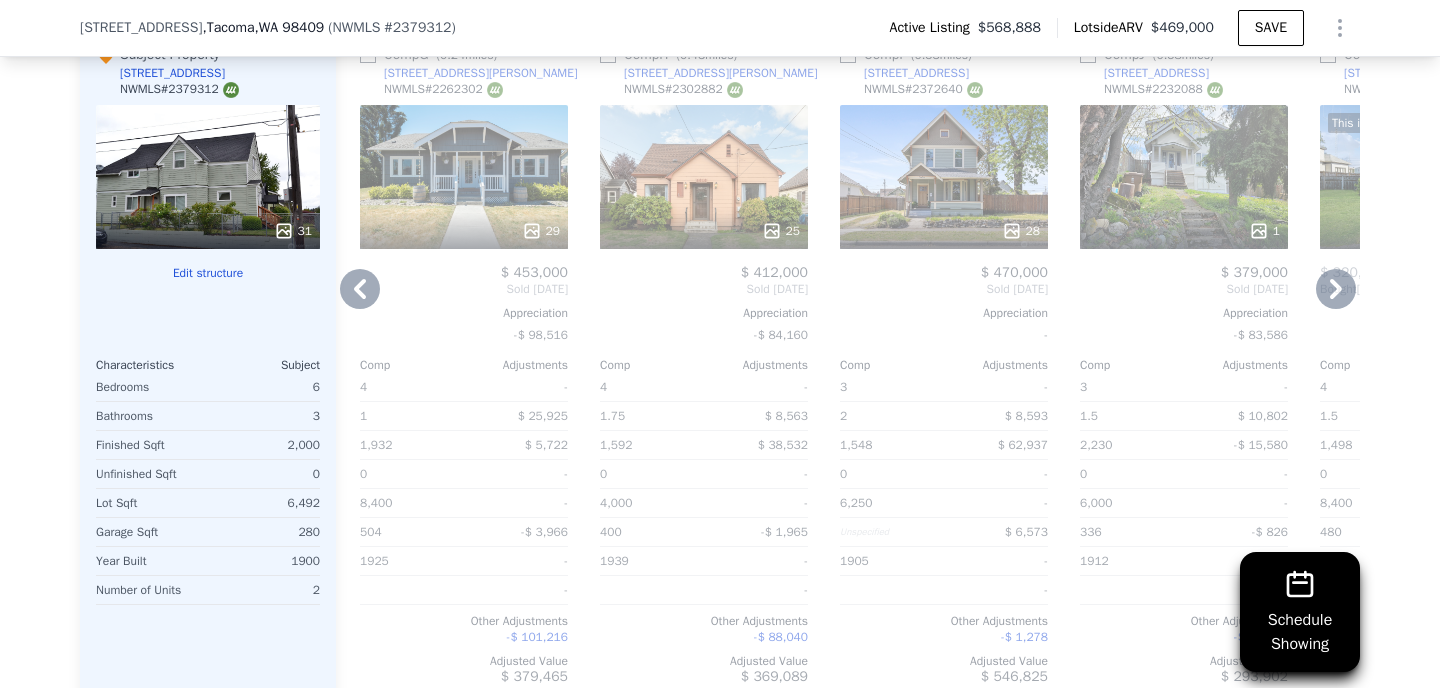 click 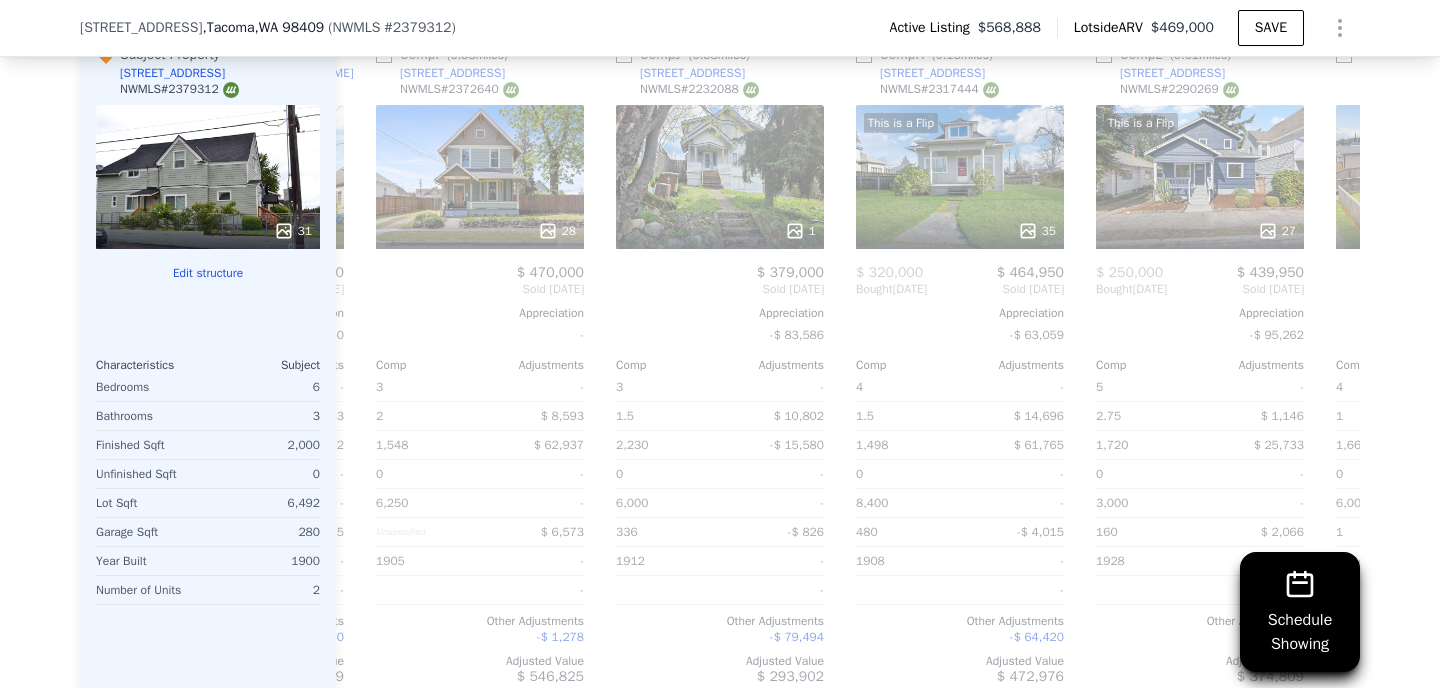 scroll, scrollTop: 0, scrollLeft: 1920, axis: horizontal 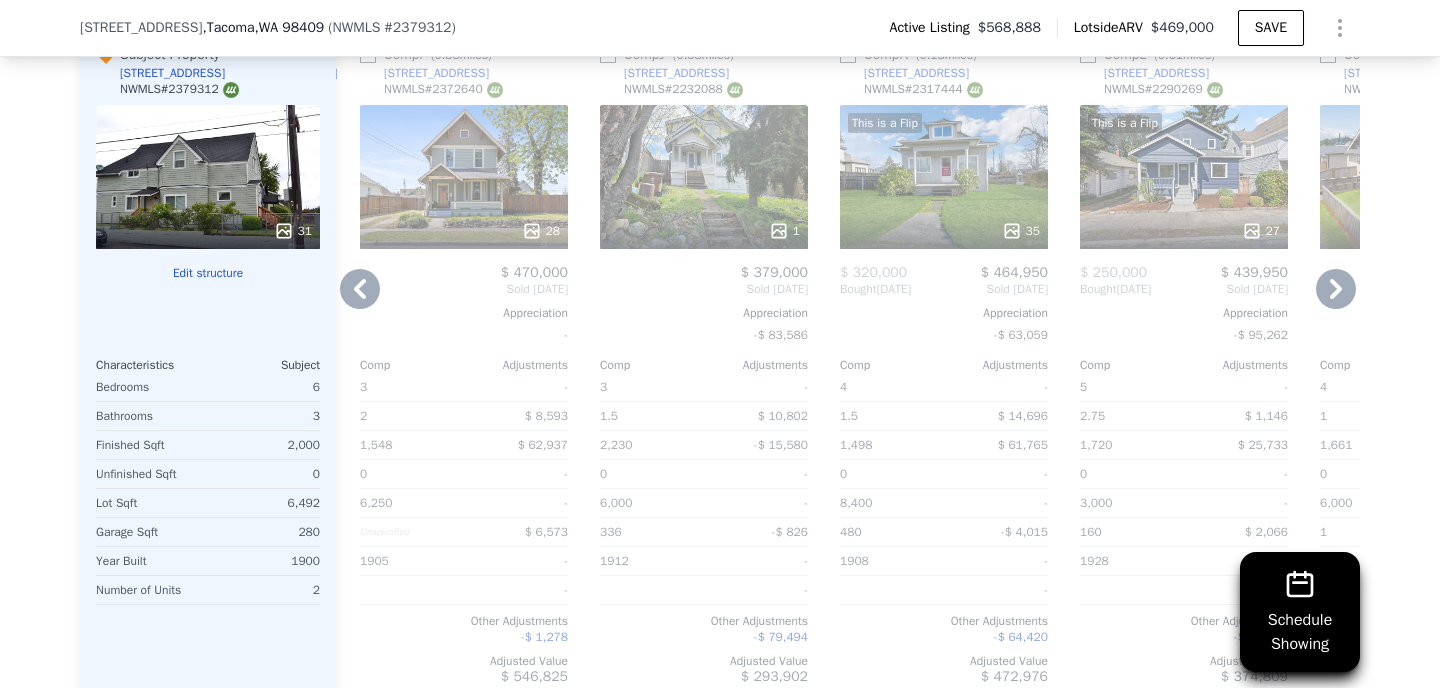click 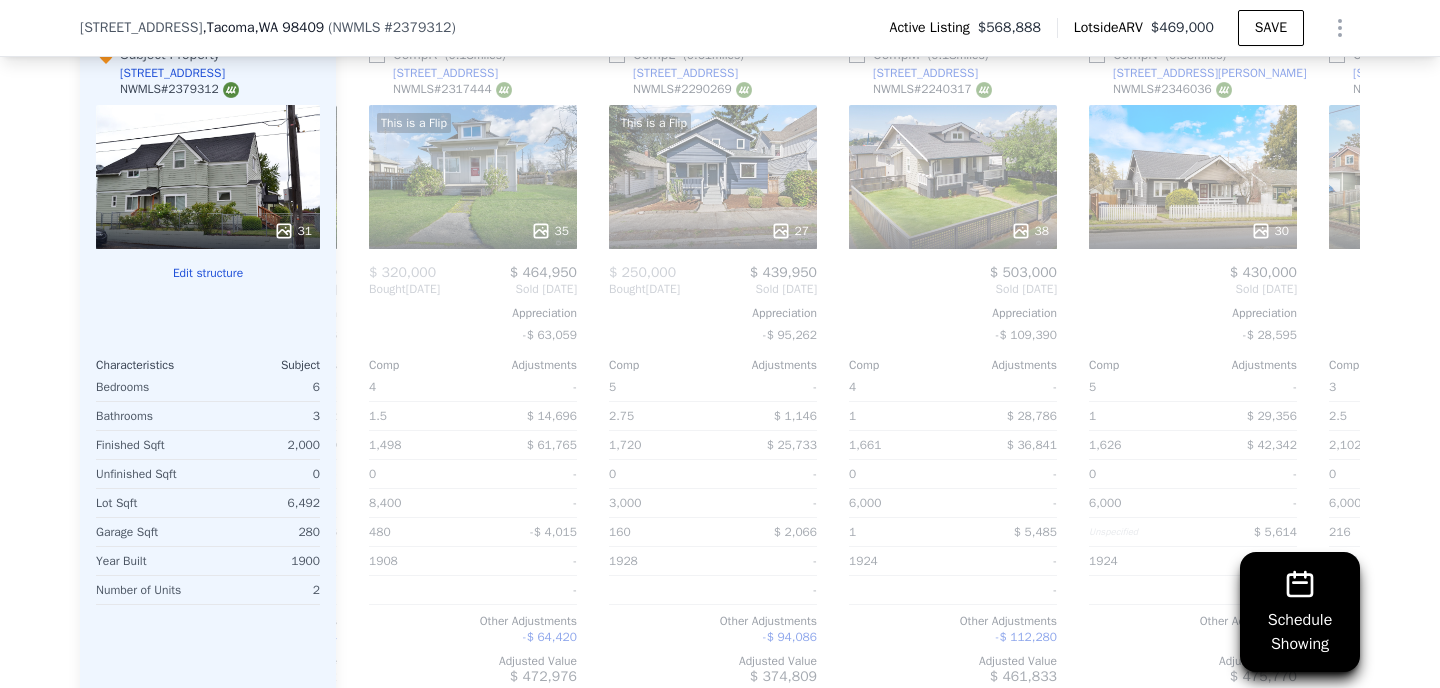 scroll, scrollTop: 0, scrollLeft: 2400, axis: horizontal 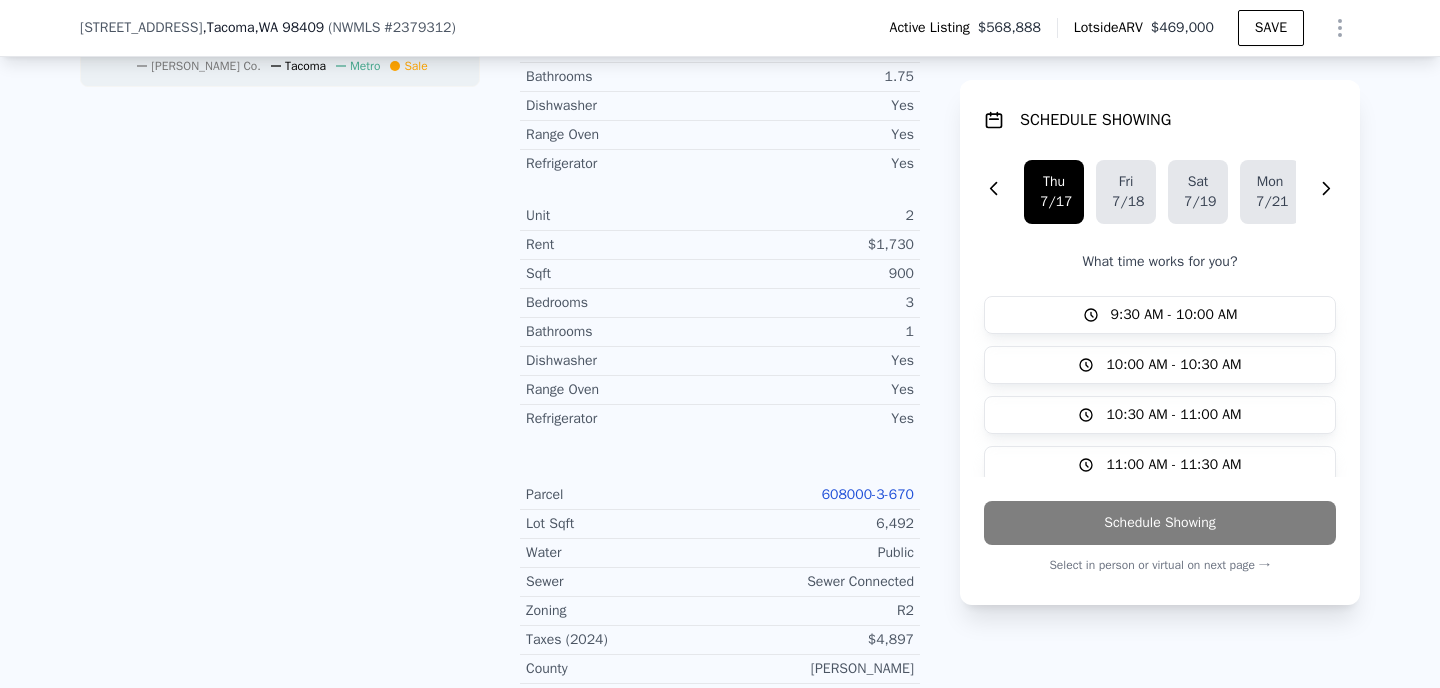 click on "Schedule Showing Select in person or virtual on next page →" at bounding box center [1160, 539] 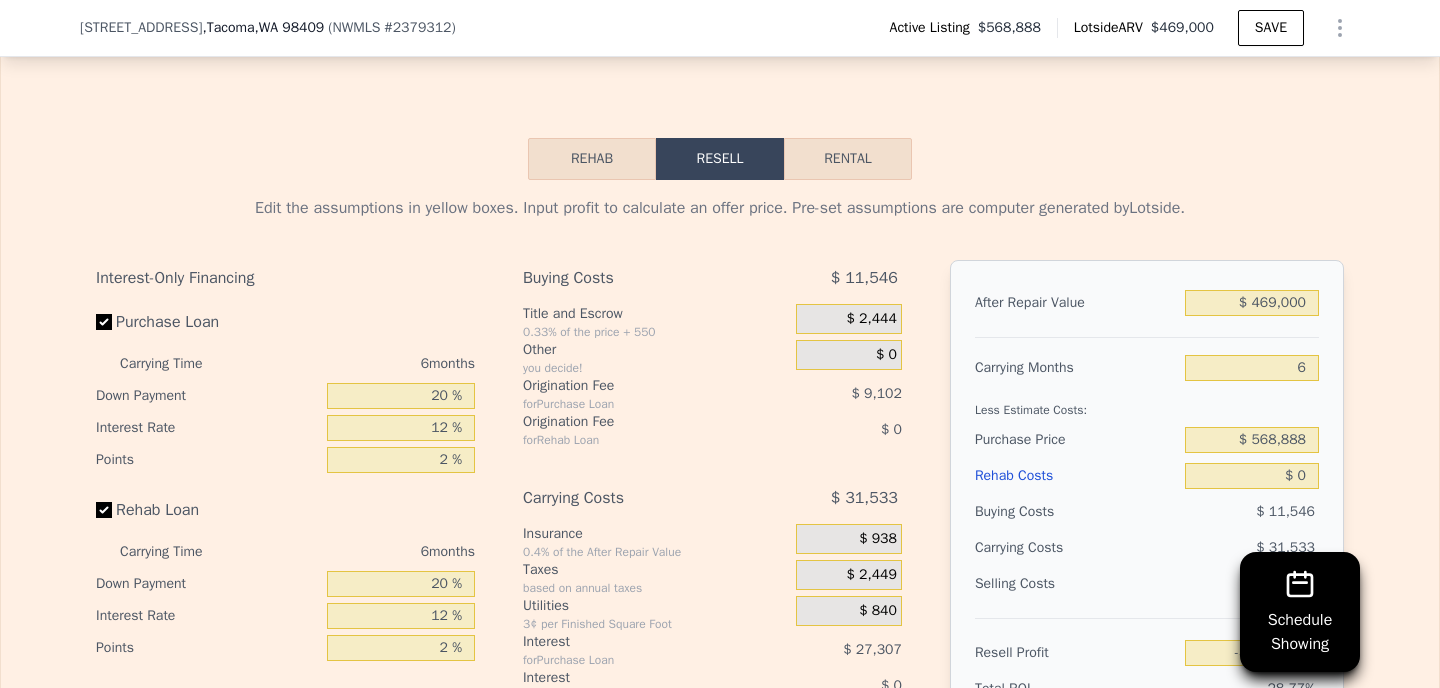 scroll, scrollTop: 3677, scrollLeft: 0, axis: vertical 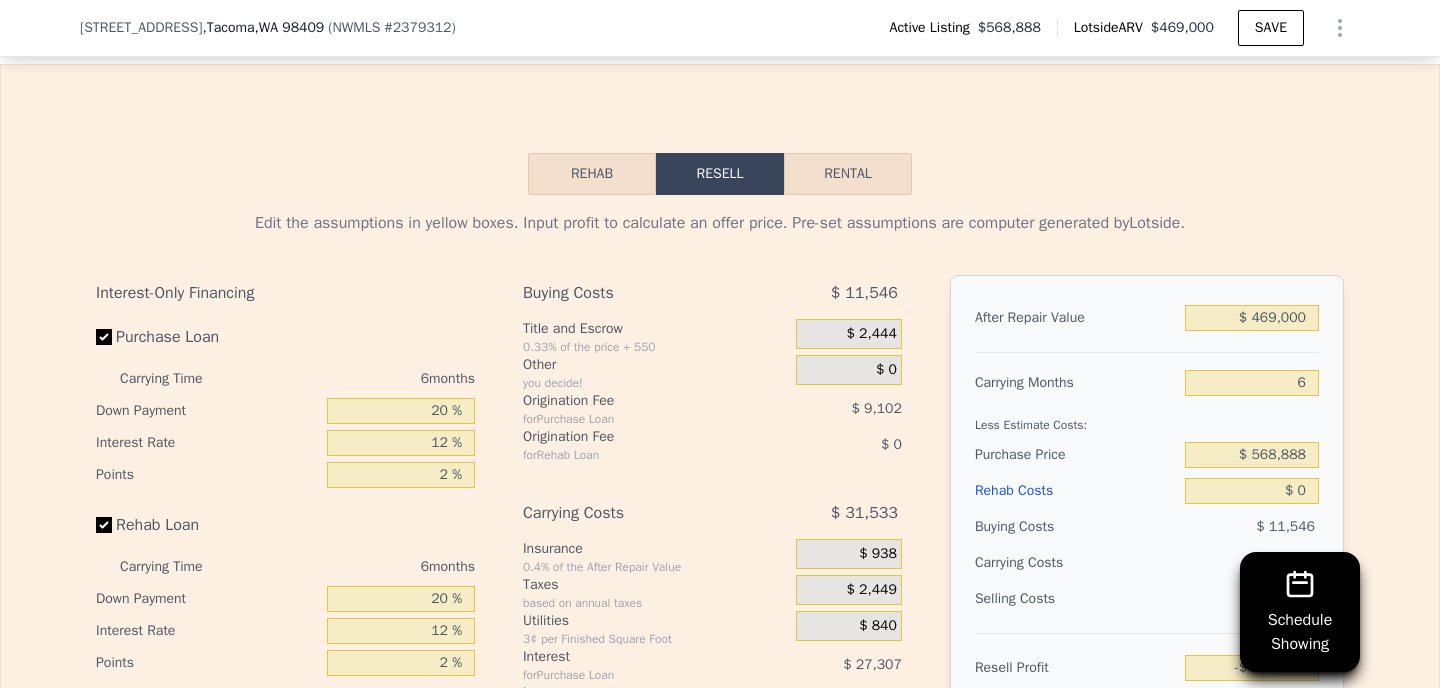 click on "Rental" at bounding box center [848, 174] 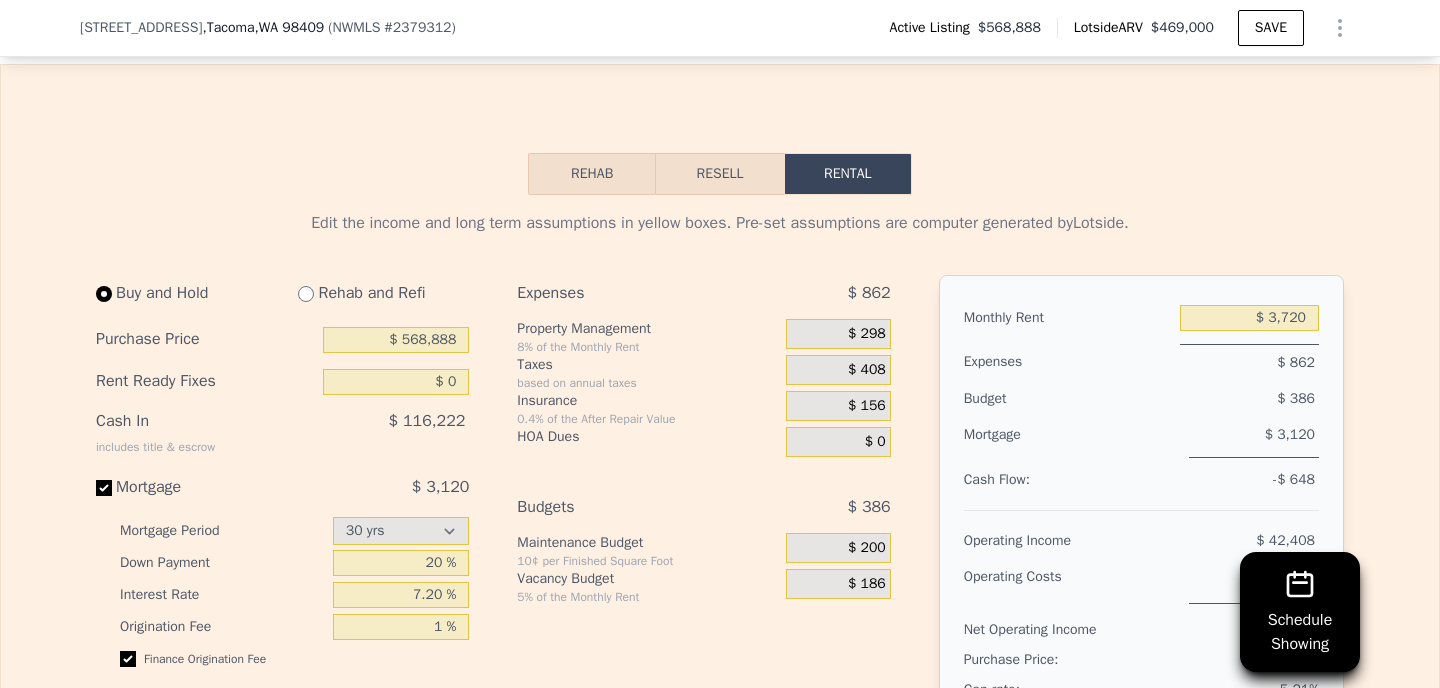 click on "Resell" at bounding box center [719, 174] 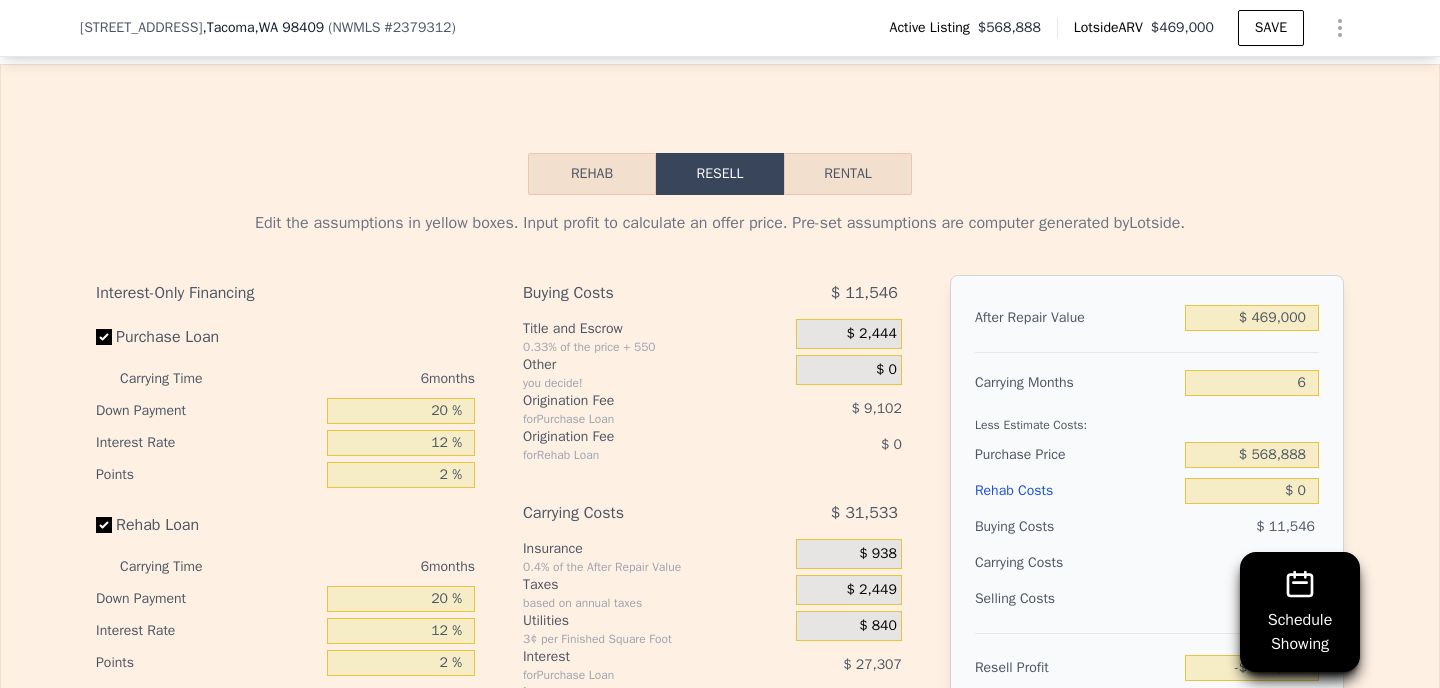 click on "Rehab" at bounding box center [592, 174] 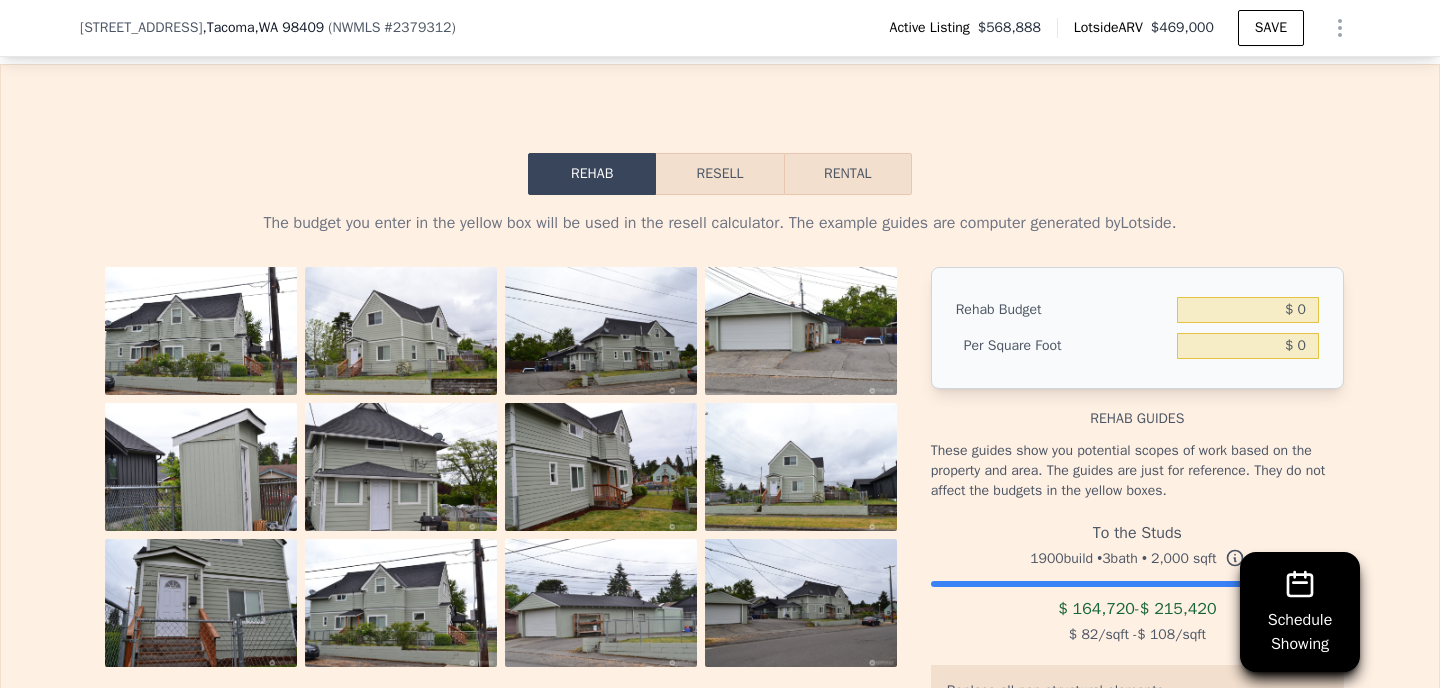 click on "Resell" at bounding box center (719, 174) 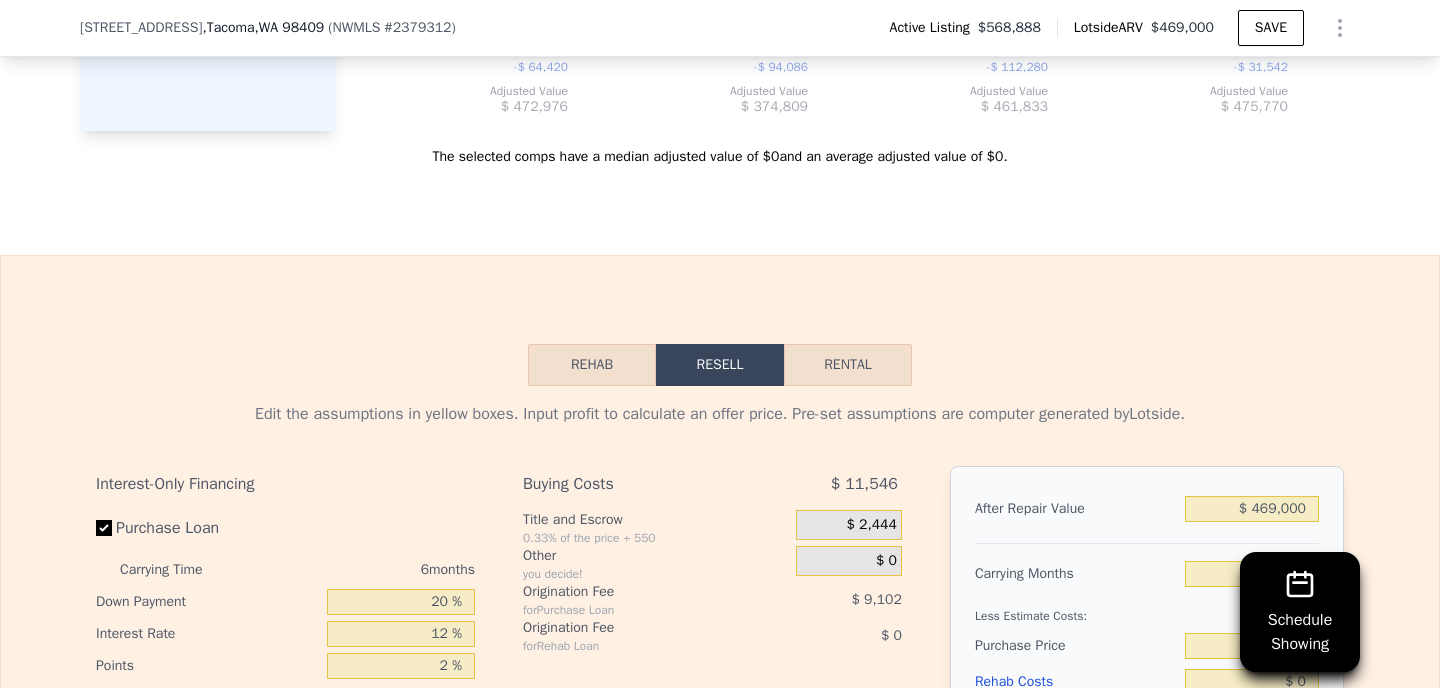 scroll, scrollTop: 3408, scrollLeft: 0, axis: vertical 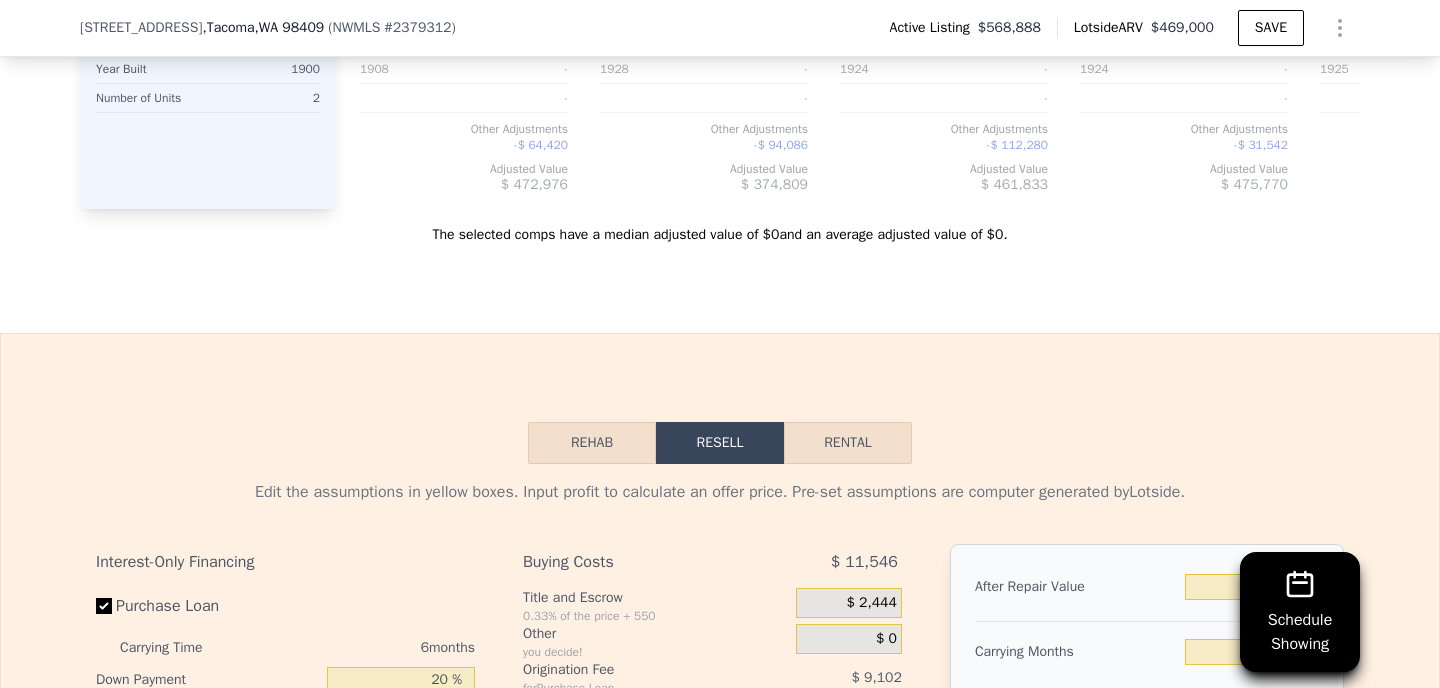 click on "Rehab" at bounding box center (592, 443) 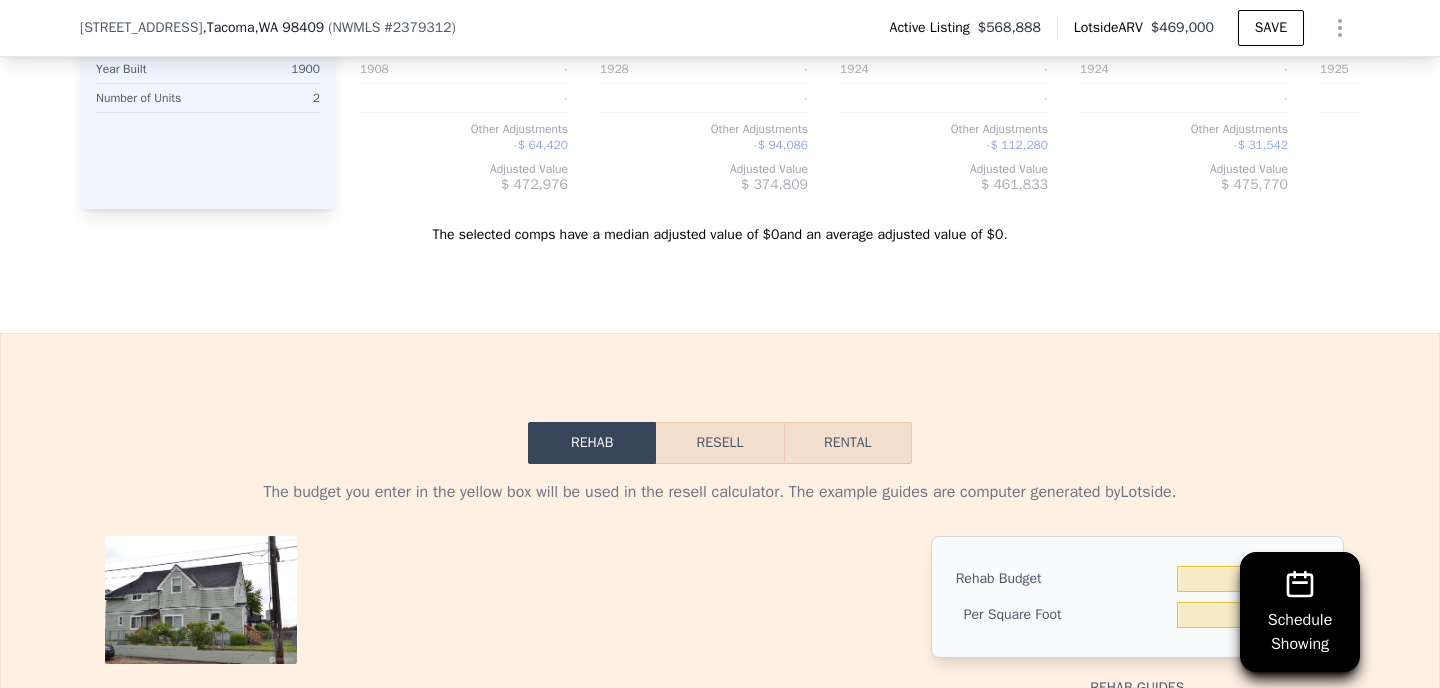 click on "Rental" at bounding box center [848, 443] 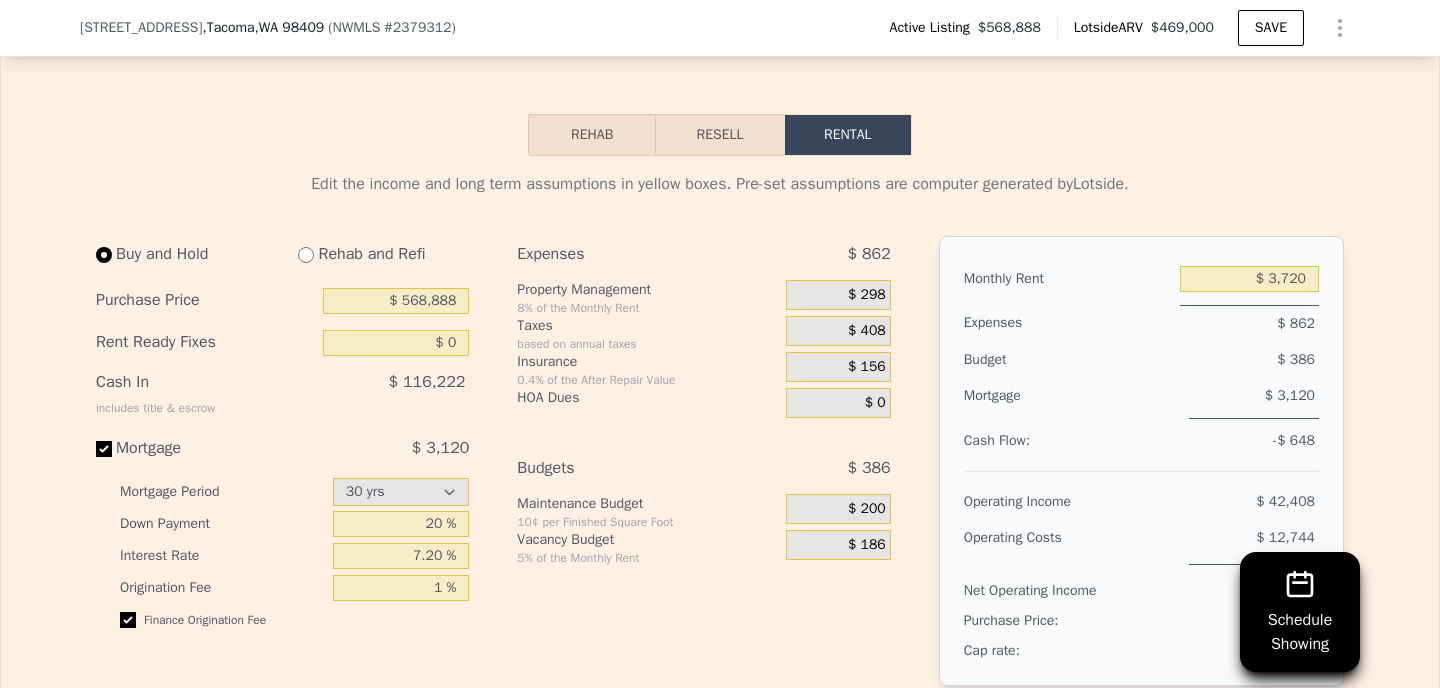 scroll, scrollTop: 3718, scrollLeft: 0, axis: vertical 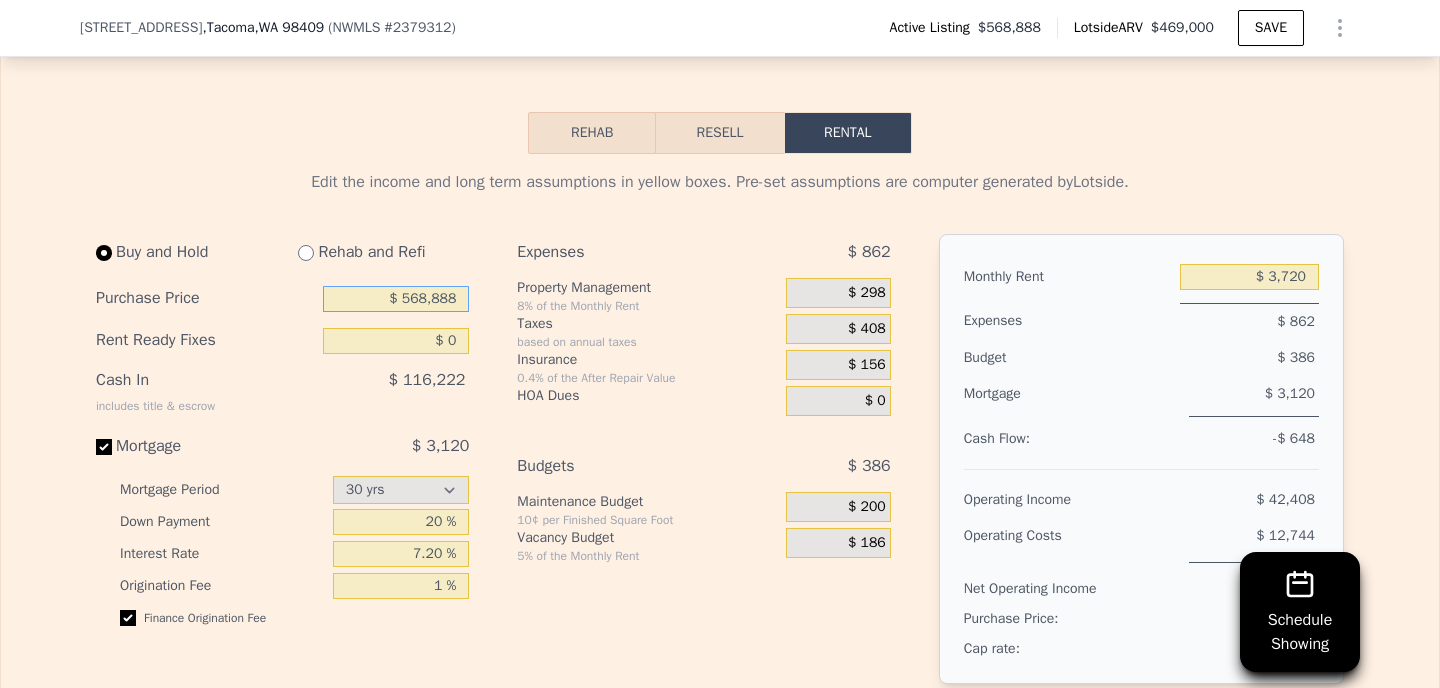 drag, startPoint x: 462, startPoint y: 302, endPoint x: 383, endPoint y: 296, distance: 79.22752 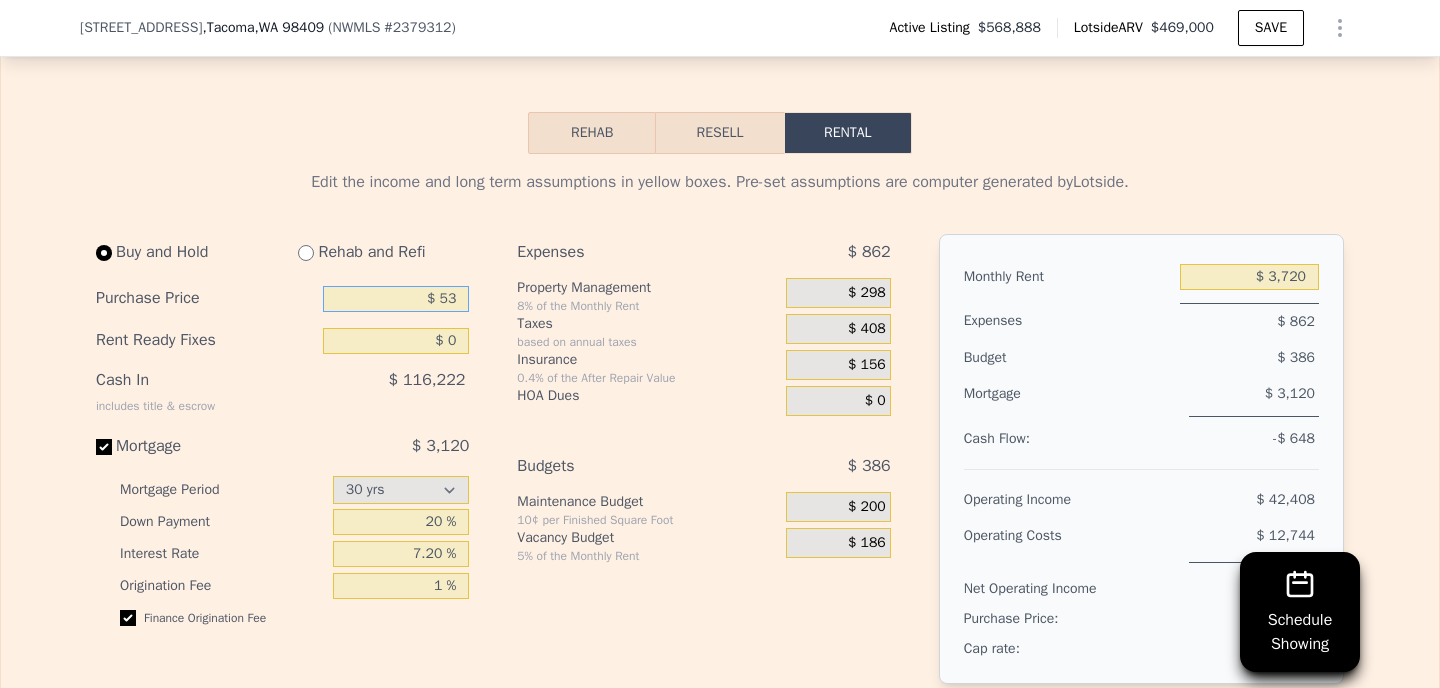 type on "$ 5" 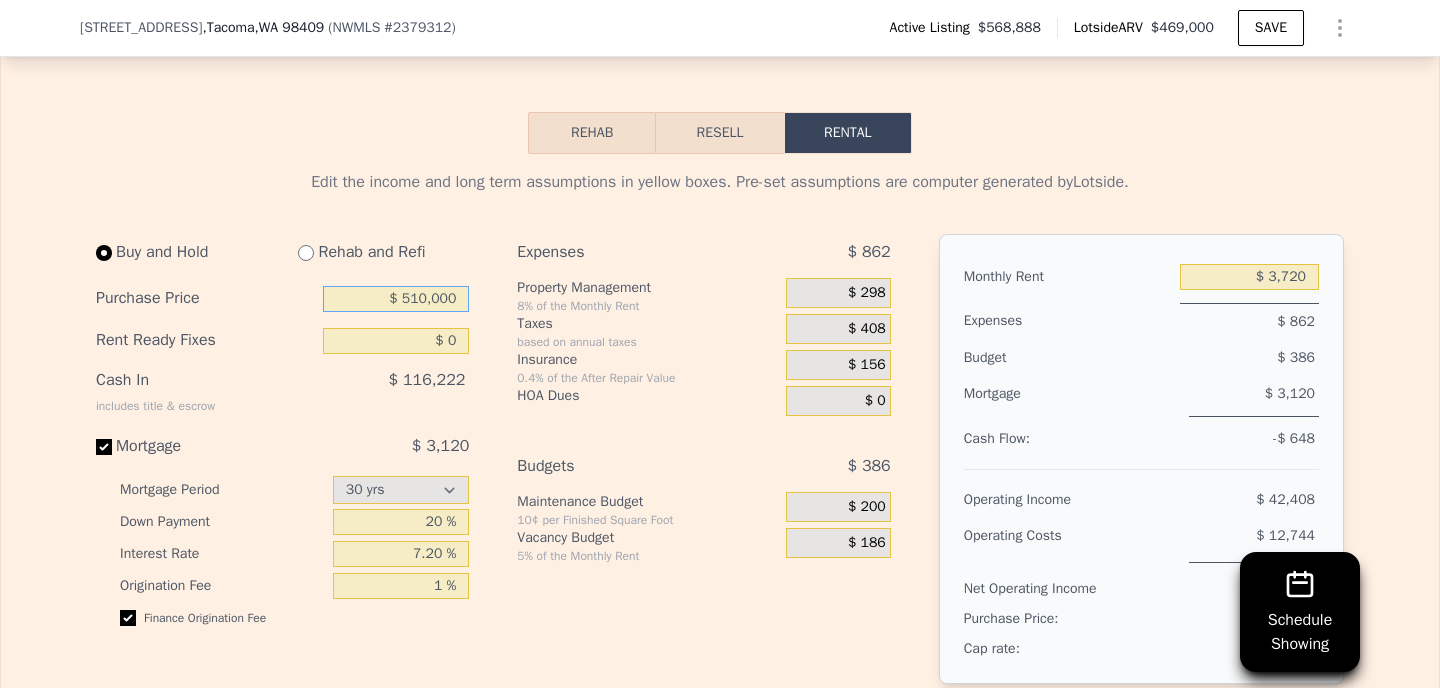 type on "$ 510,000" 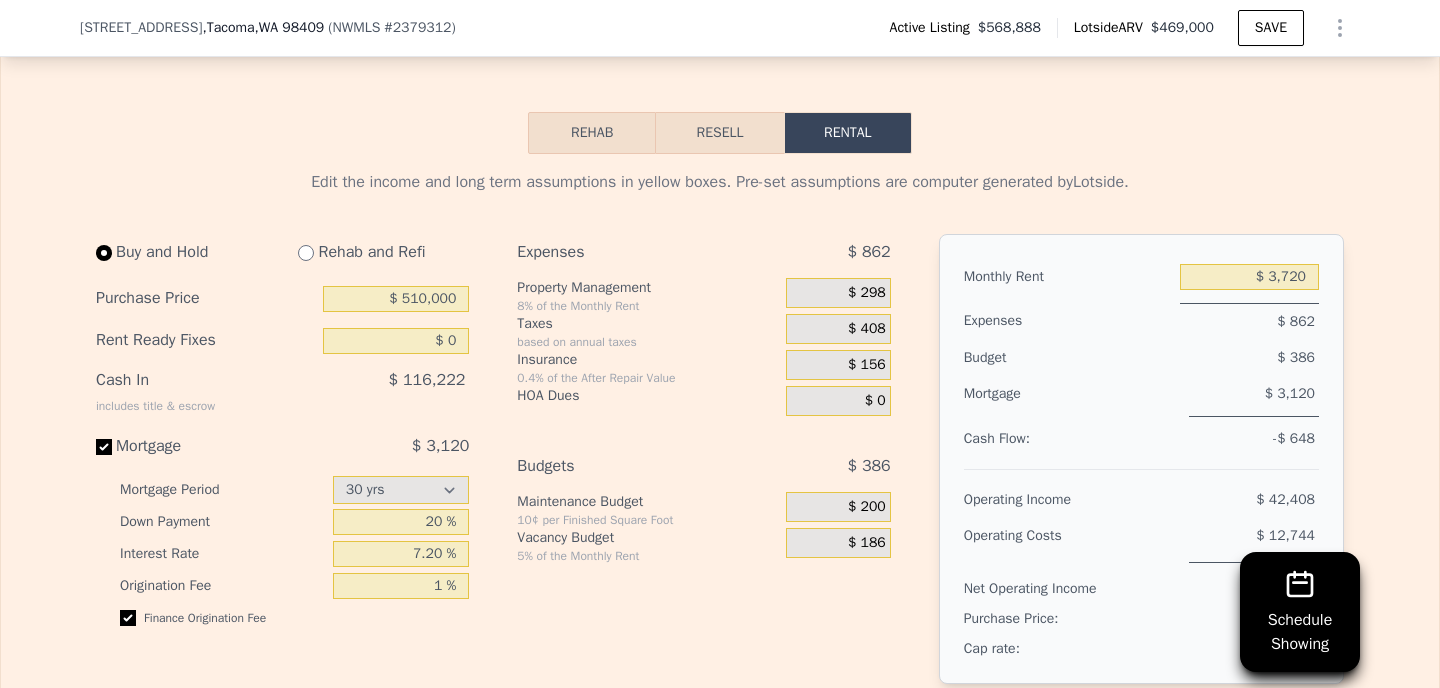 click on "Insurance" at bounding box center [647, 360] 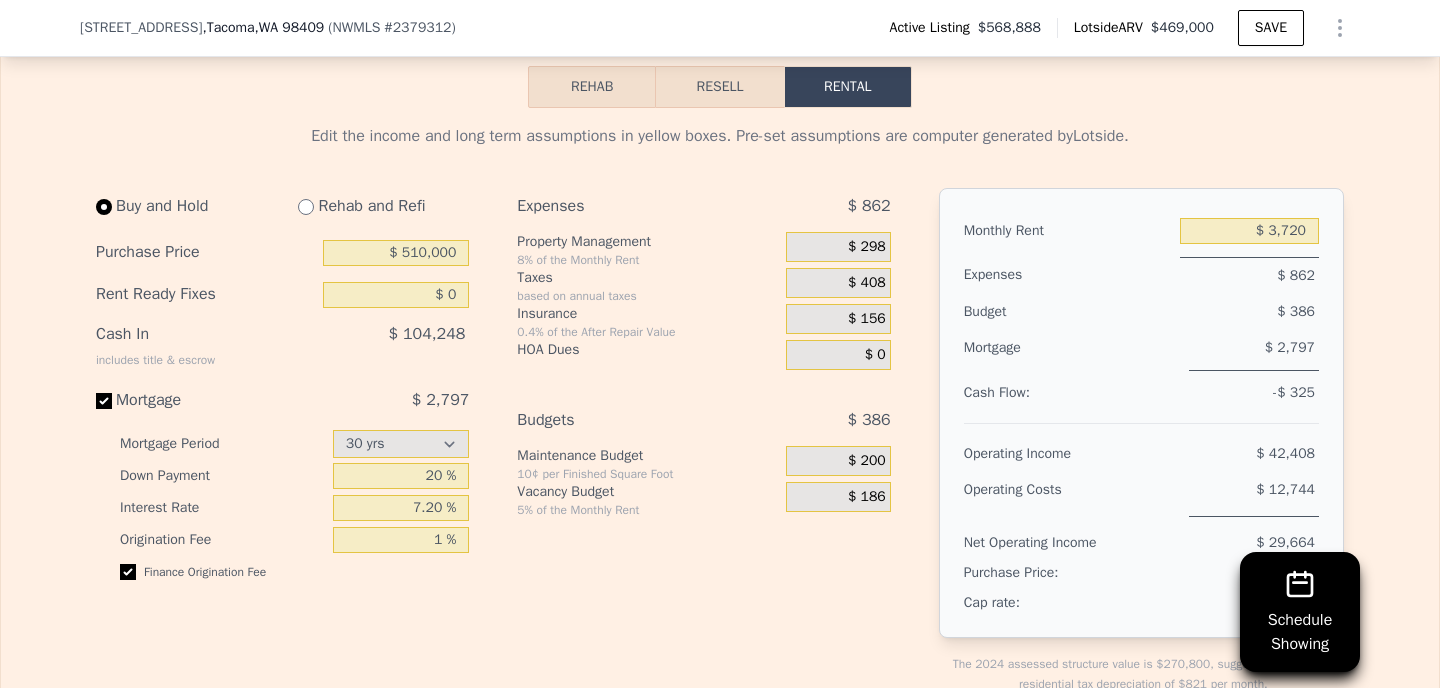scroll, scrollTop: 3767, scrollLeft: 0, axis: vertical 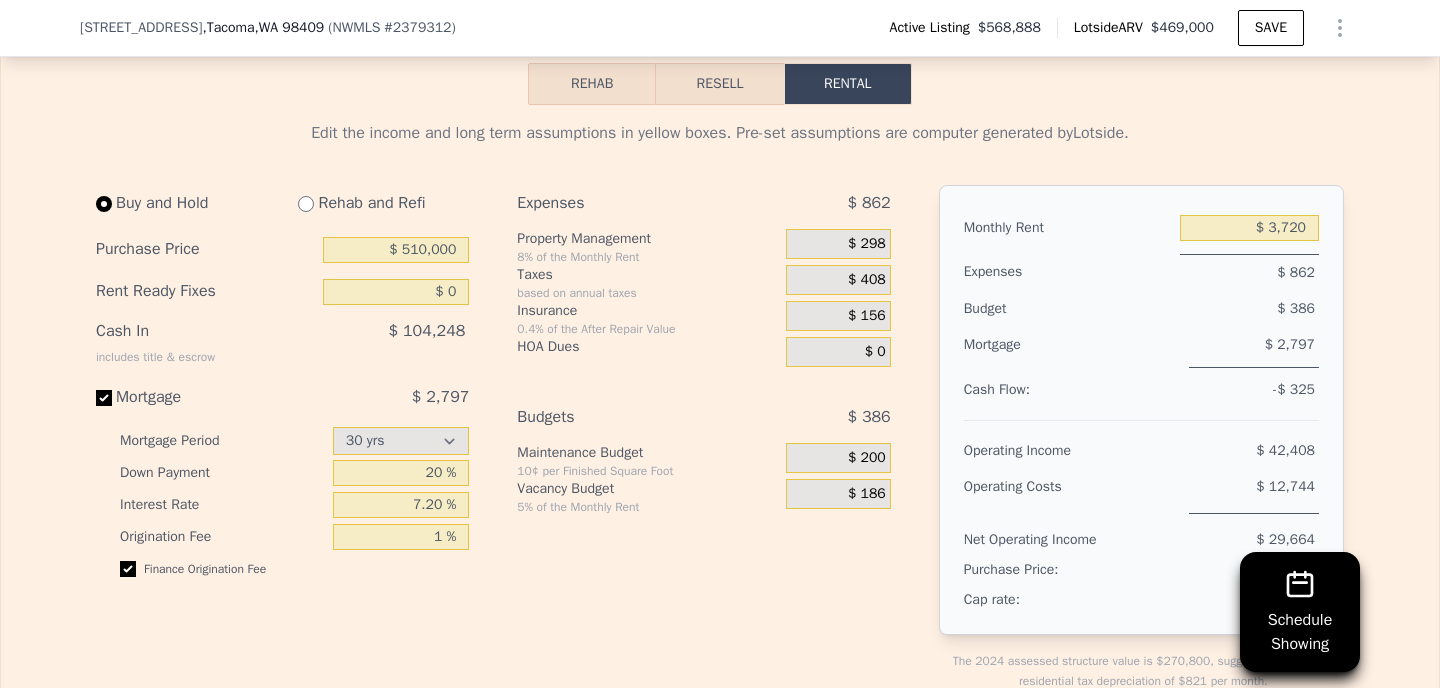 click on "$ 298" at bounding box center [867, 244] 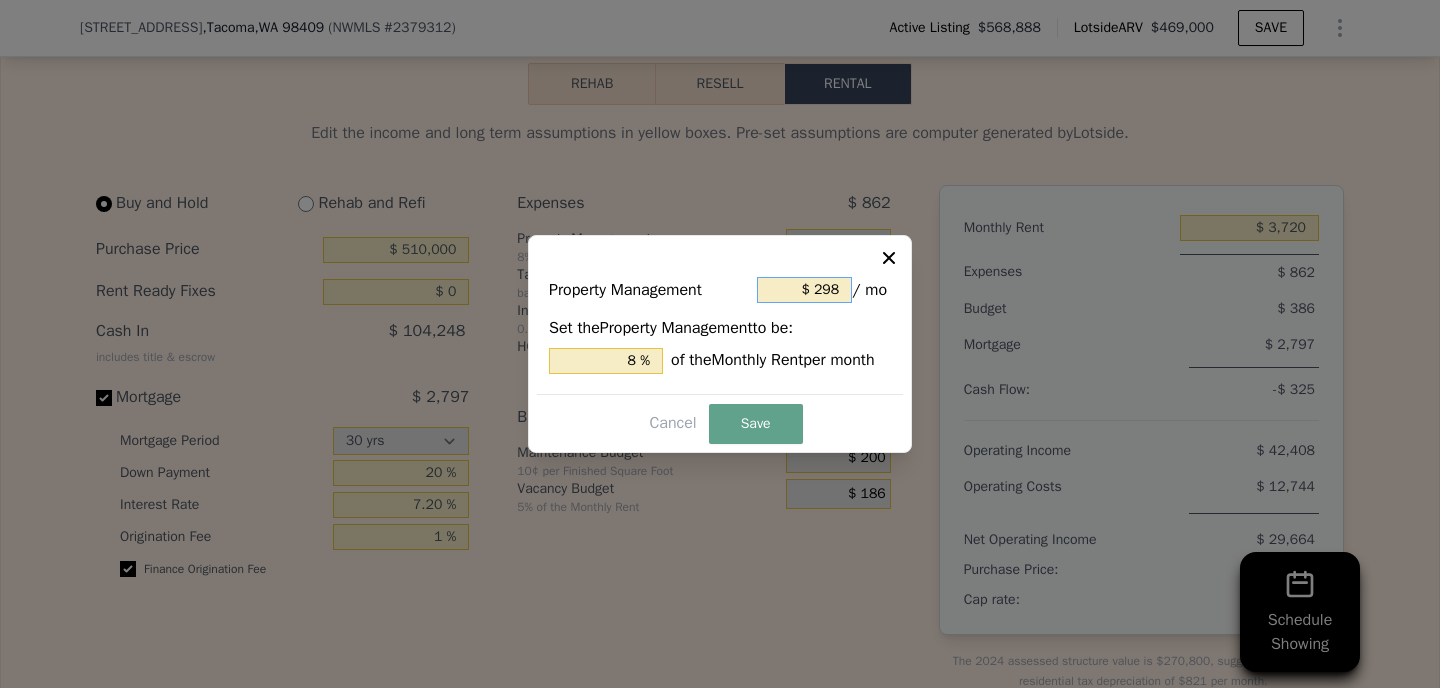 click on "$ 298" at bounding box center (804, 290) 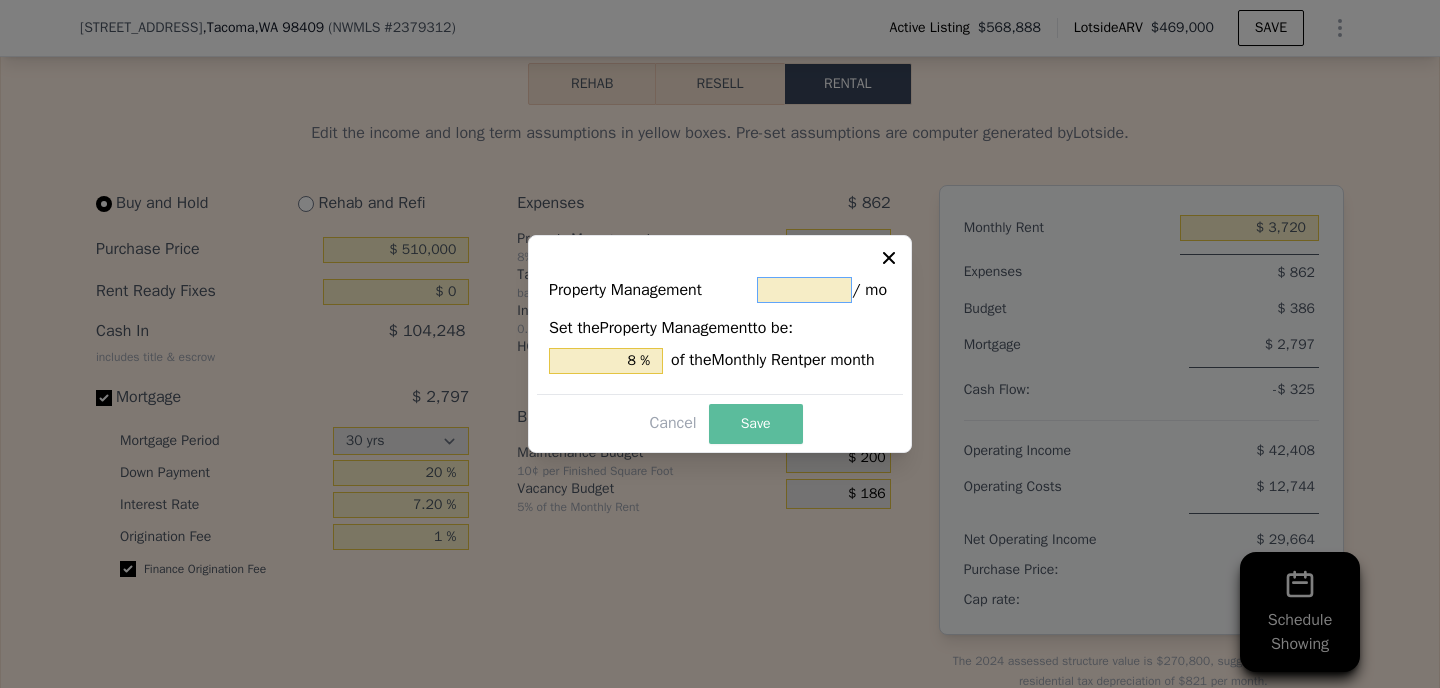 type 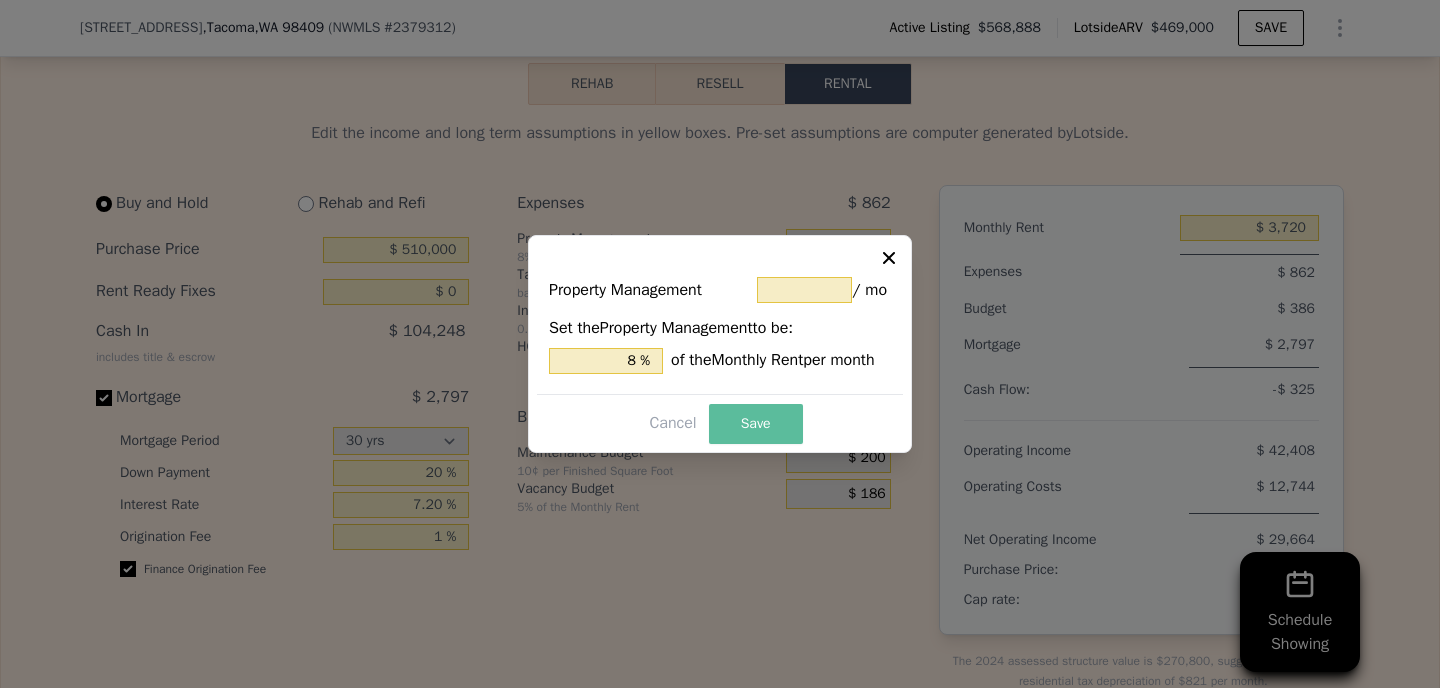 click on "Save" at bounding box center (756, 424) 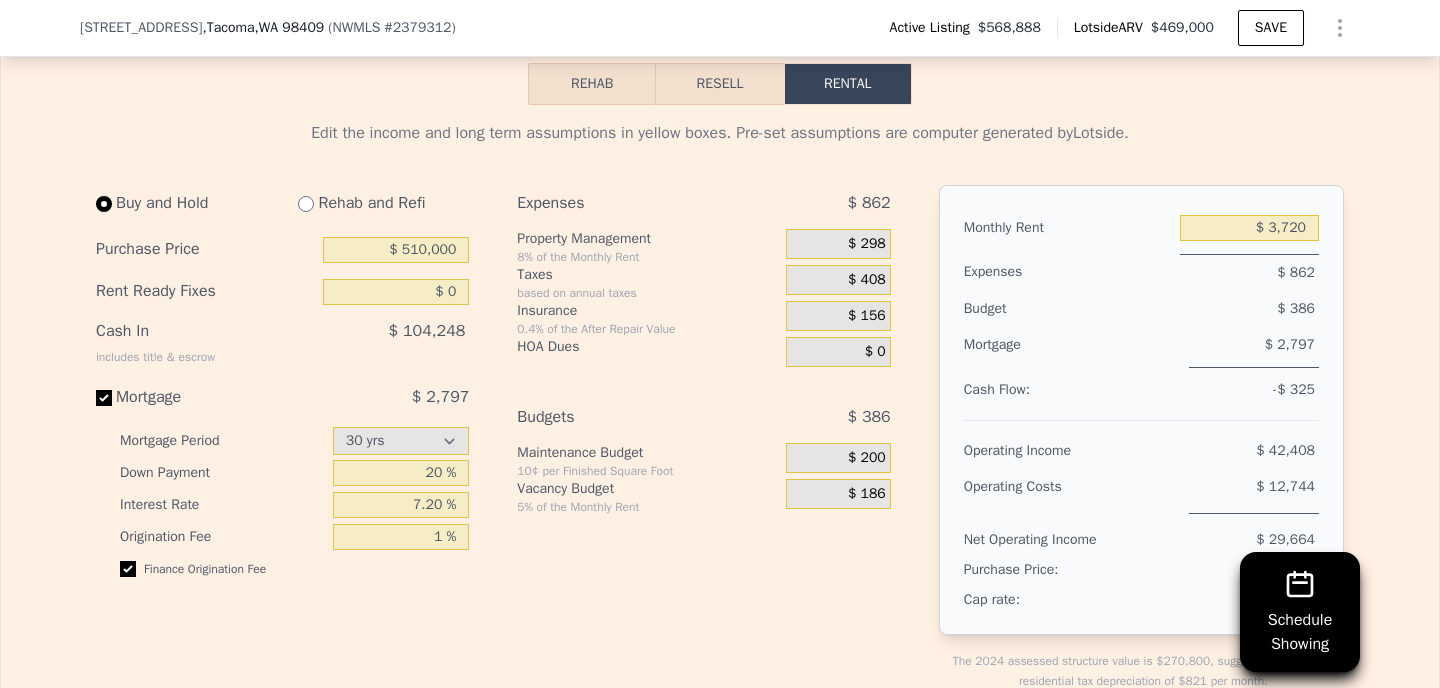 click on "$ 200" at bounding box center [838, 458] 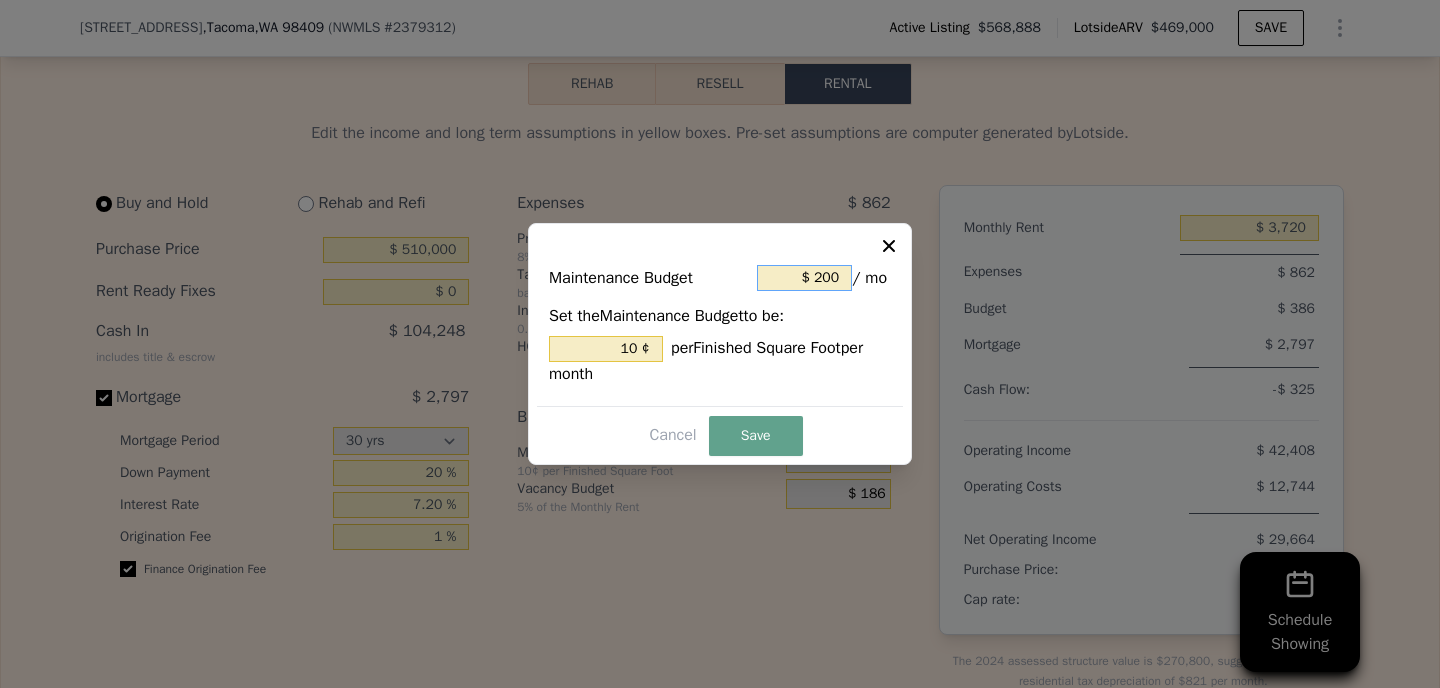 click on "$ 200" at bounding box center [804, 278] 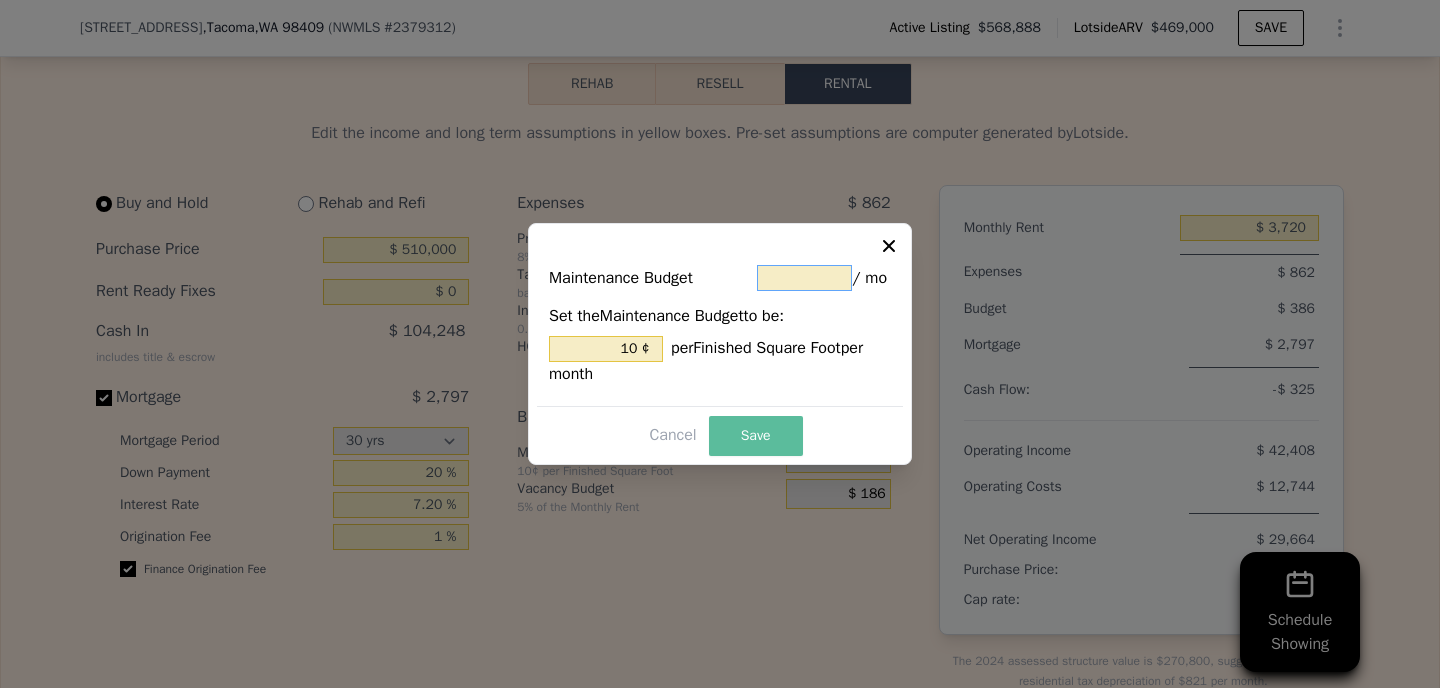 type 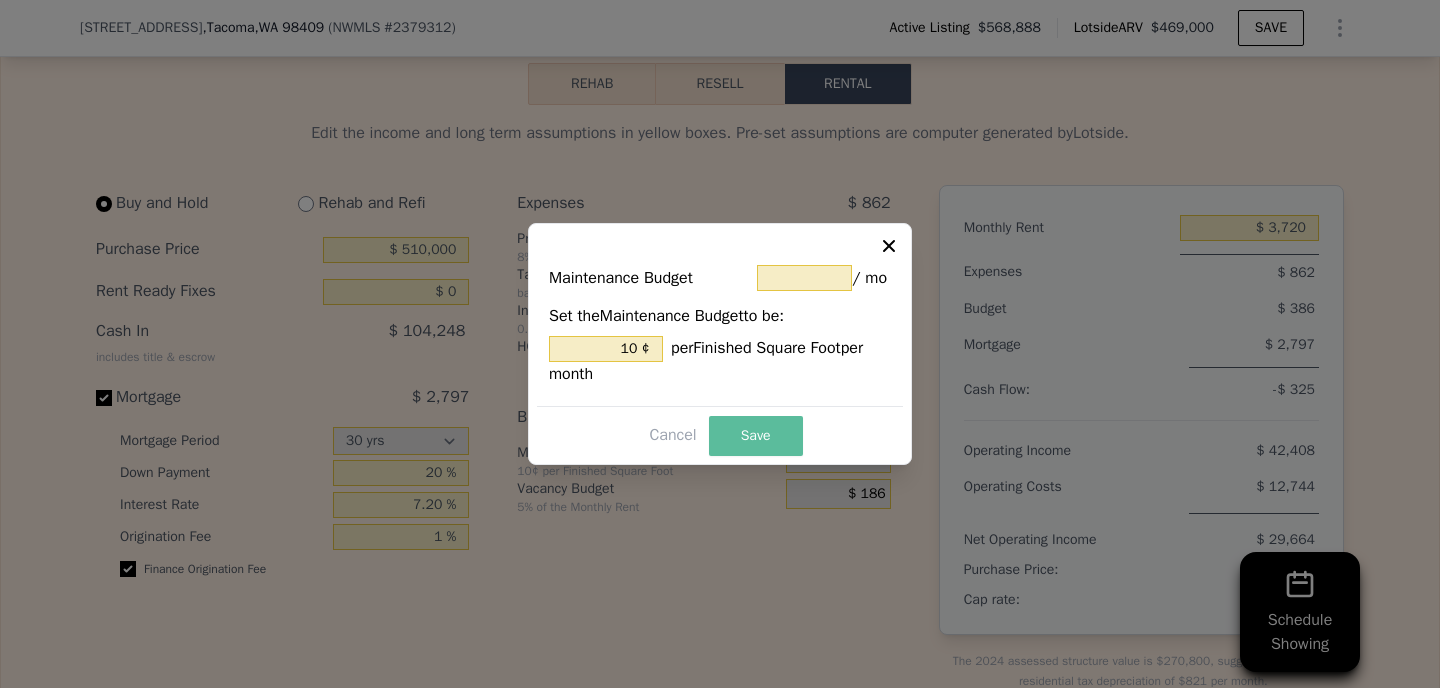 click on "Save" at bounding box center (756, 436) 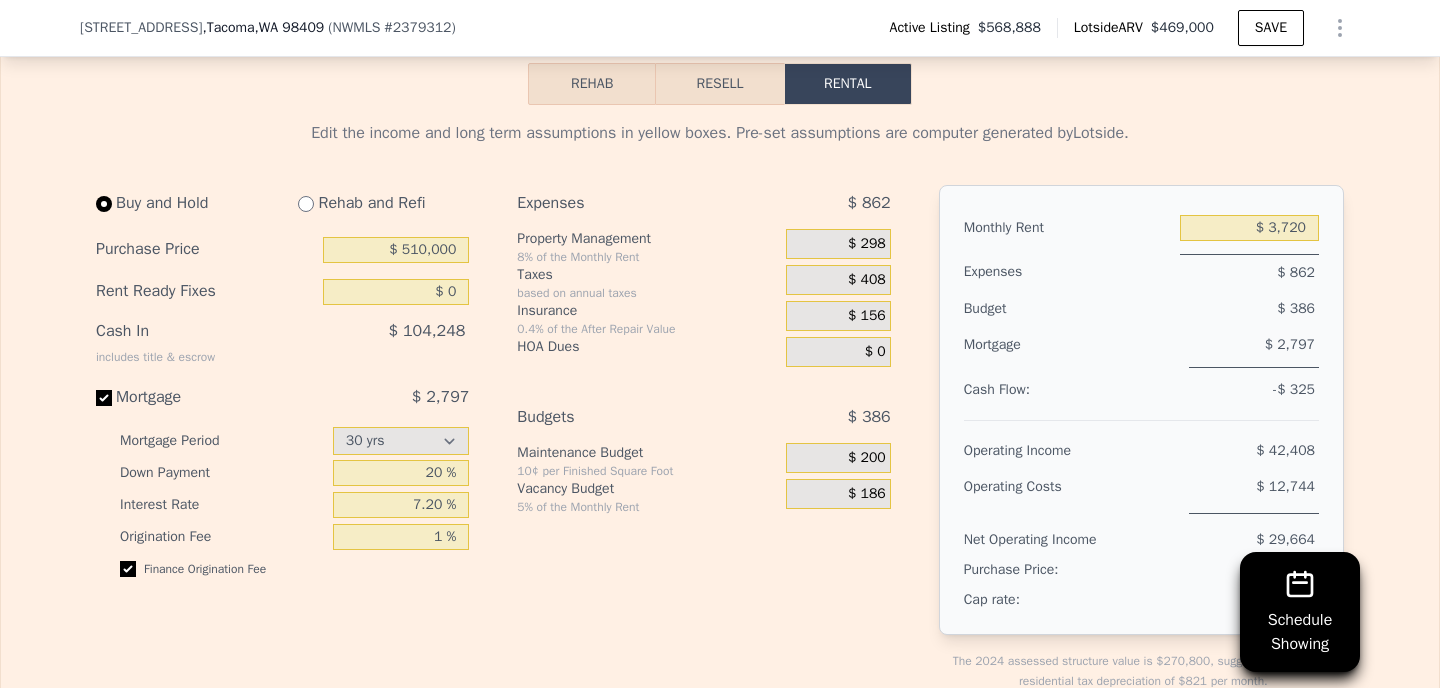 click on "$ 186" at bounding box center [867, 494] 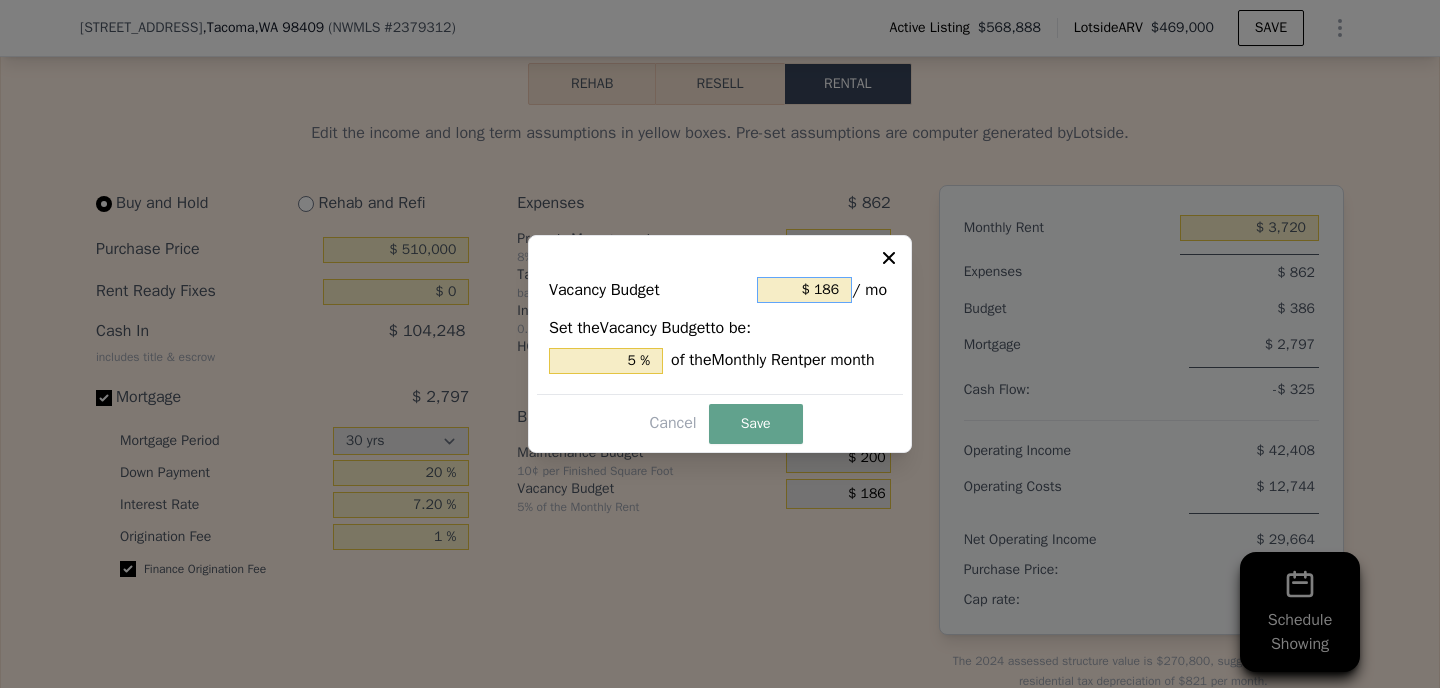 click on "$ 186" at bounding box center [804, 290] 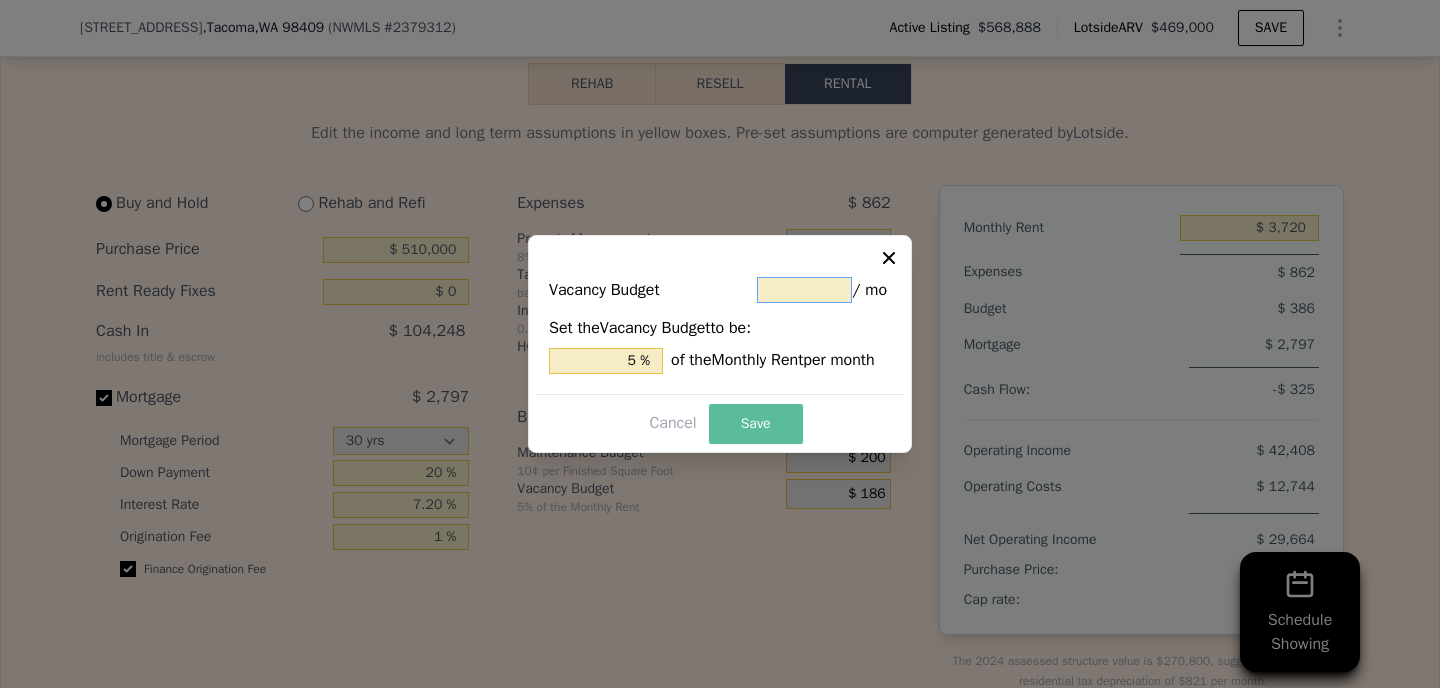 type 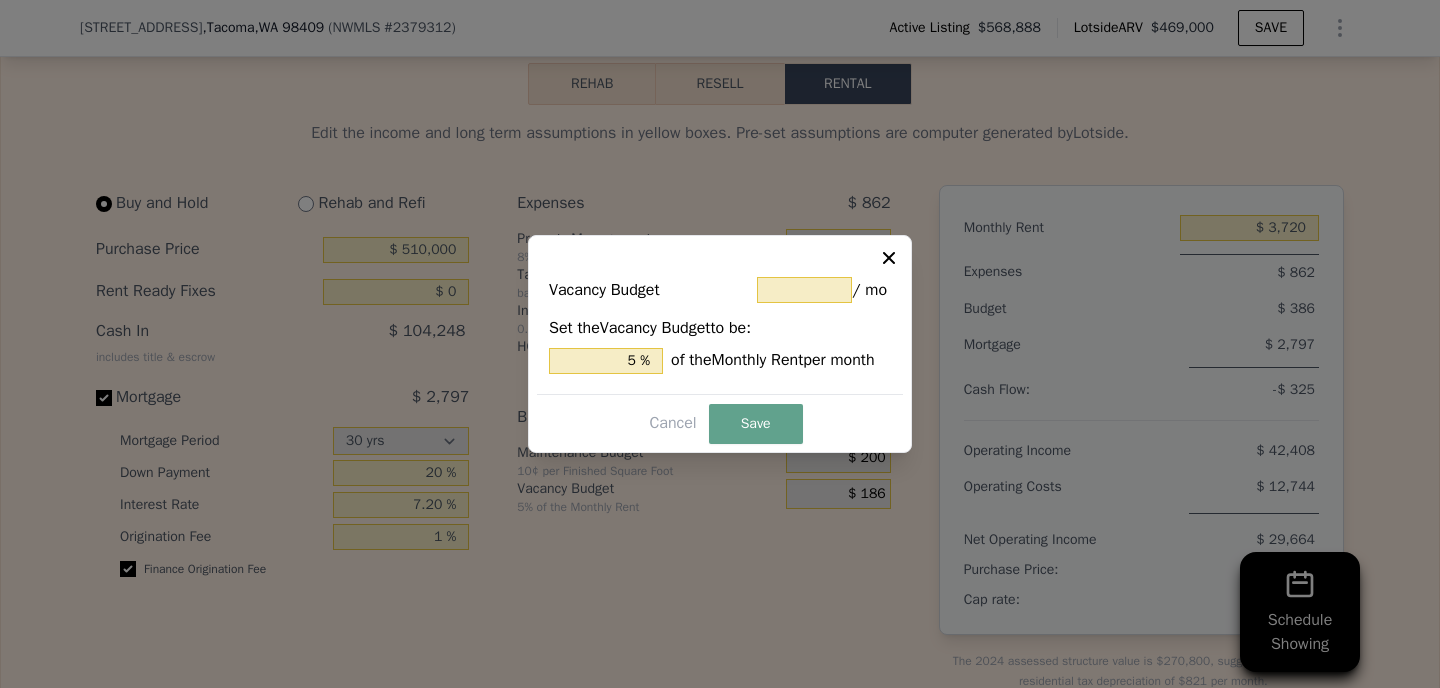 click on "Save" at bounding box center (756, 424) 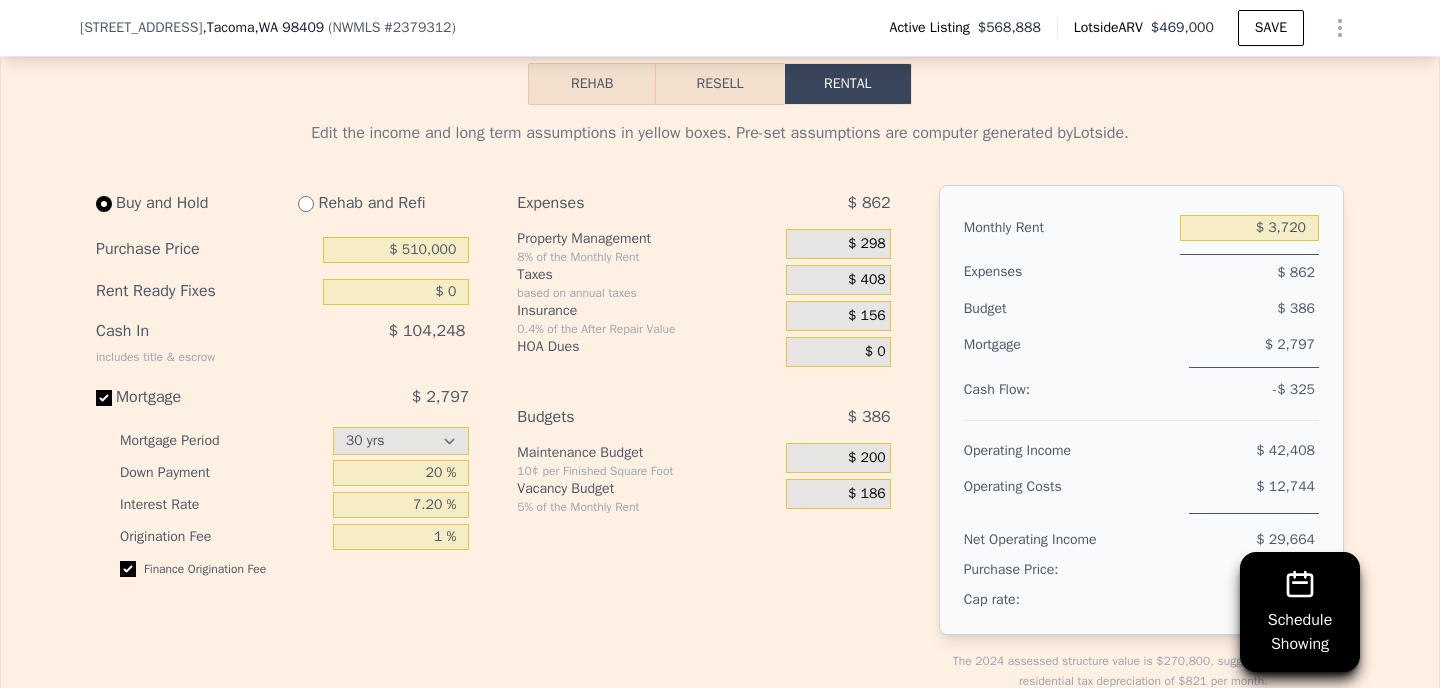 click on "Budgets" at bounding box center [626, 417] 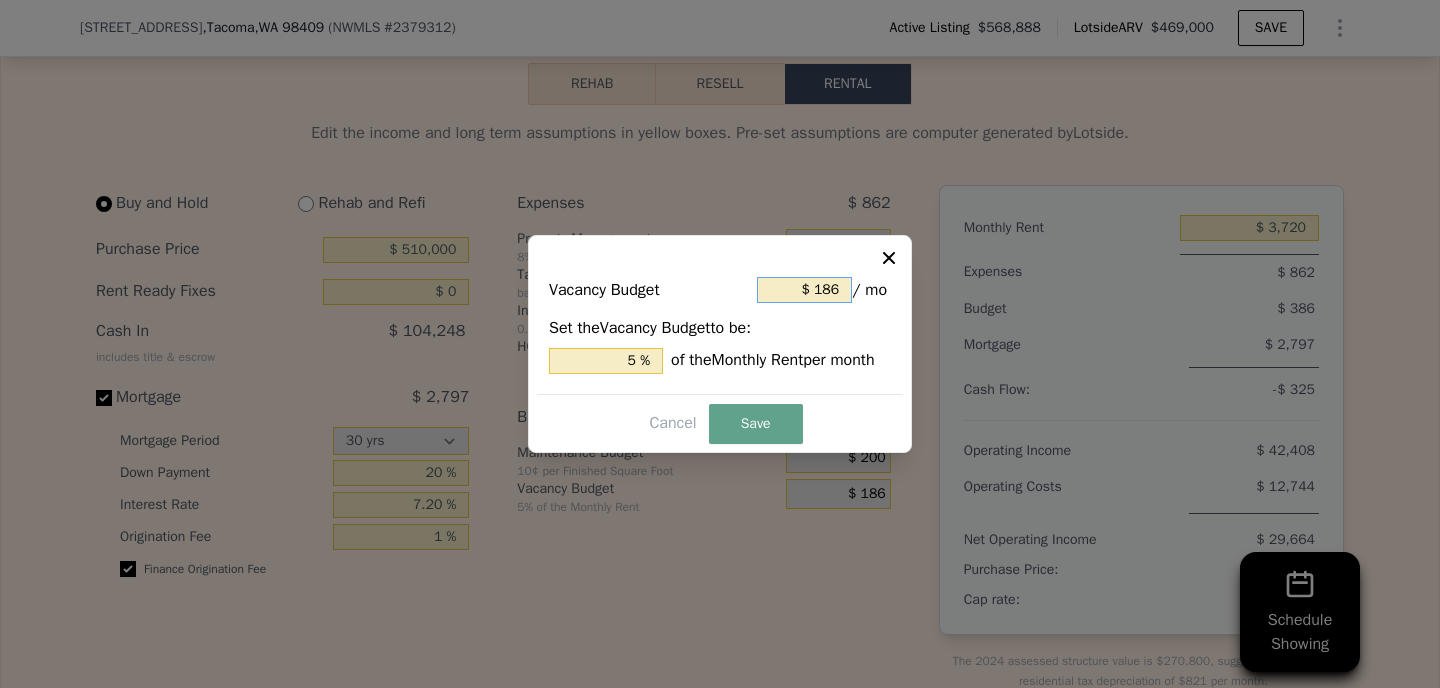 click on "$ 186" at bounding box center [804, 290] 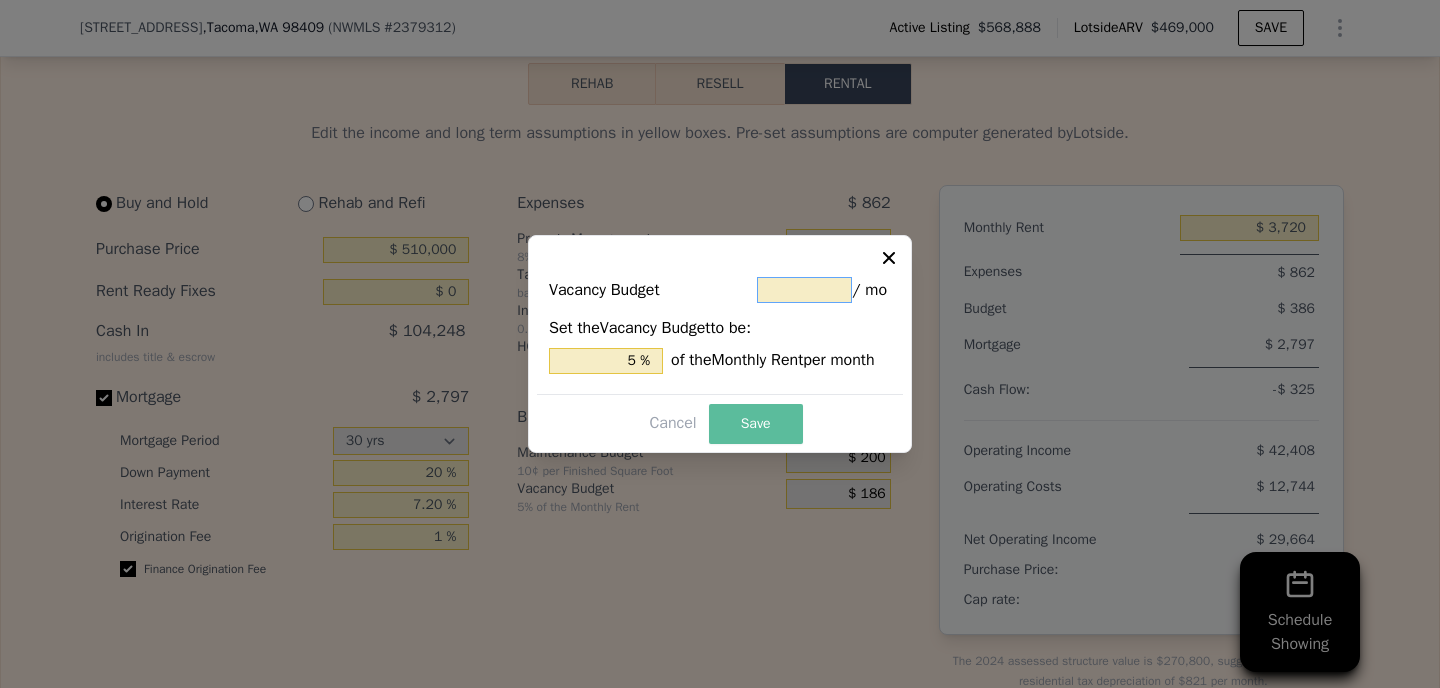 type 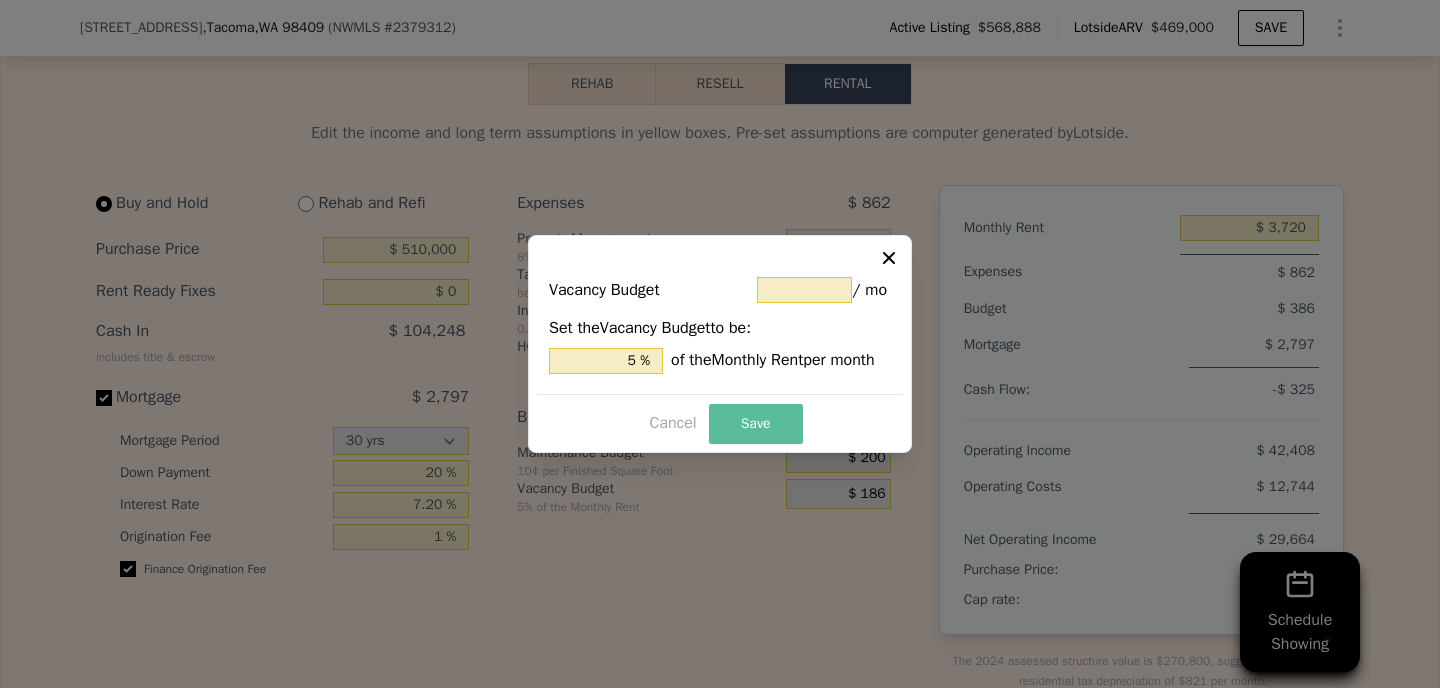 click on "Save" at bounding box center [756, 424] 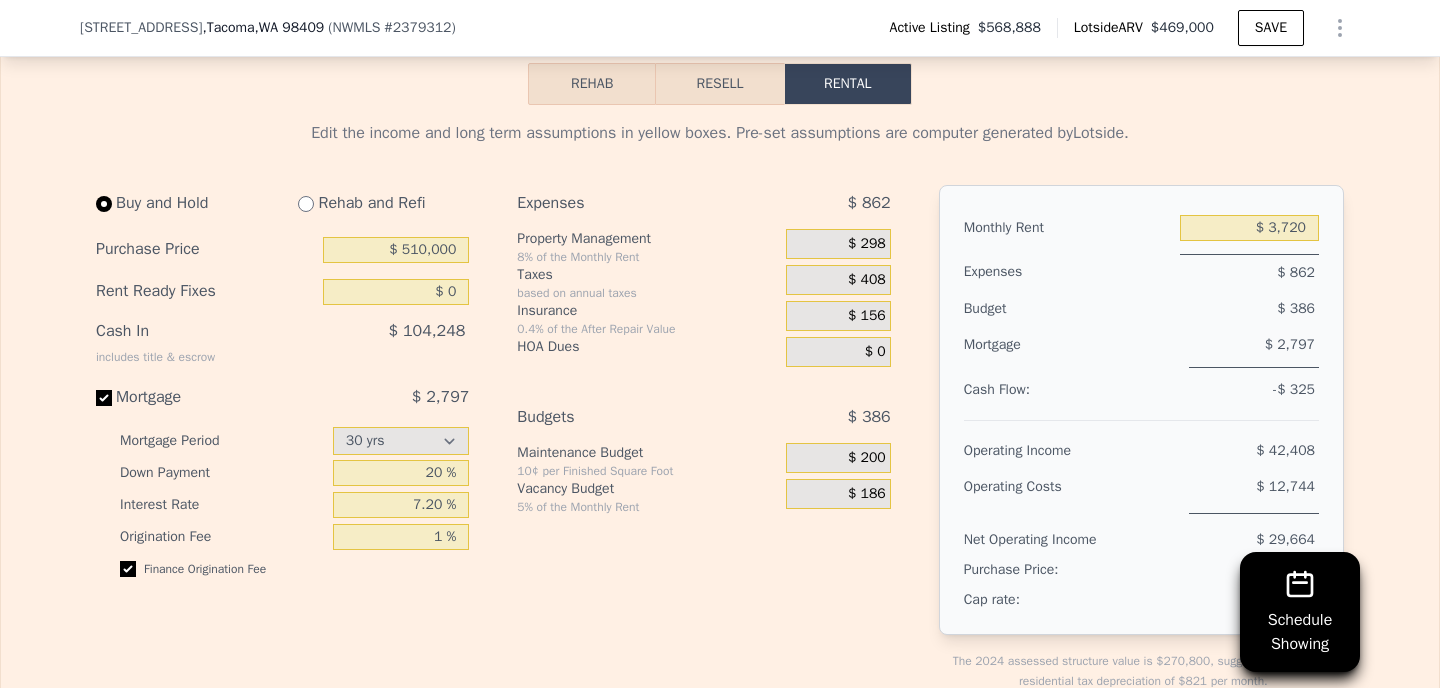 click on "$ 200" at bounding box center [838, 458] 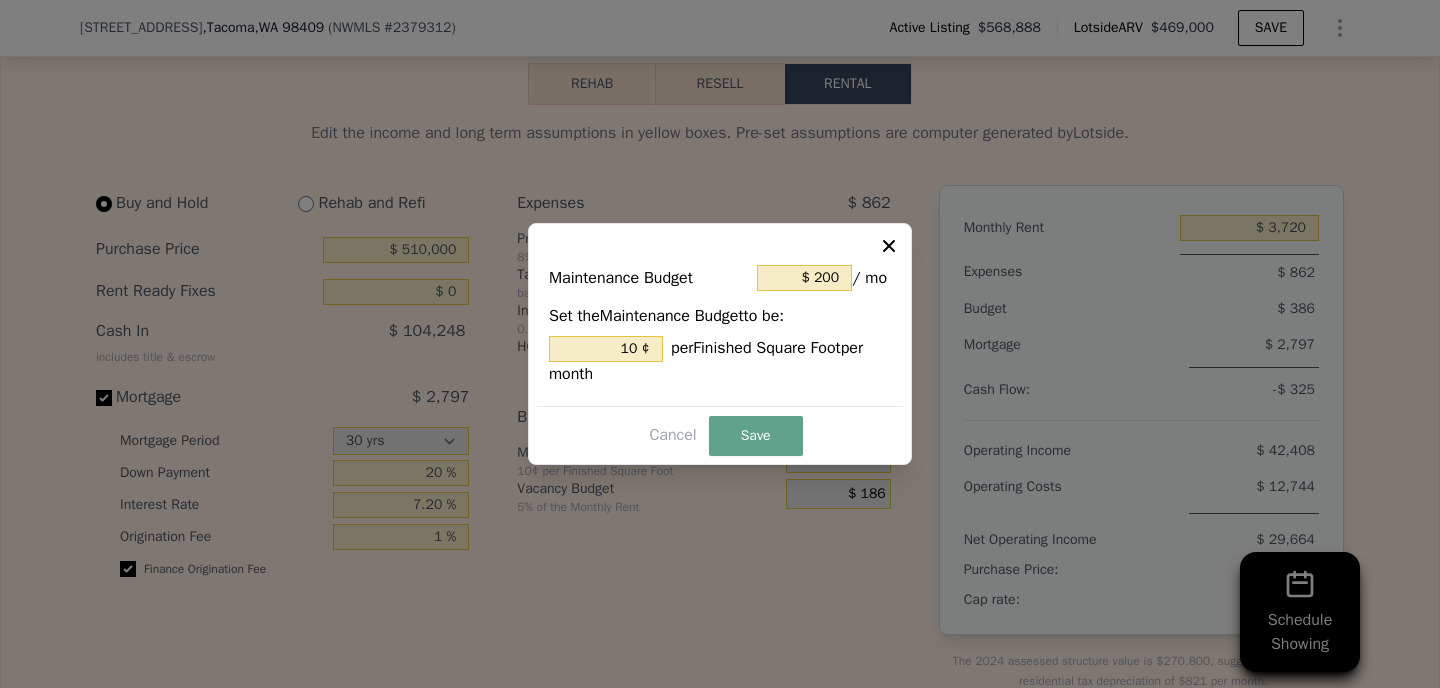 click on "Maintenance Budget $ 200  / mo Set the  Maintenance Budget  to be: 10 ¢ per  Finished Square Foot  per month Cancel Save" at bounding box center (720, 344) 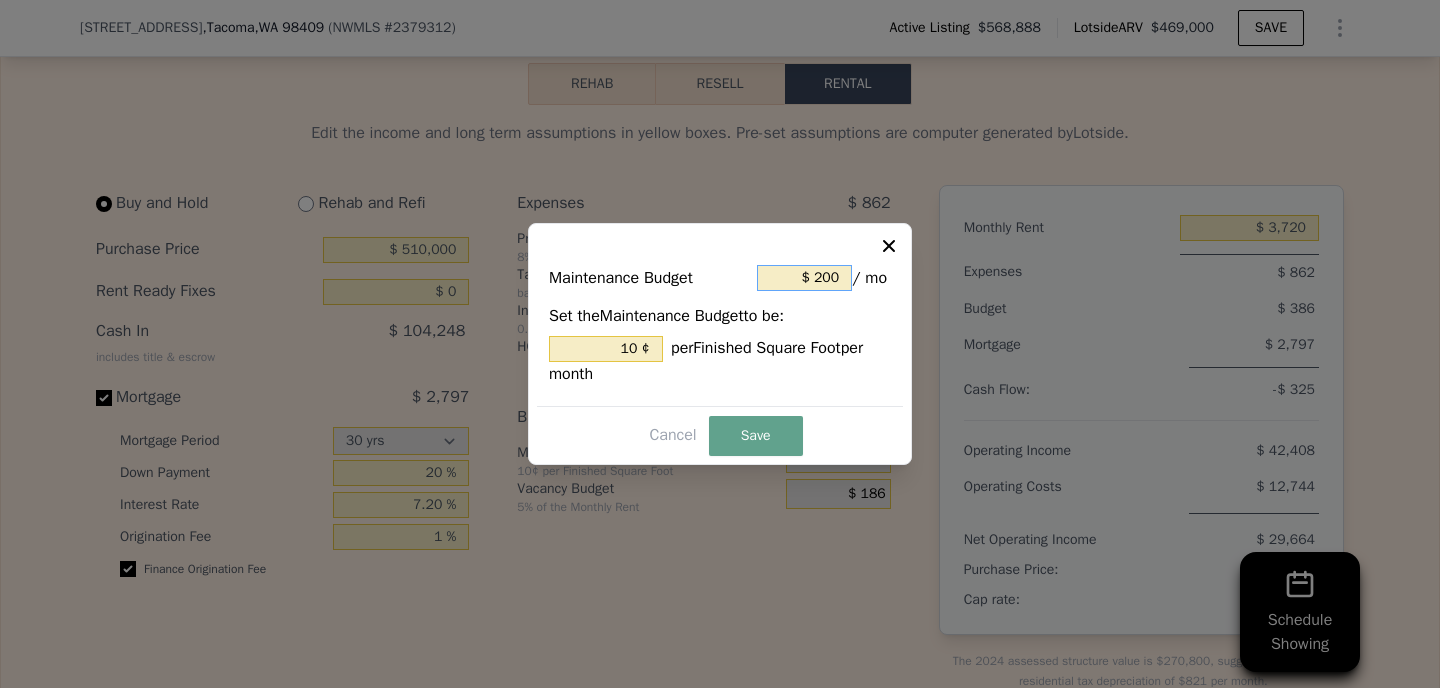 click on "$ 200" at bounding box center [804, 278] 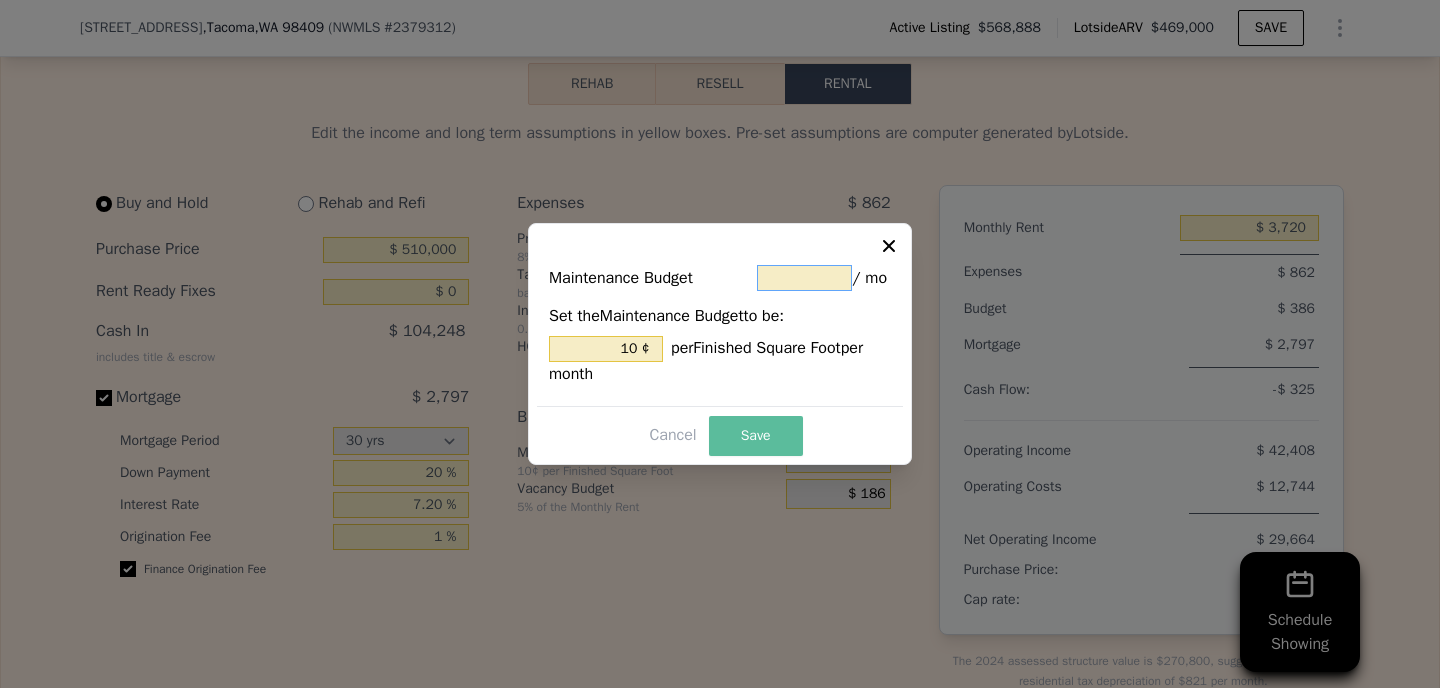type 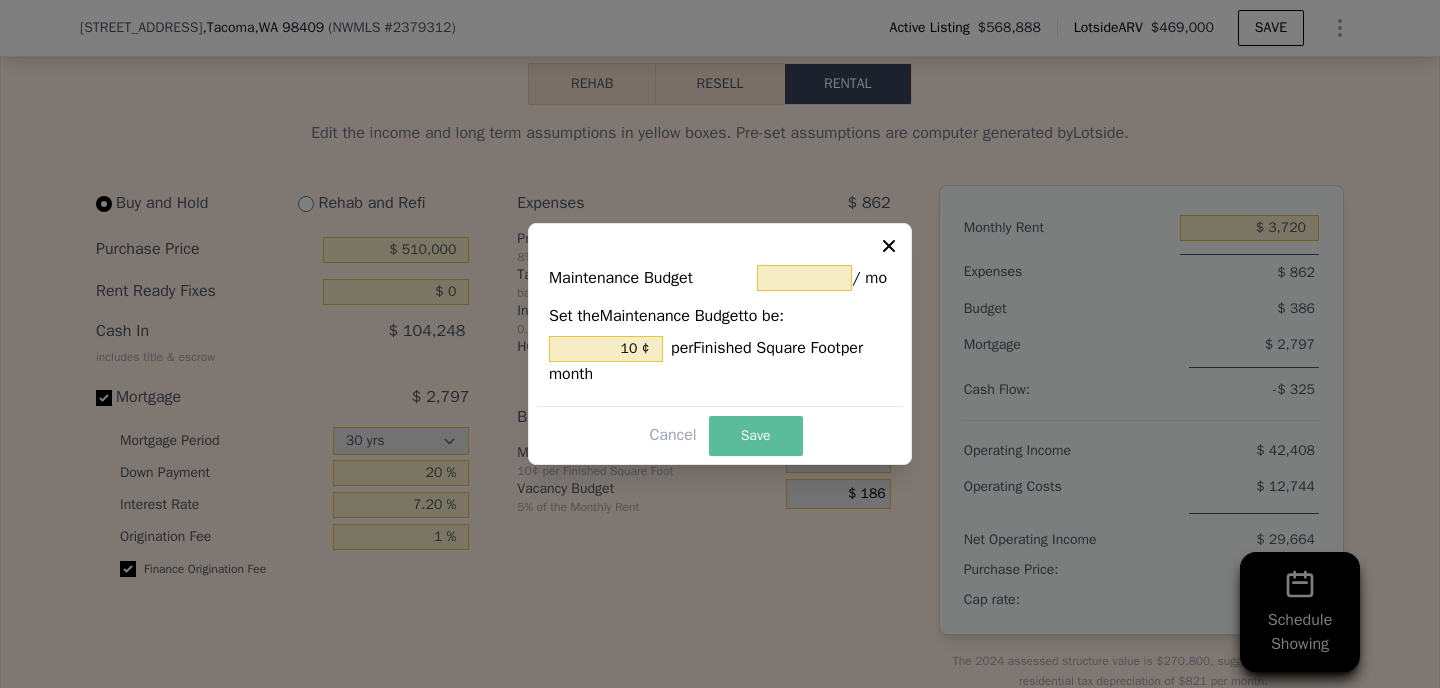 click on "Save" at bounding box center [756, 436] 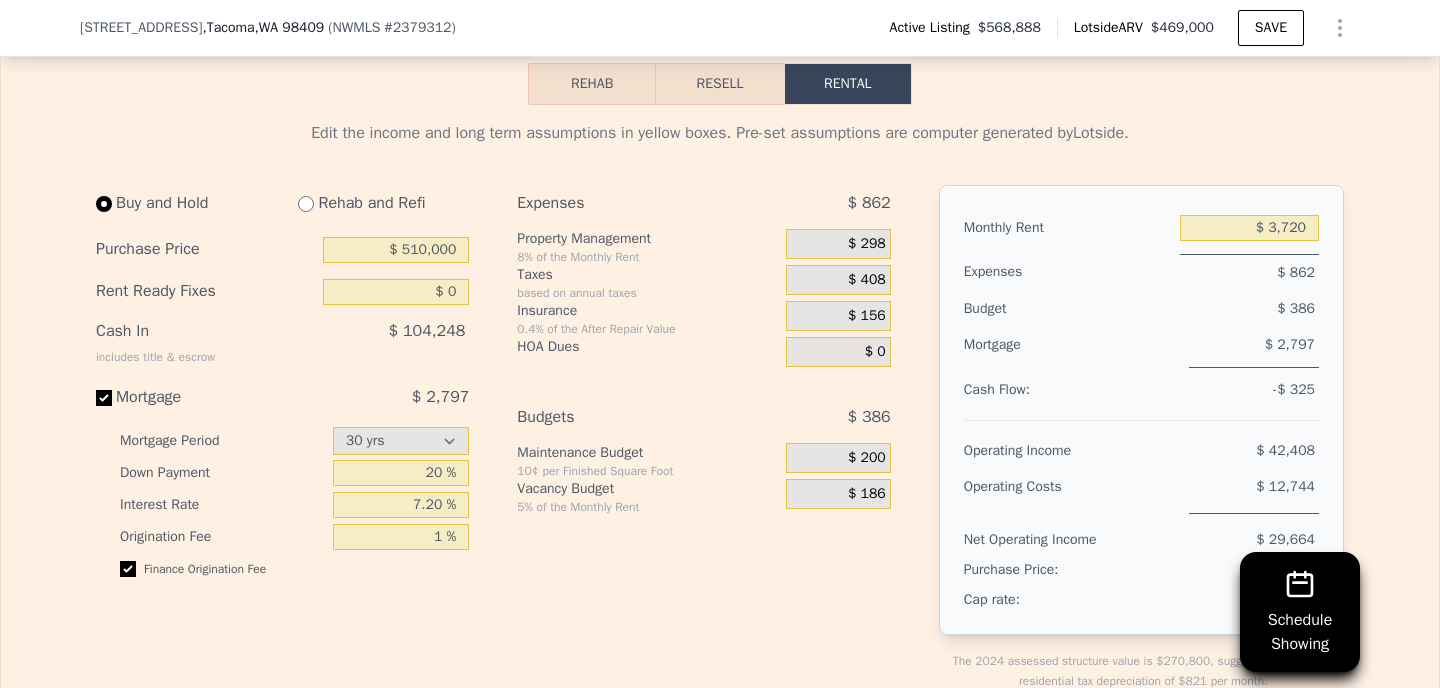 click on "$ 200" at bounding box center [867, 458] 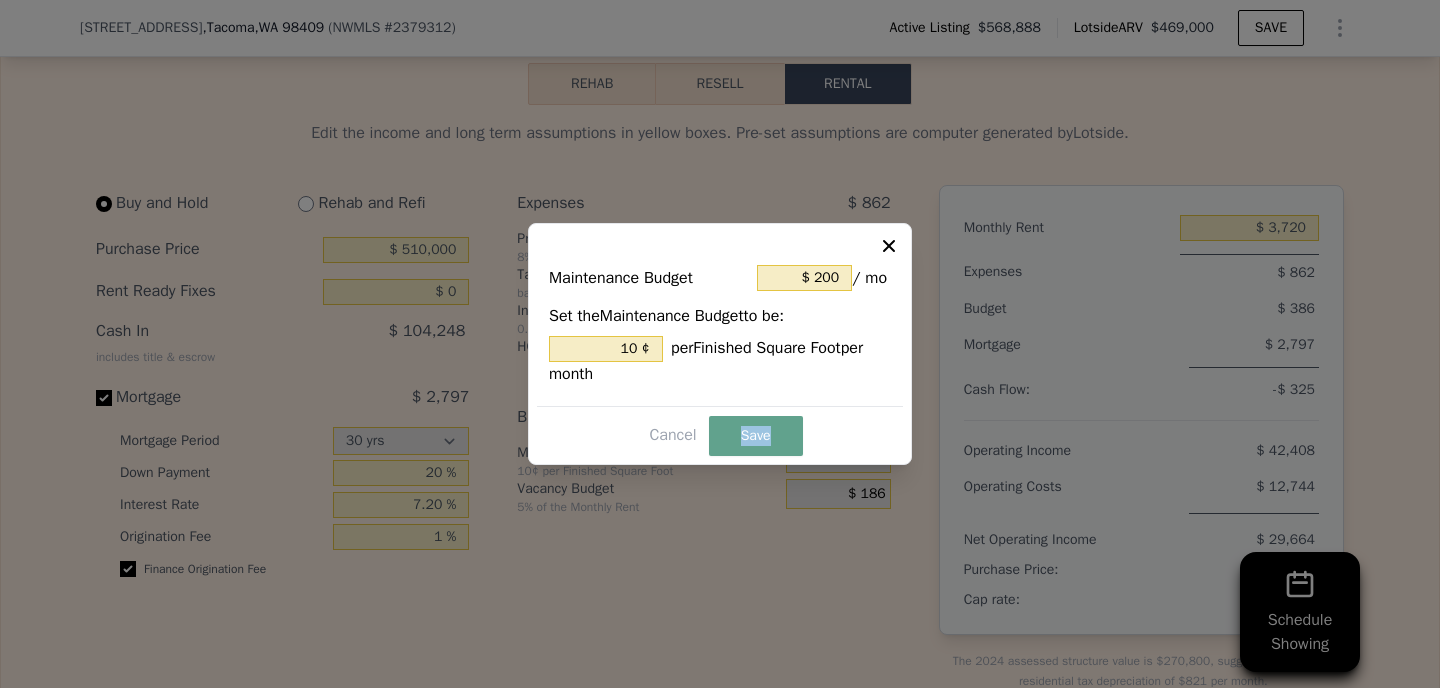 click on "Maintenance Budget $ 200  / mo Set the  Maintenance Budget  to be: 10 ¢ per  Finished Square Foot  per month Cancel Save" at bounding box center (720, 344) 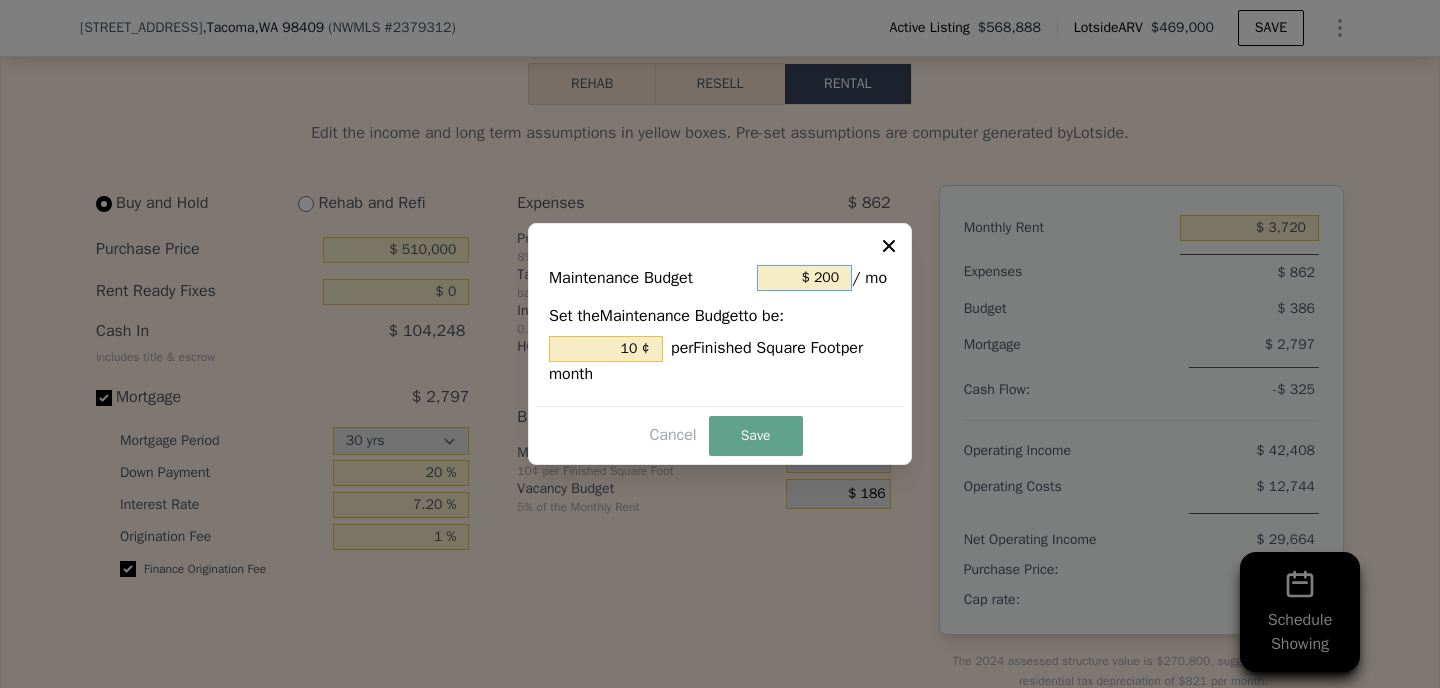 click on "$ 200" at bounding box center (804, 278) 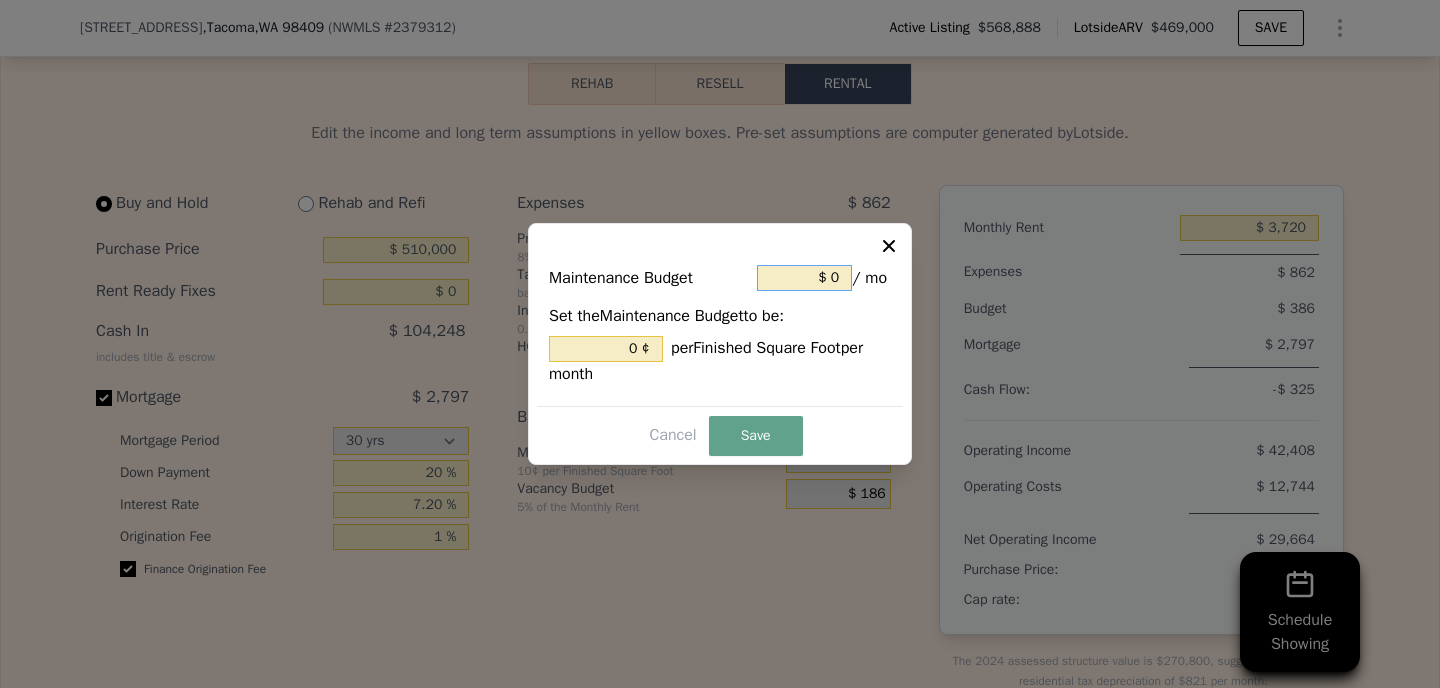 type on "$ 0" 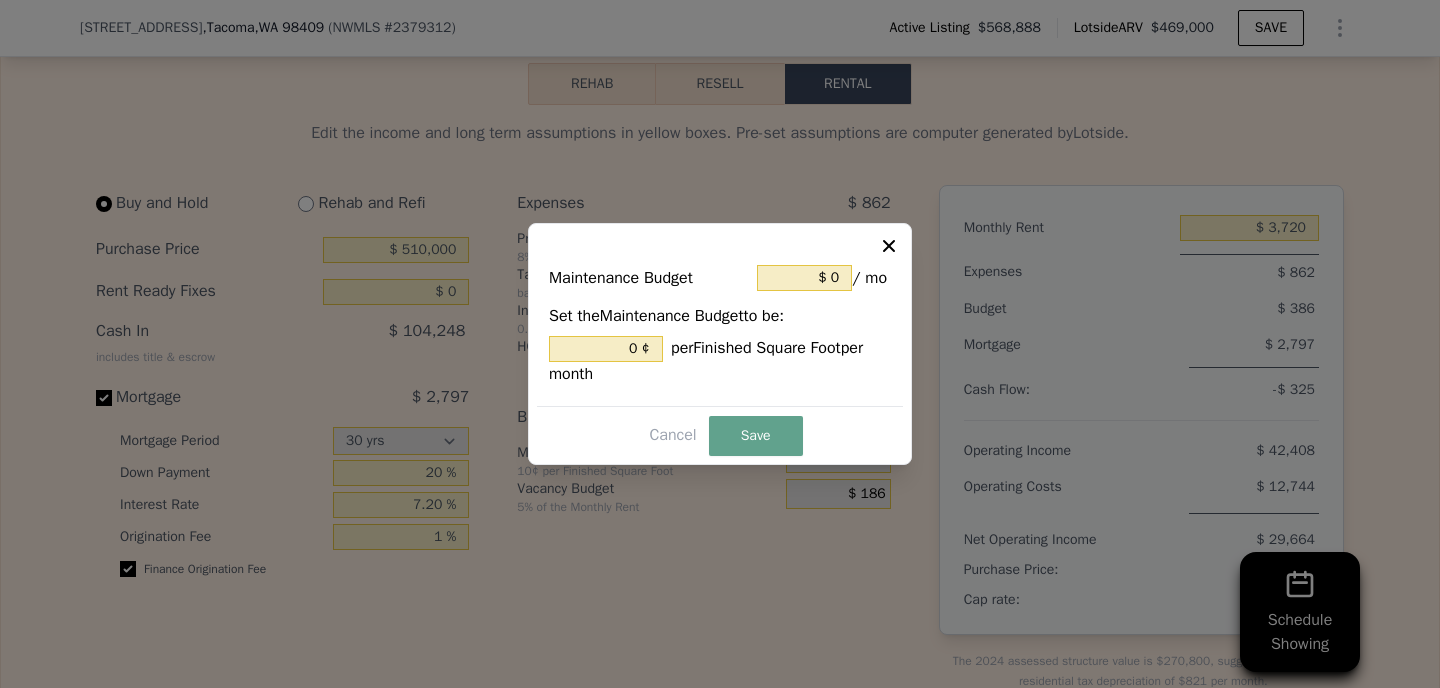 click on "0 ¢ per  Finished Square Foot  per month" at bounding box center (720, 361) 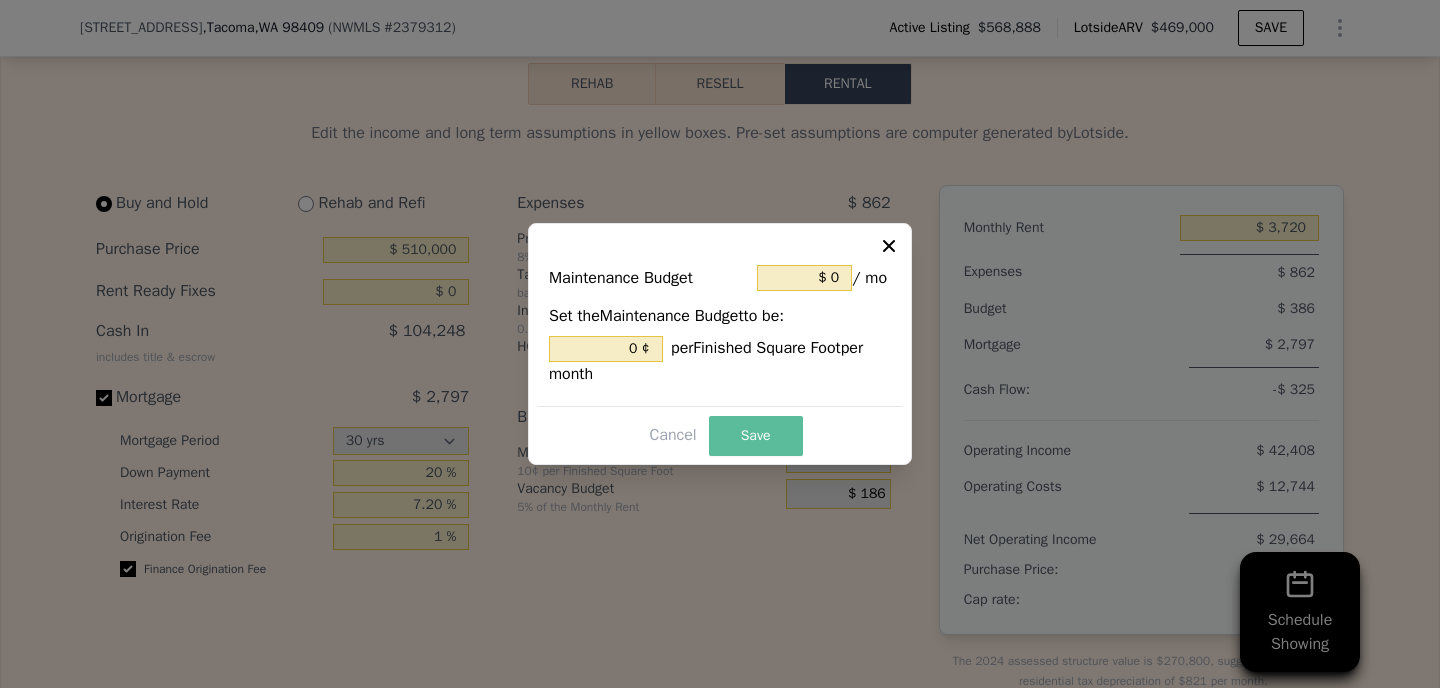 click on "Save" at bounding box center [756, 436] 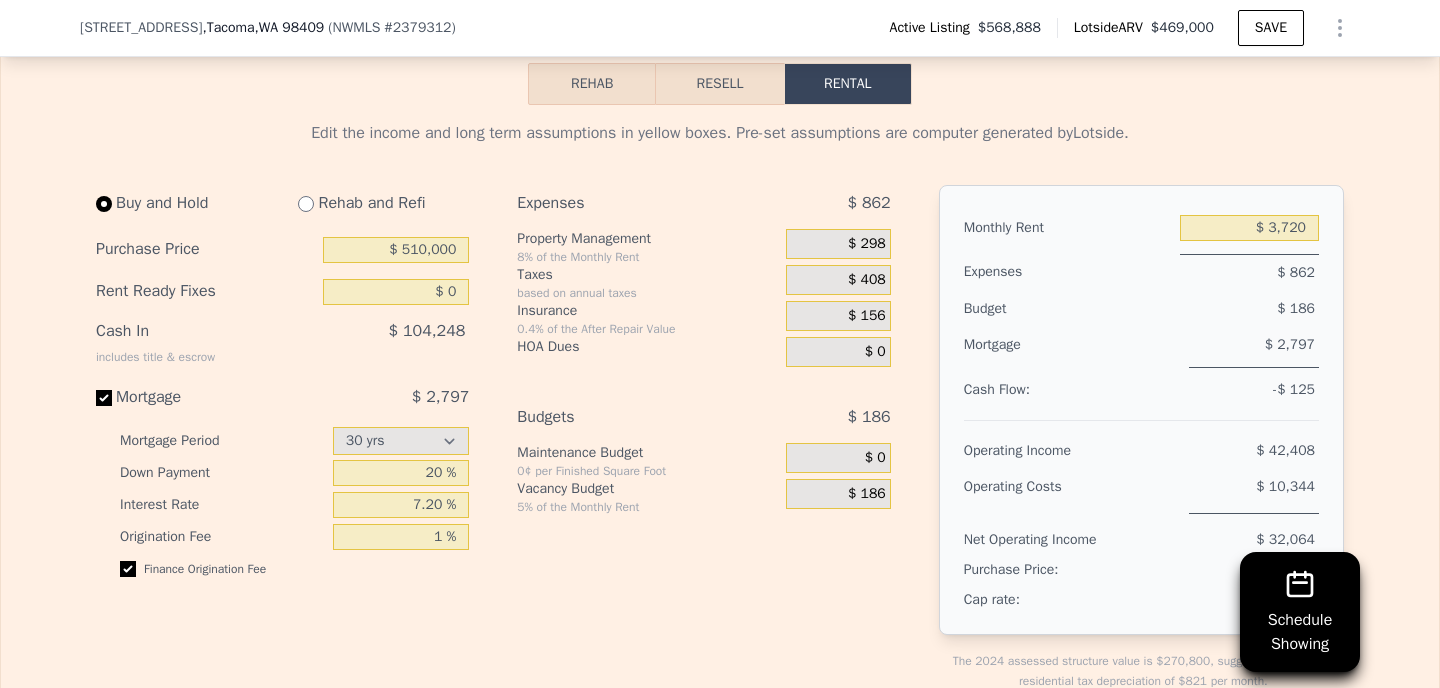 click on "$ 186" at bounding box center [867, 494] 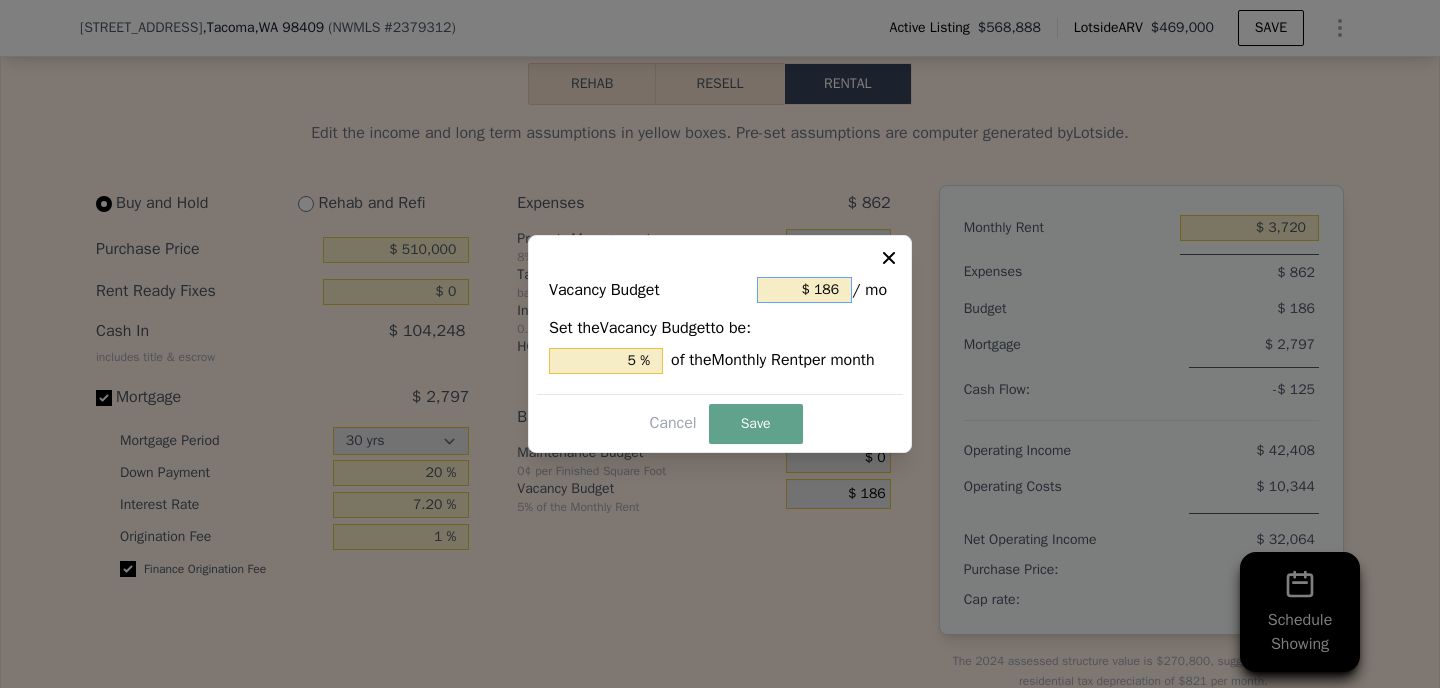 drag, startPoint x: 846, startPoint y: 281, endPoint x: 815, endPoint y: 273, distance: 32.01562 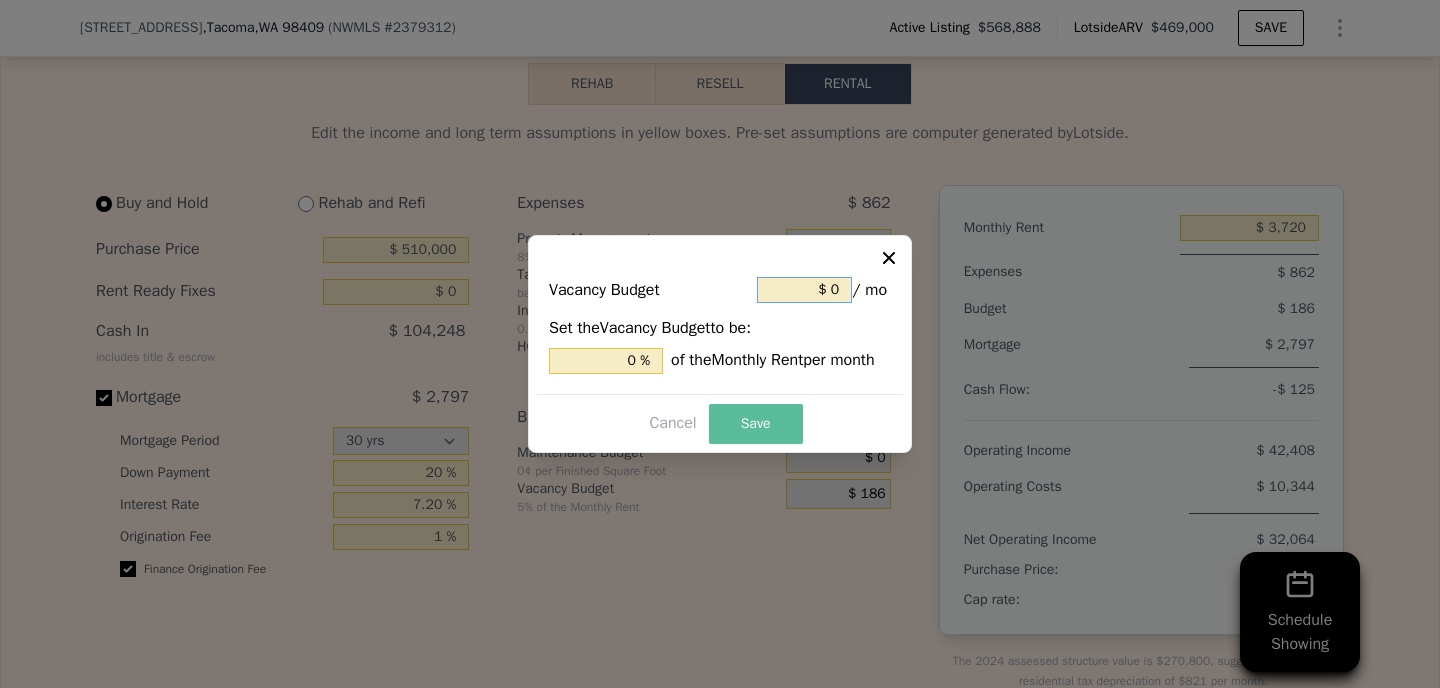 type on "$ 0" 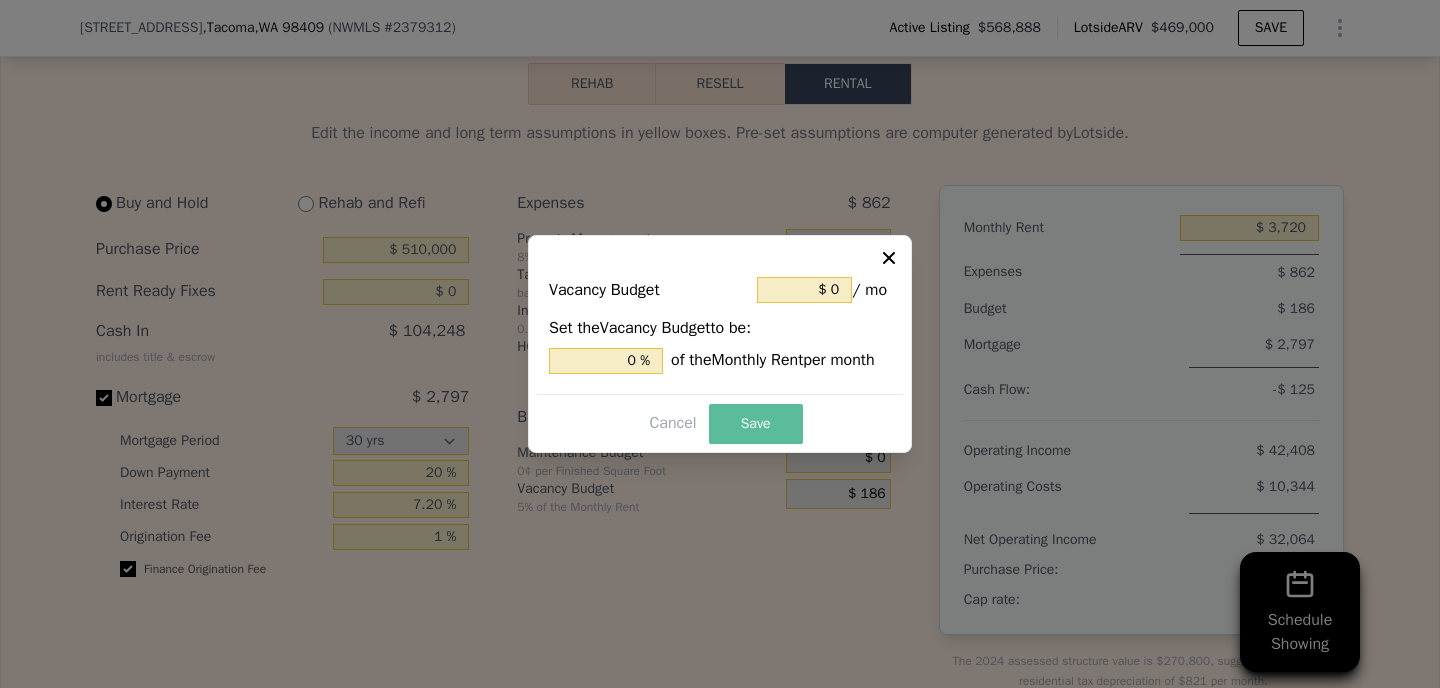 click on "Save" at bounding box center [756, 424] 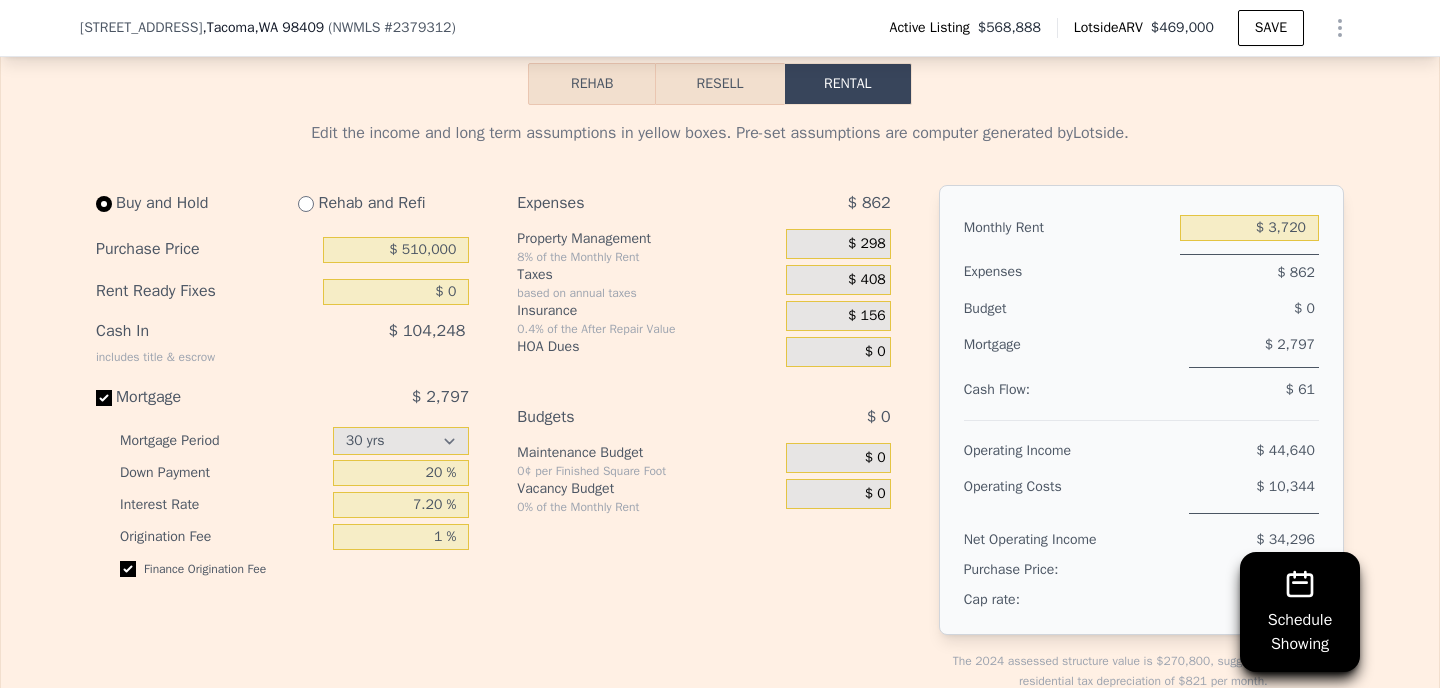 click on "HOA Dues" at bounding box center [647, 352] 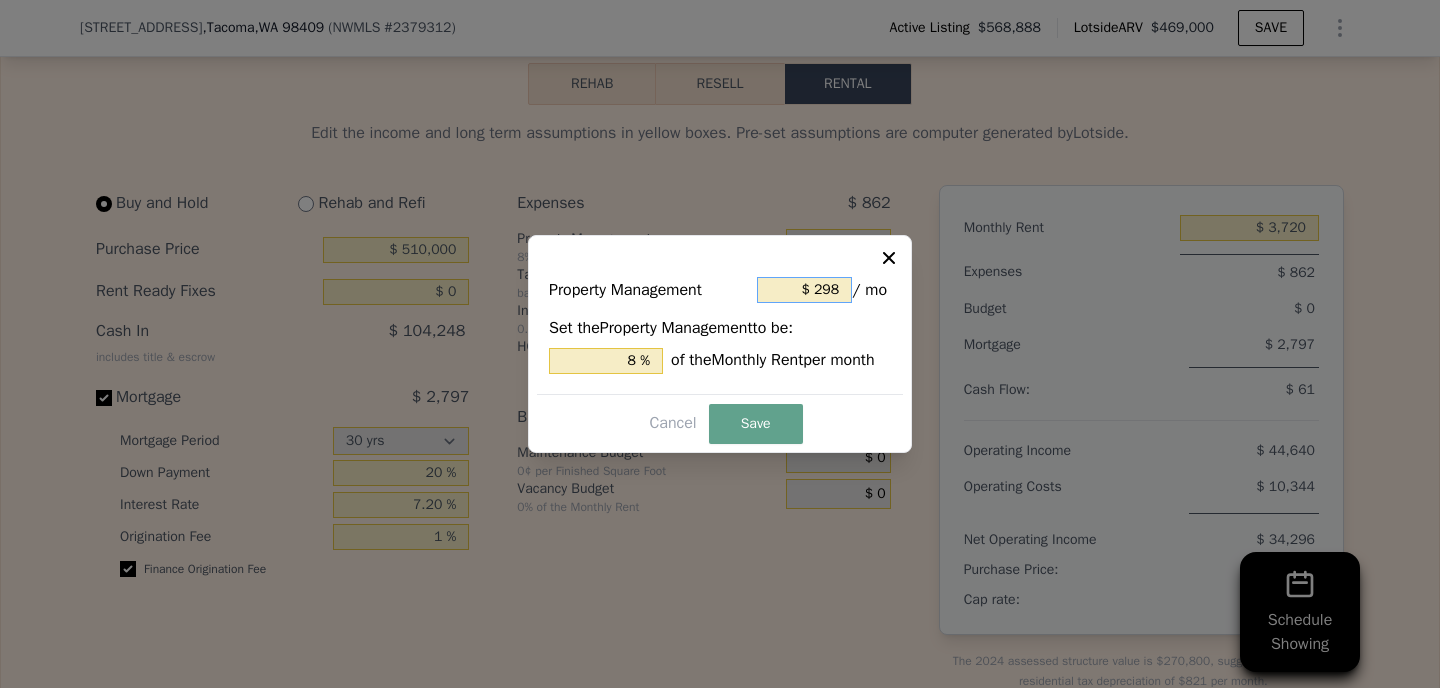 drag, startPoint x: 844, startPoint y: 280, endPoint x: 813, endPoint y: 278, distance: 31.06445 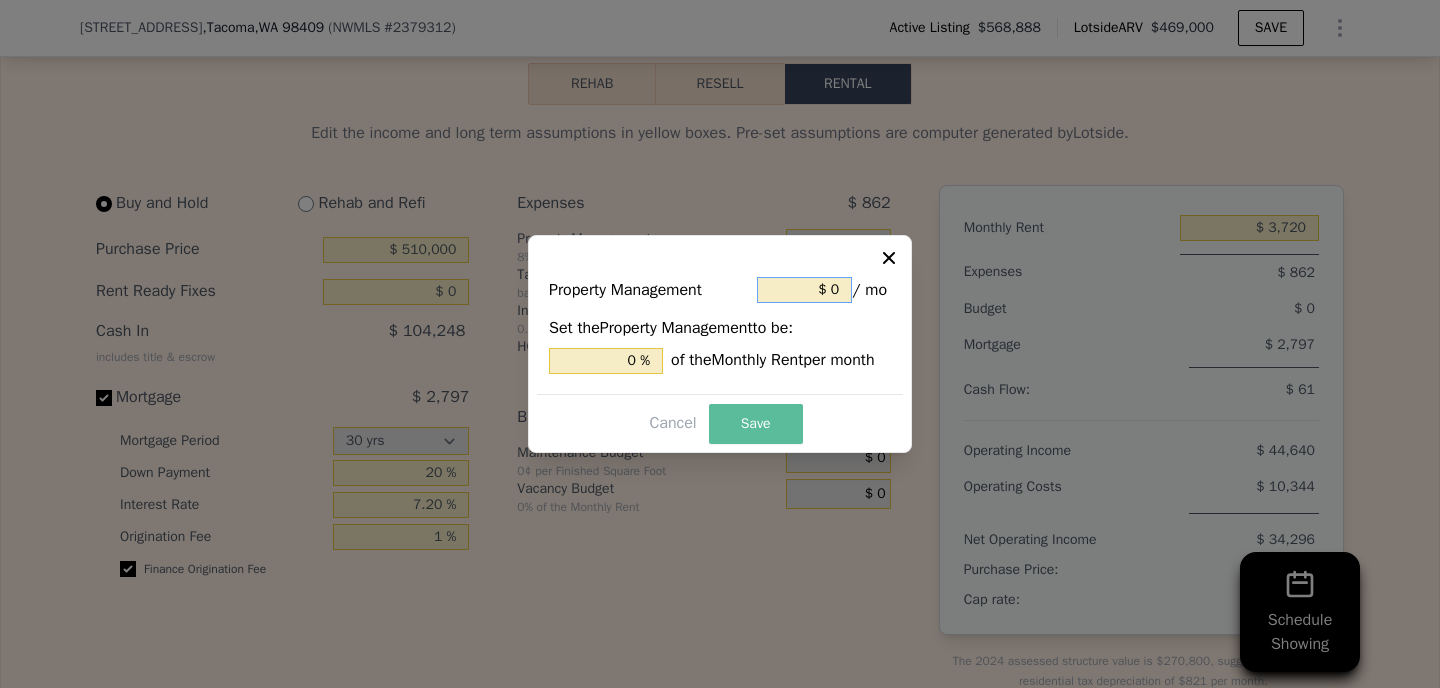 type on "$ 0" 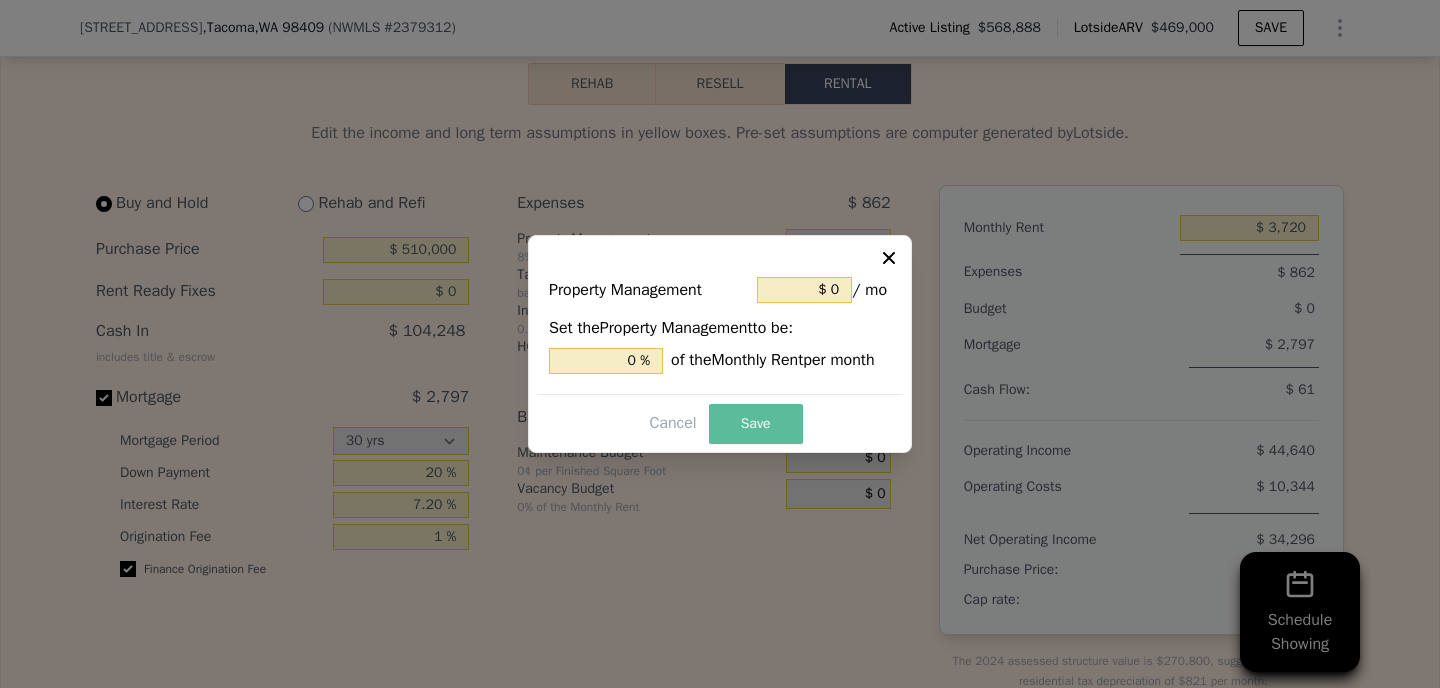 click on "Save" at bounding box center [756, 424] 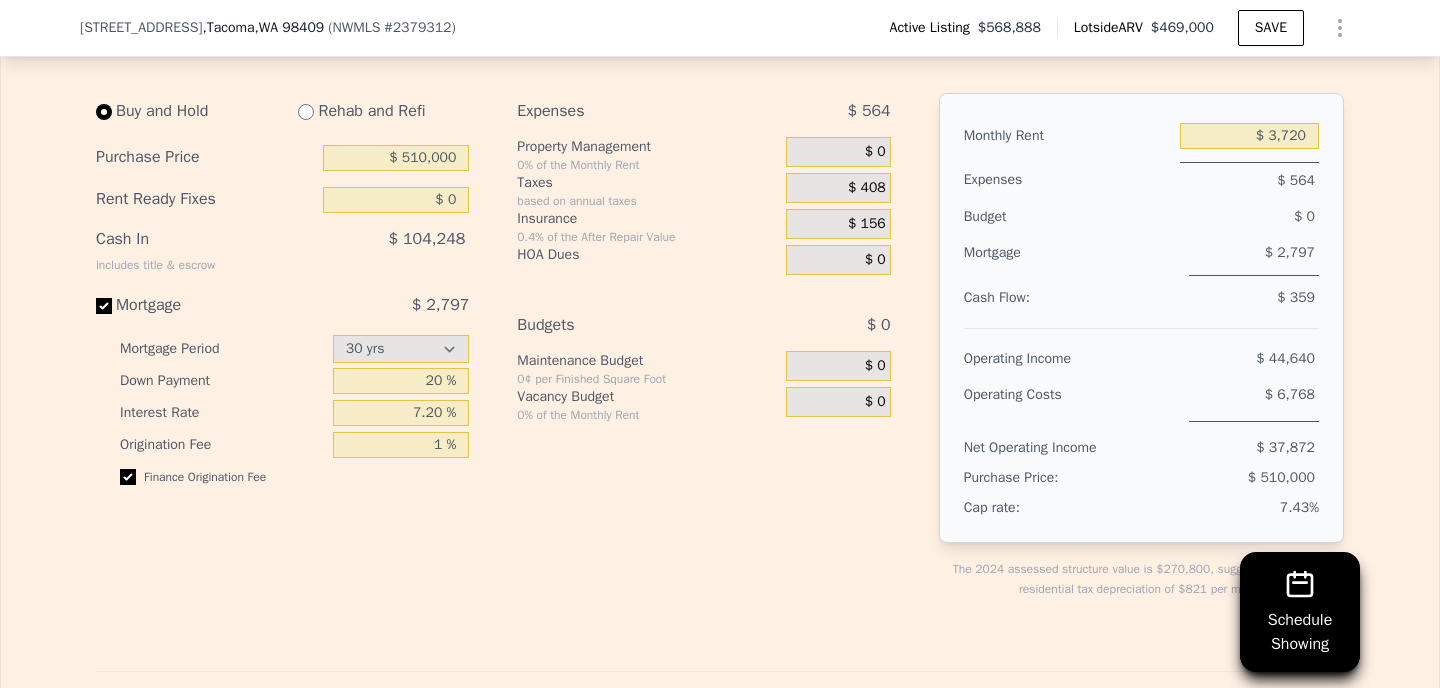 scroll, scrollTop: 3810, scrollLeft: 0, axis: vertical 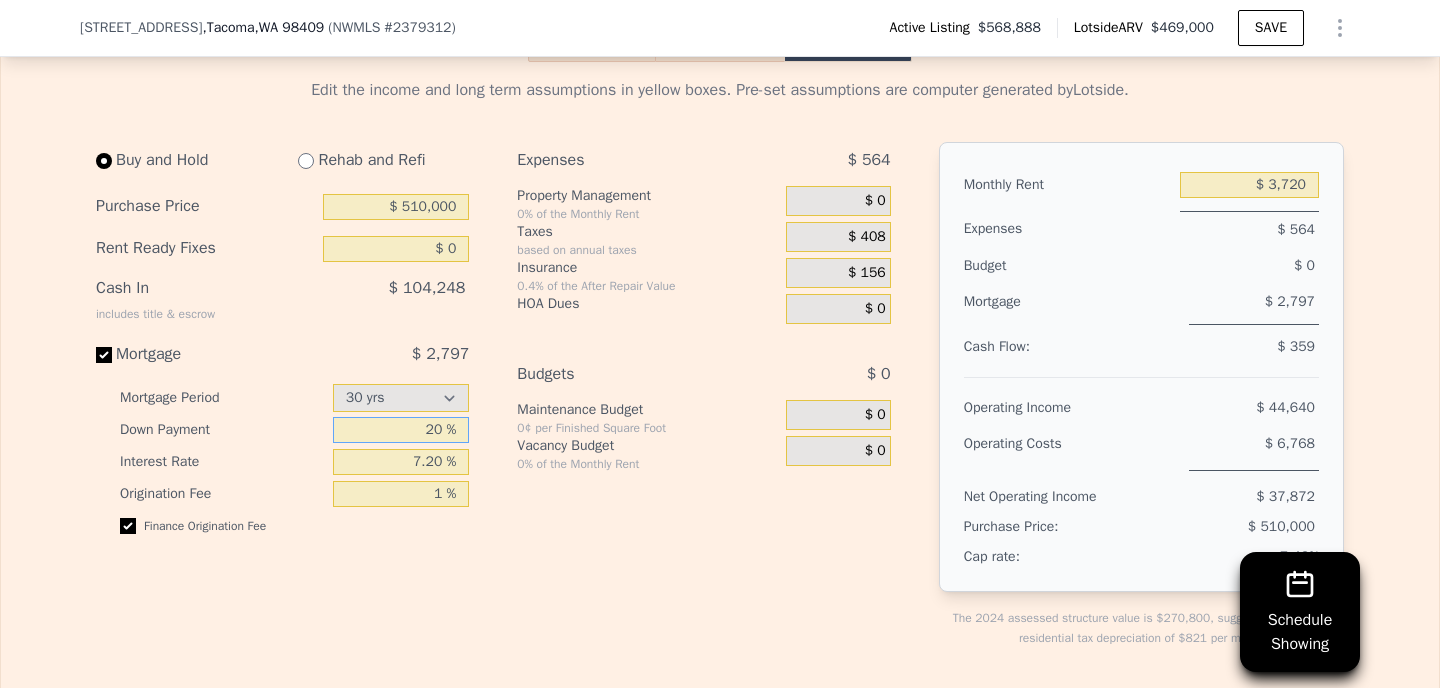 drag, startPoint x: 444, startPoint y: 425, endPoint x: 418, endPoint y: 424, distance: 26.019224 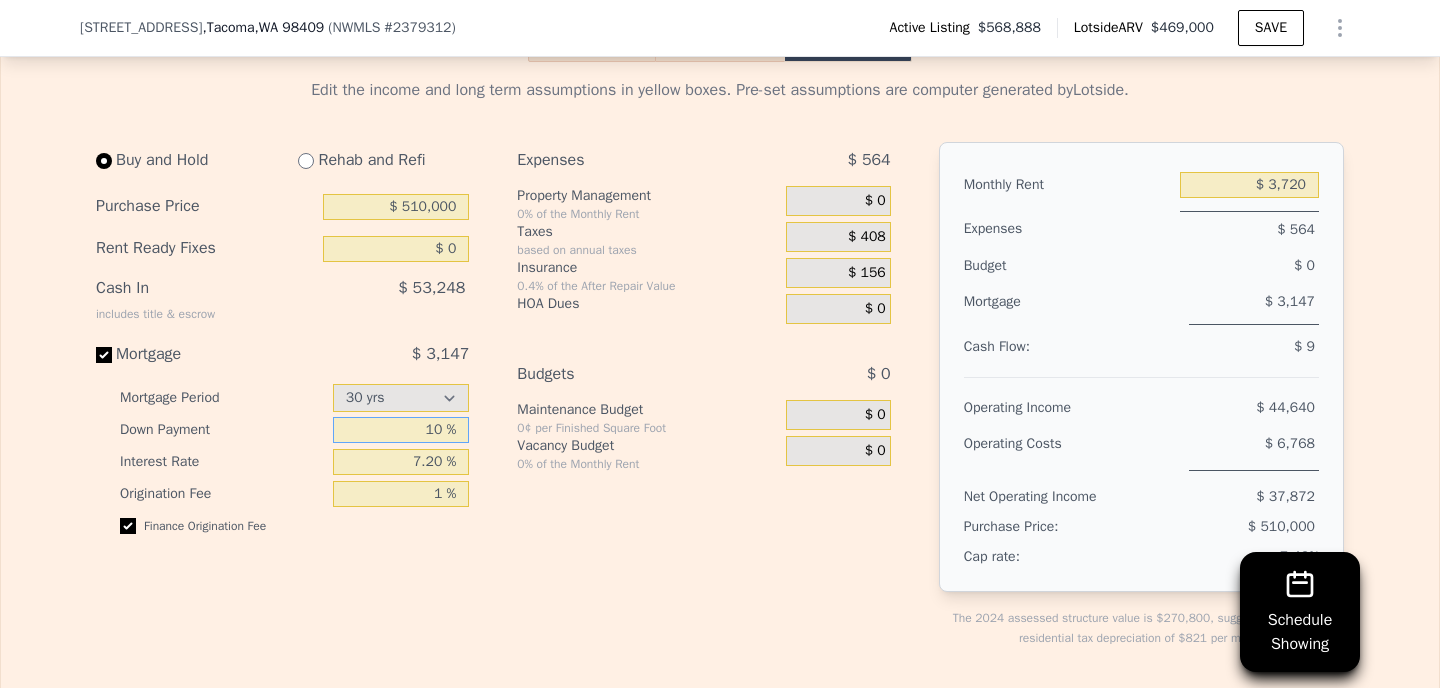 type on "10 %" 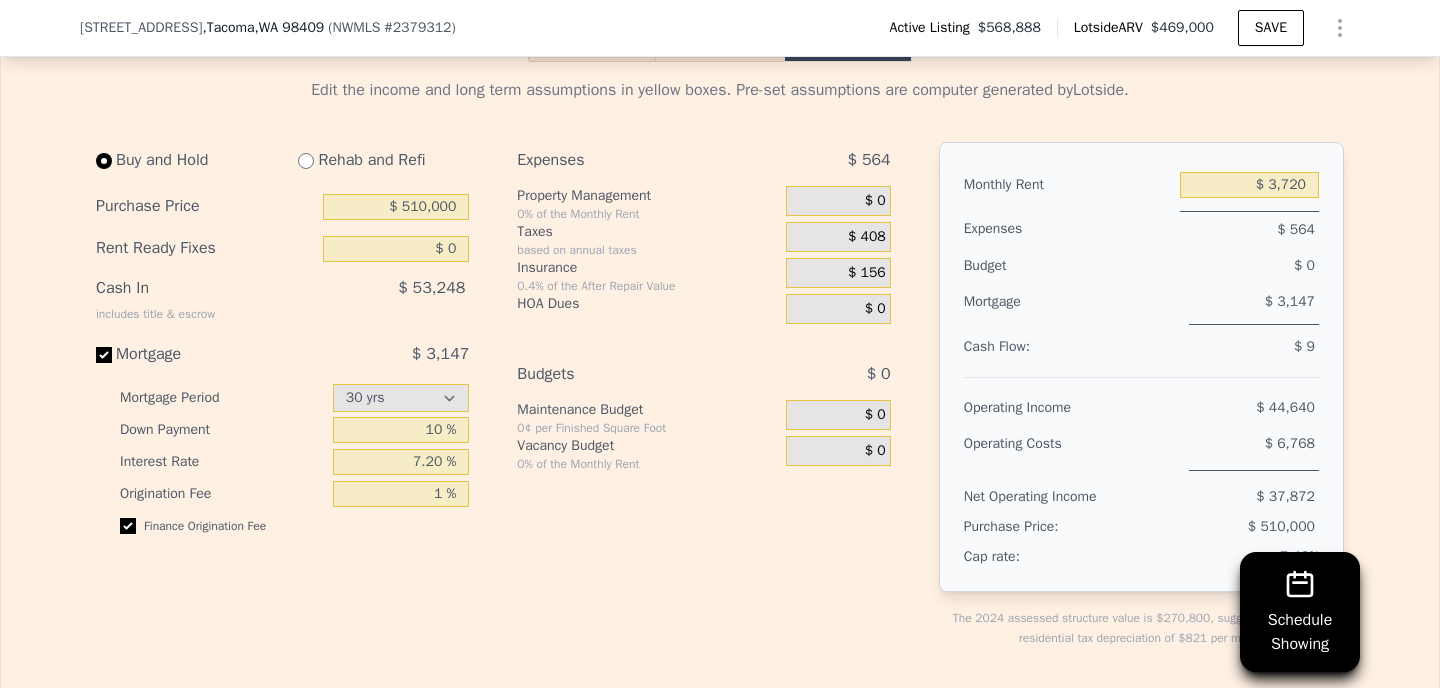 click on "Budgets" at bounding box center (626, 374) 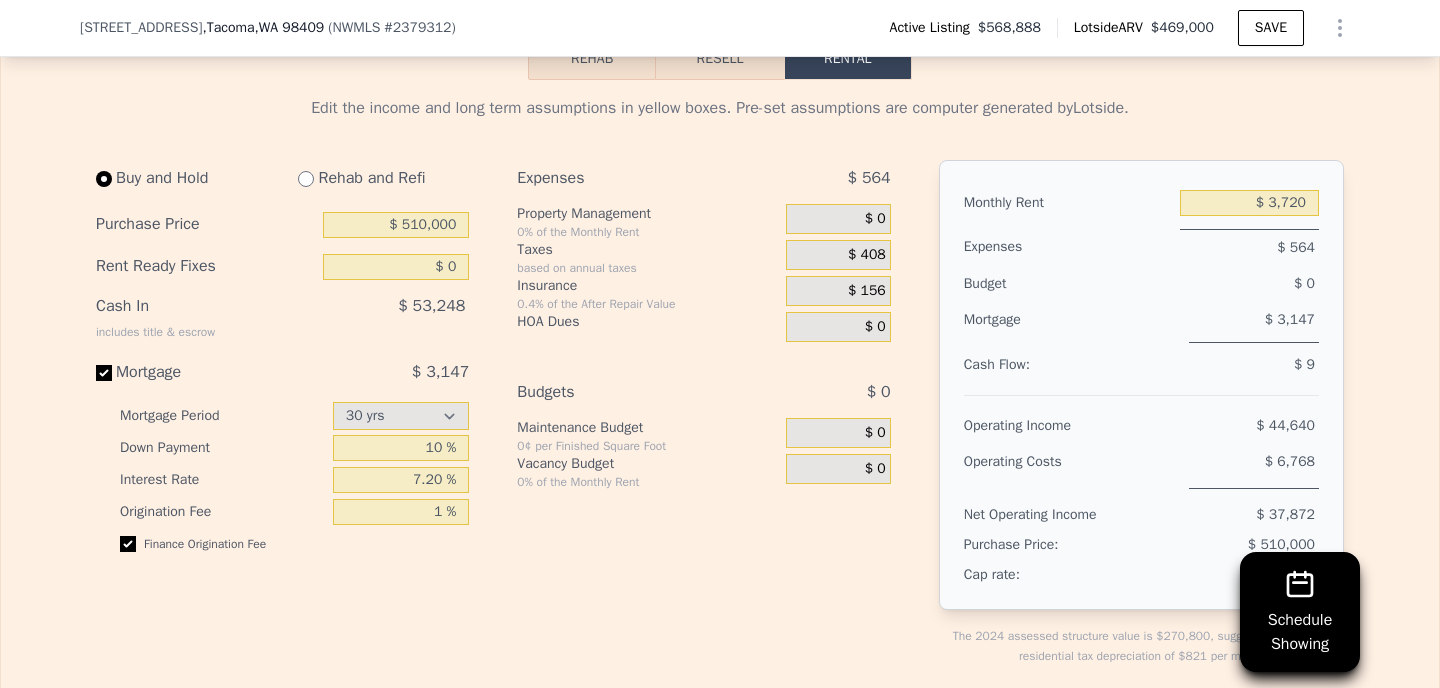 scroll, scrollTop: 3820, scrollLeft: 0, axis: vertical 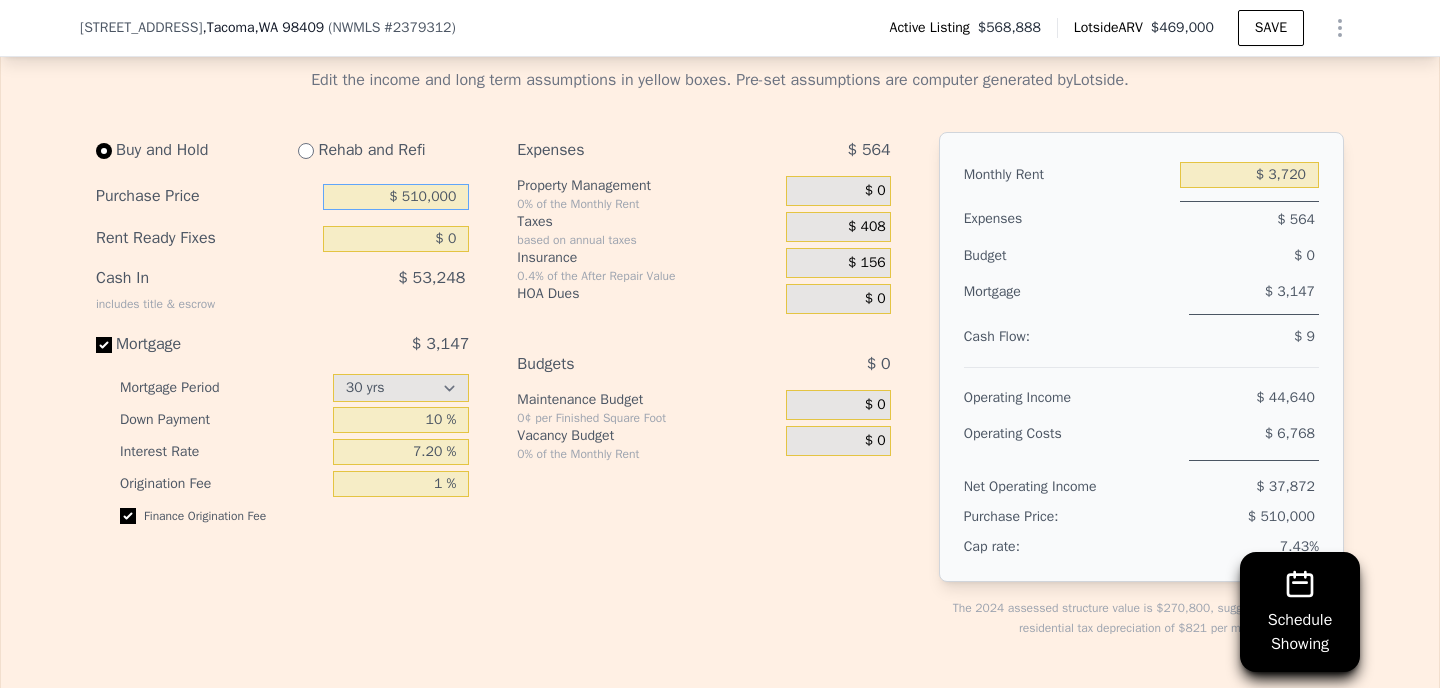 click on "$ 510,000" at bounding box center (396, 197) 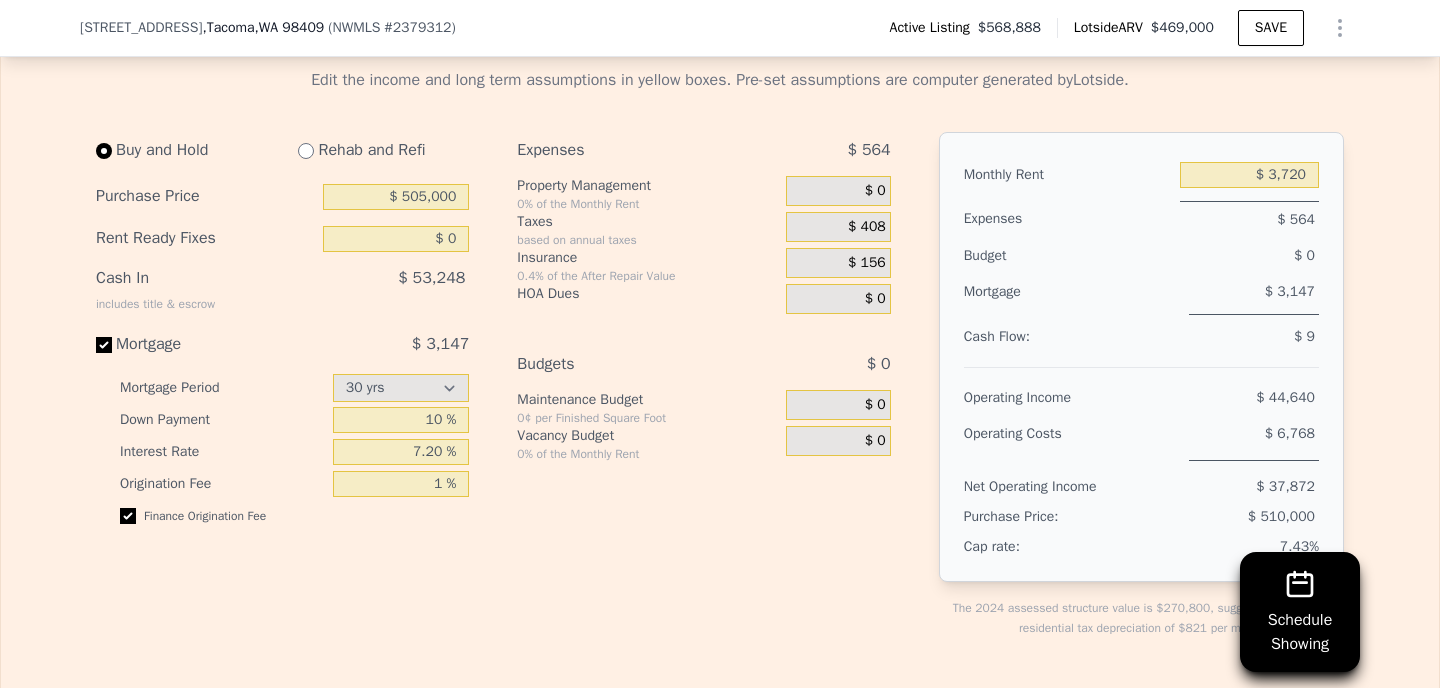 click on "Expenses $ 564 Property Management 0% of the Monthly Rent $ 0 Taxes based on annual taxes $ 408 Insurance 0.4% of the After Repair Value $ 156 [PERSON_NAME] $ 0 Budgets $ 0 Maintenance Budget 0¢ per Finished Square Foot $ 0 Vacancy Budget 0% of the Monthly Rent $ 0" at bounding box center [711, 401] 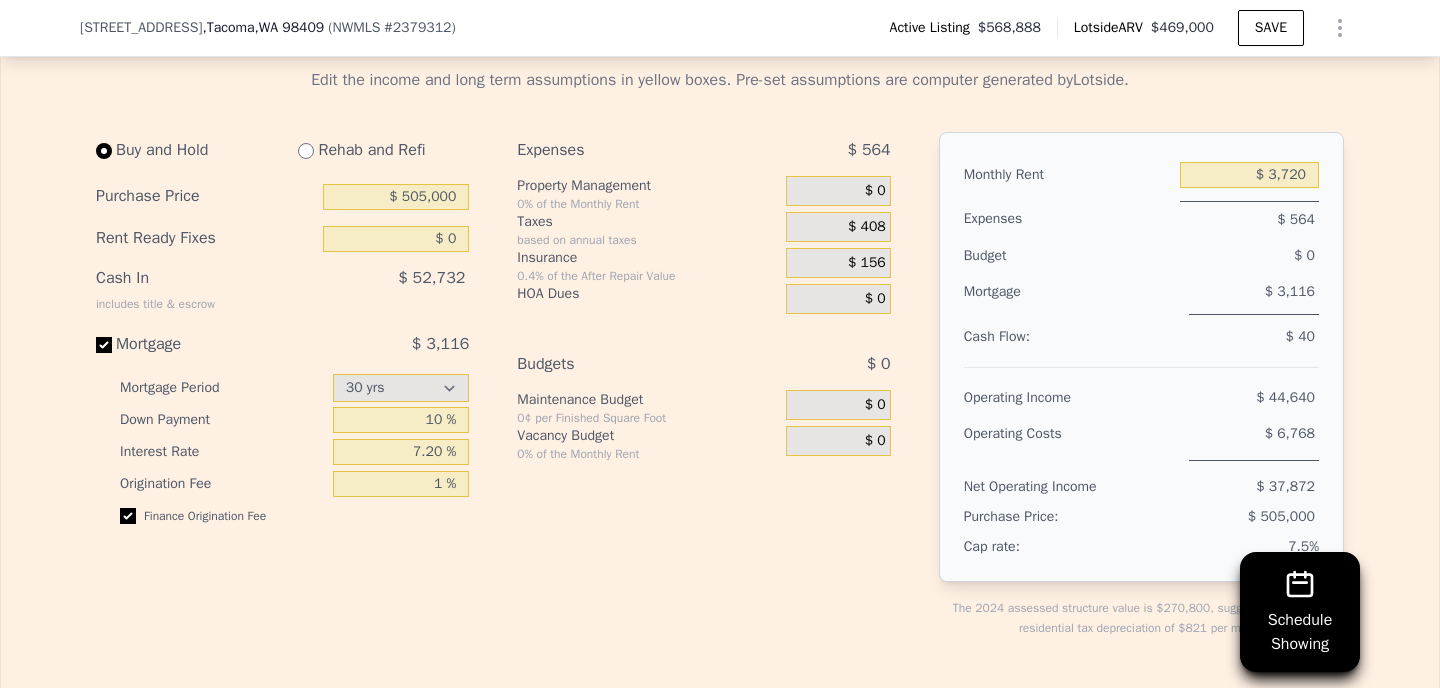 click on "0.4% of the After Repair Value" at bounding box center [647, 276] 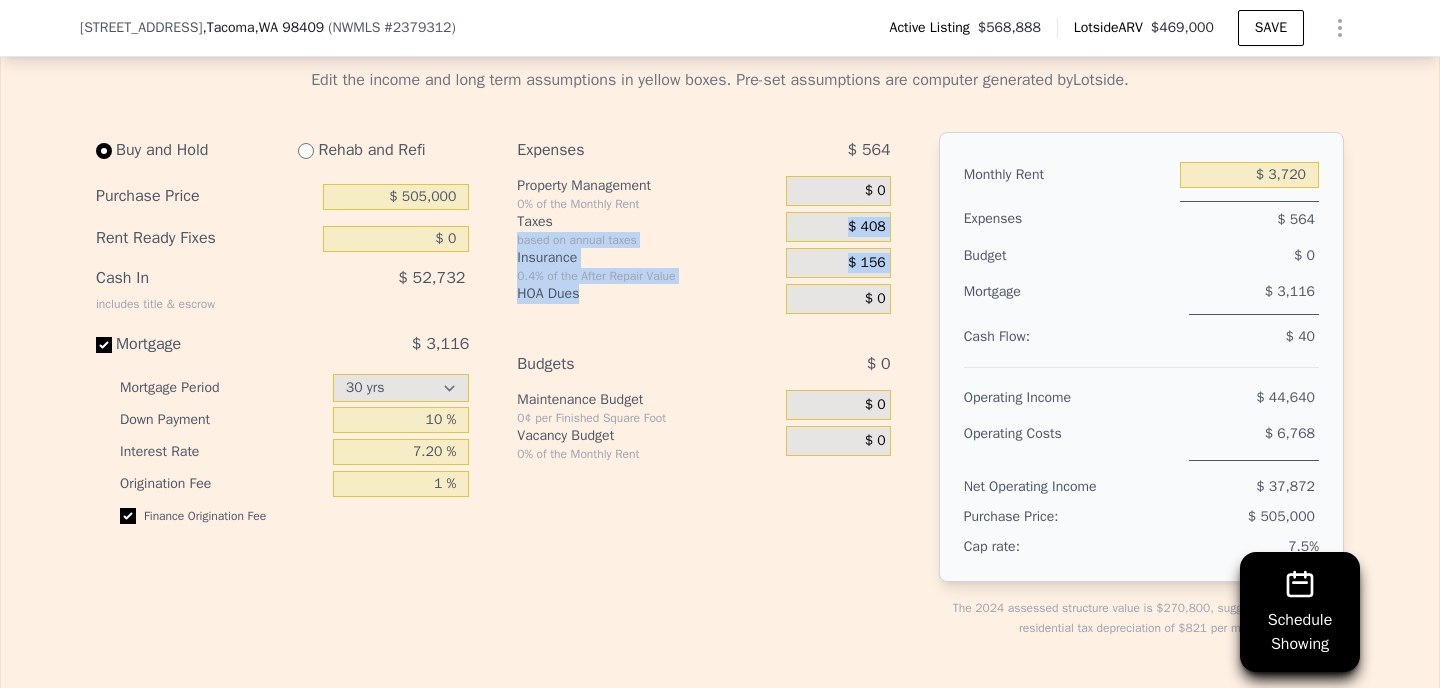 drag, startPoint x: 640, startPoint y: 306, endPoint x: 589, endPoint y: 225, distance: 95.71834 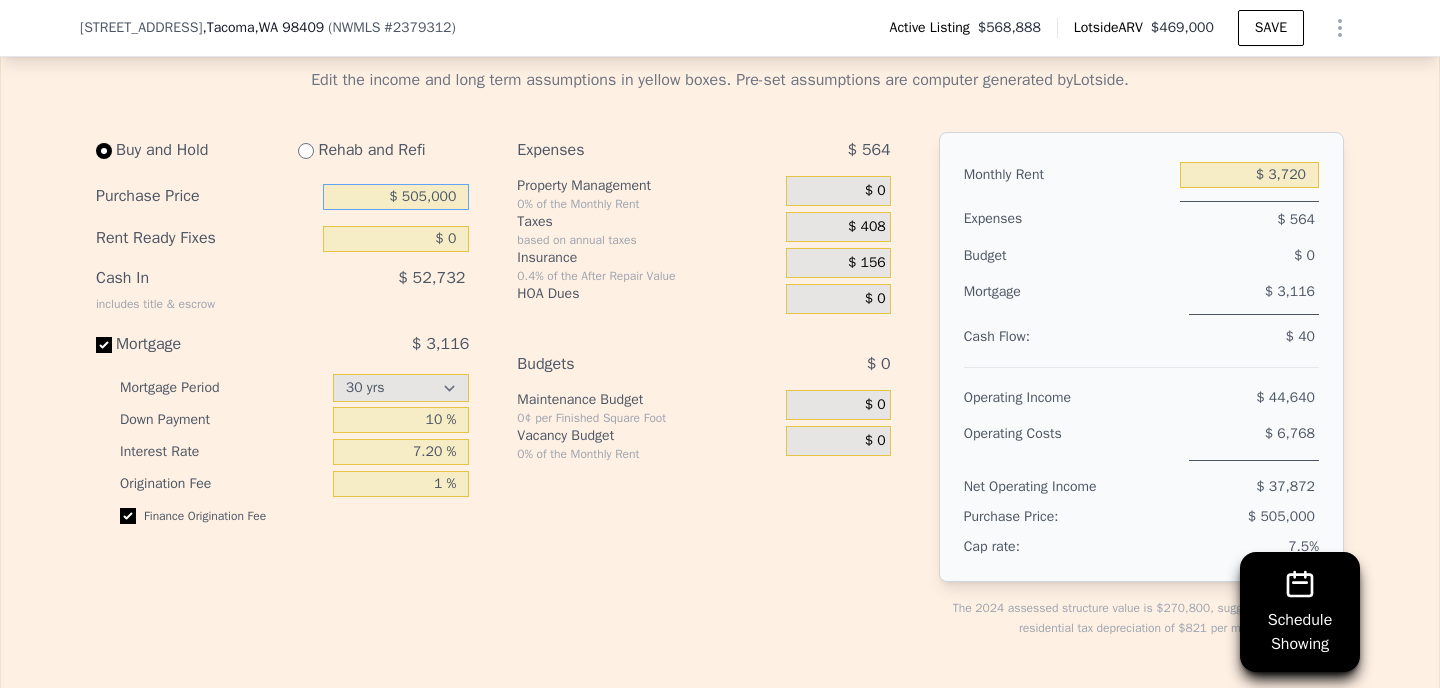 click on "$ 505,000" at bounding box center (396, 197) 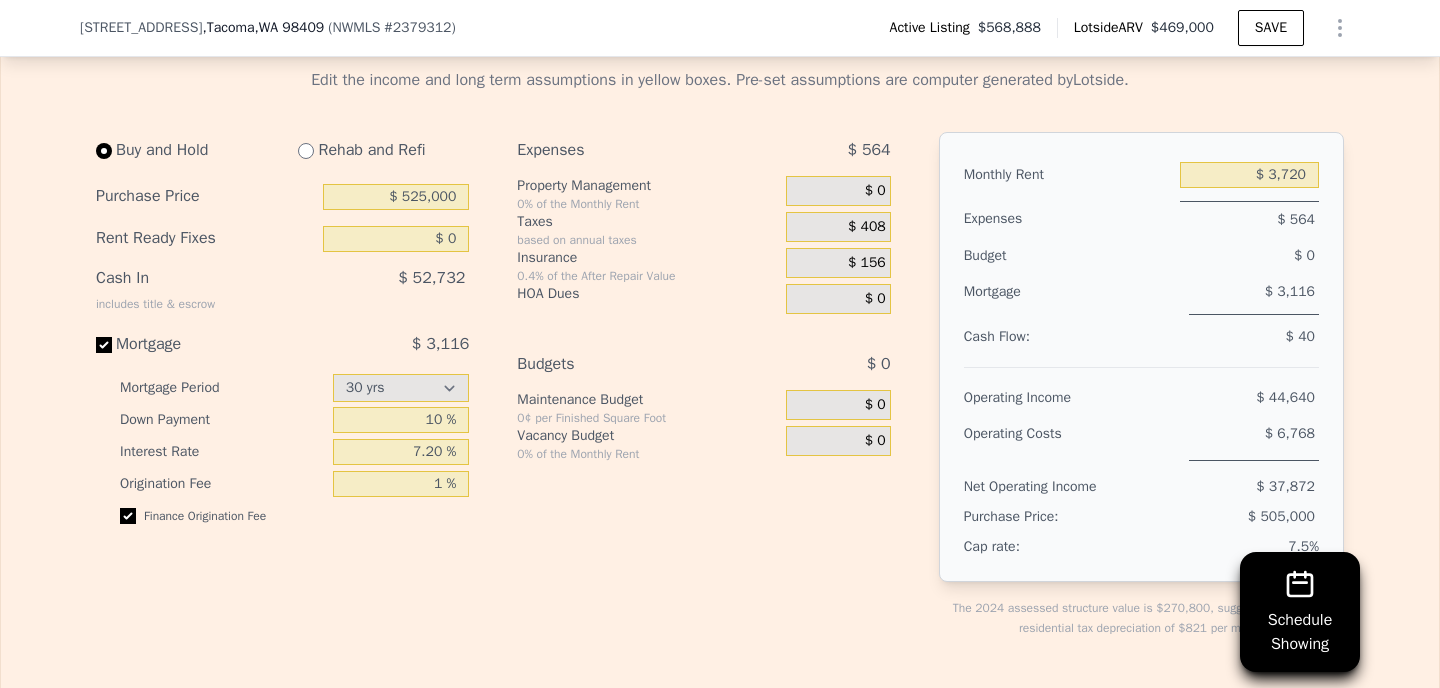click on "Taxes" at bounding box center (647, 222) 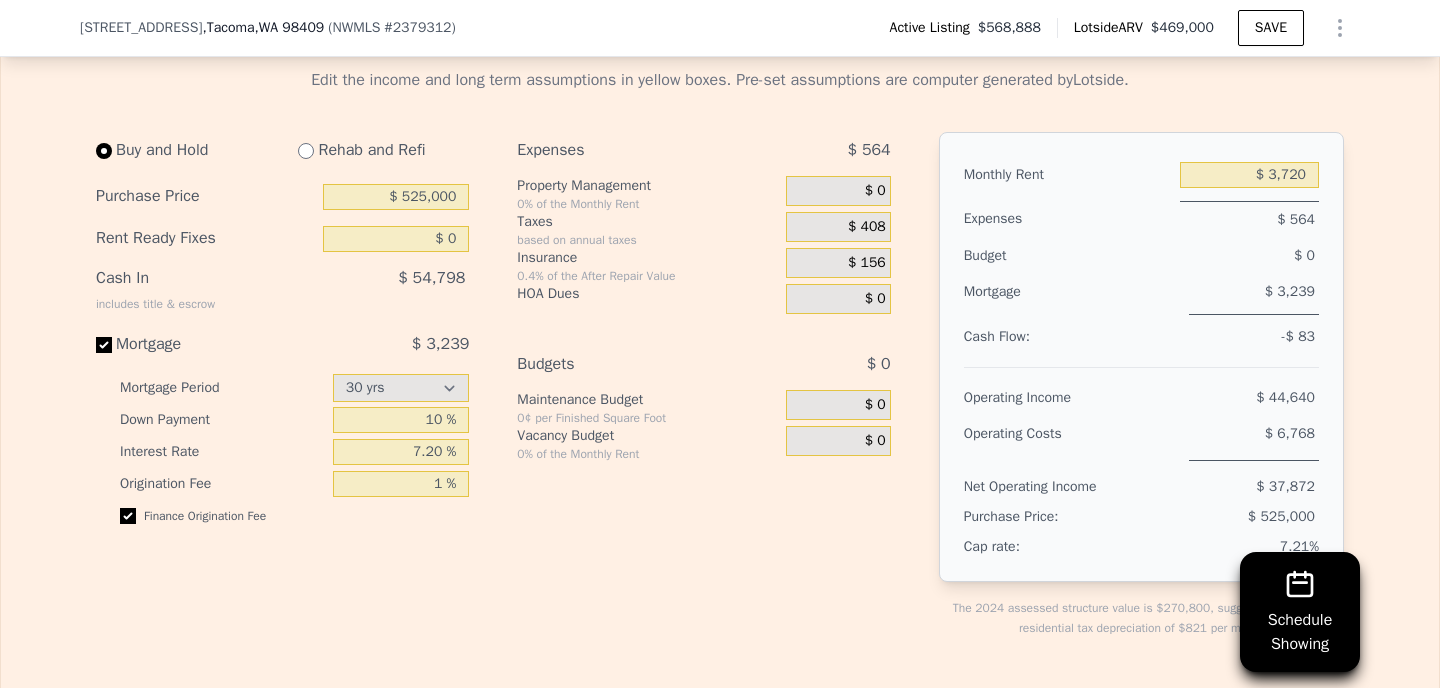 click on "Budgets" at bounding box center [626, 364] 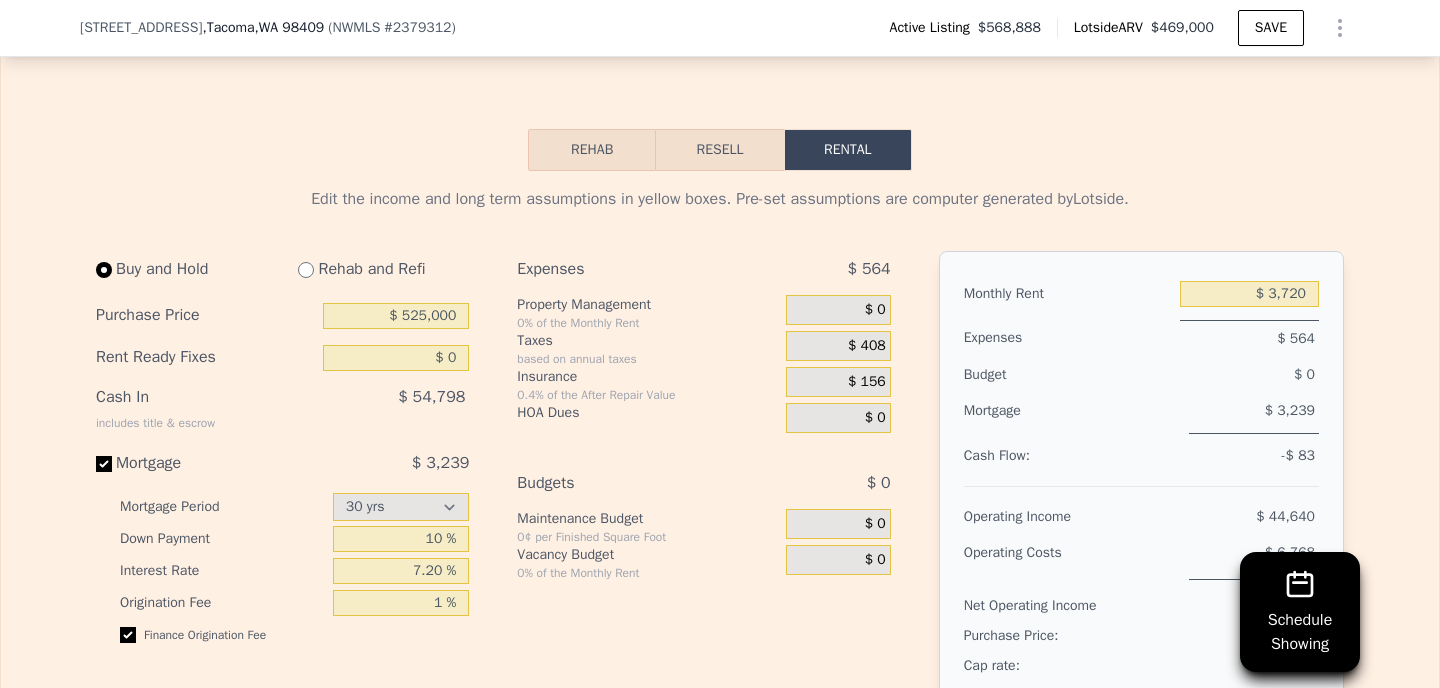 scroll, scrollTop: 3698, scrollLeft: 0, axis: vertical 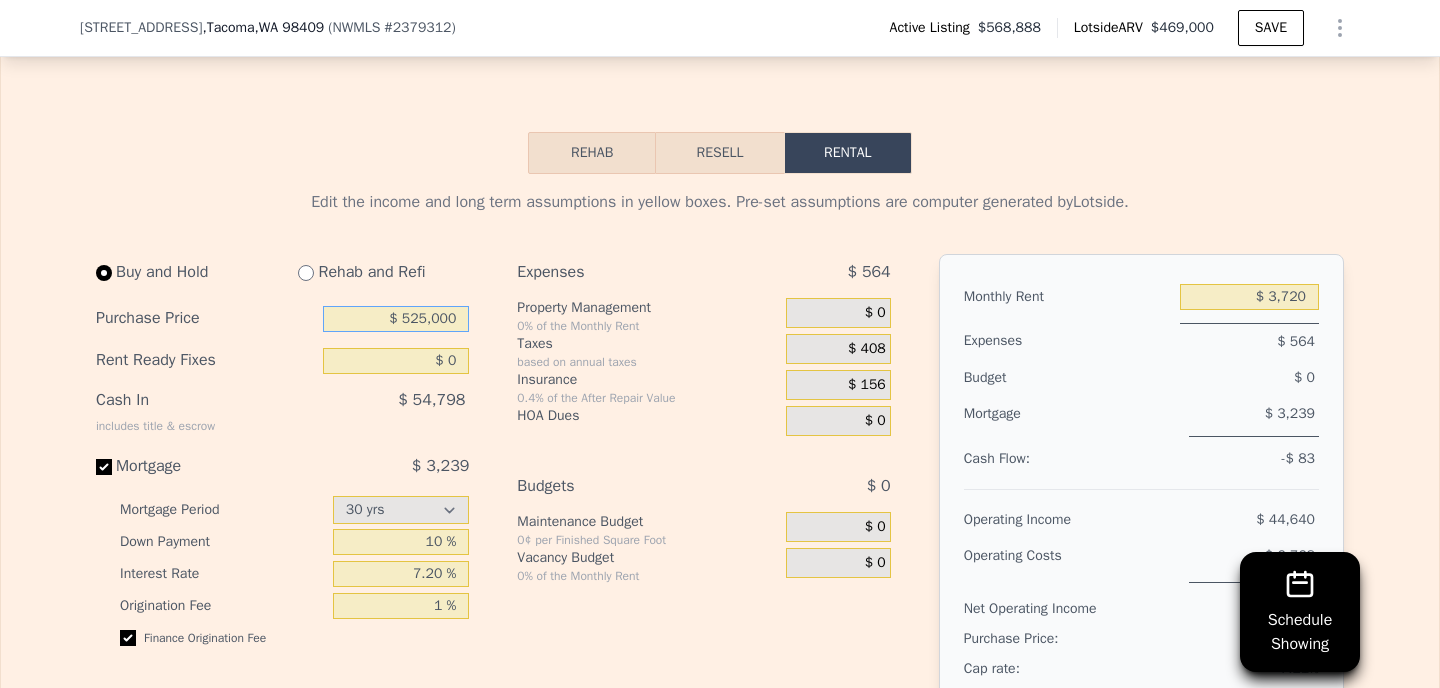 drag, startPoint x: 427, startPoint y: 316, endPoint x: 411, endPoint y: 313, distance: 16.27882 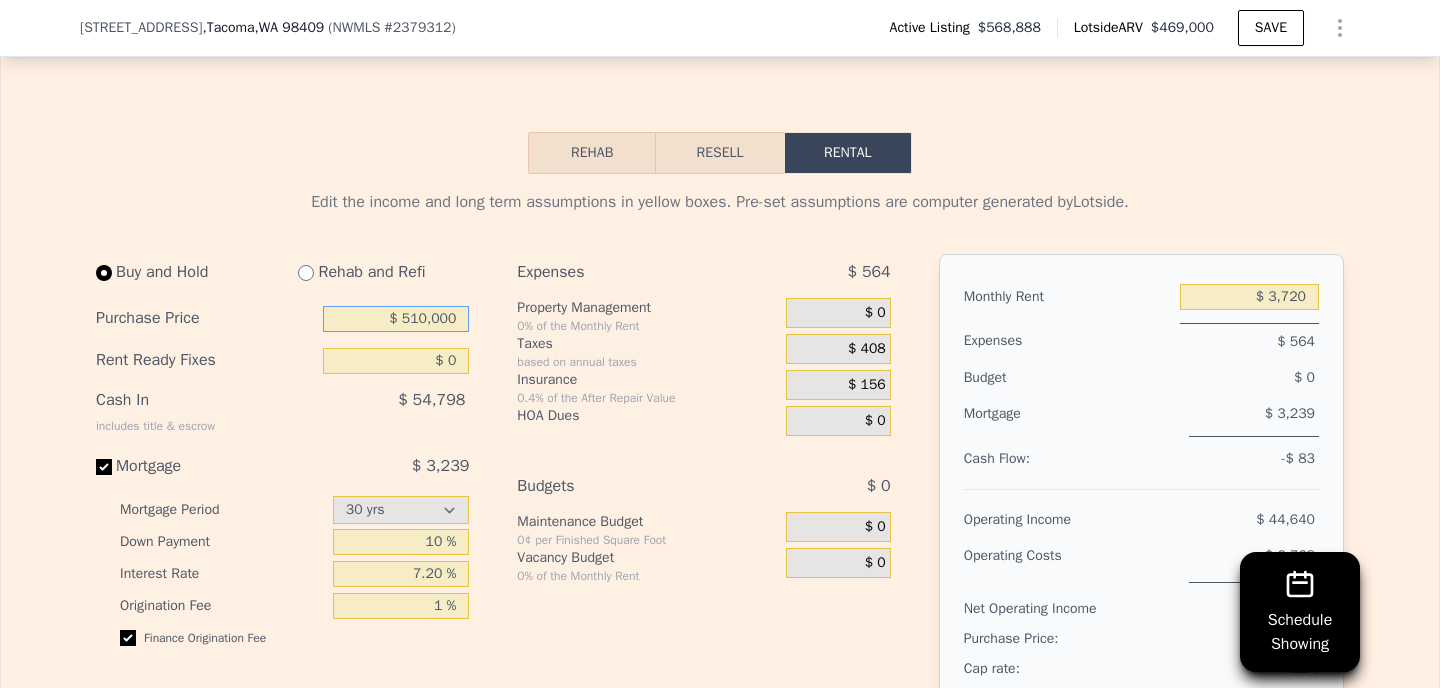 type on "$ 510,000" 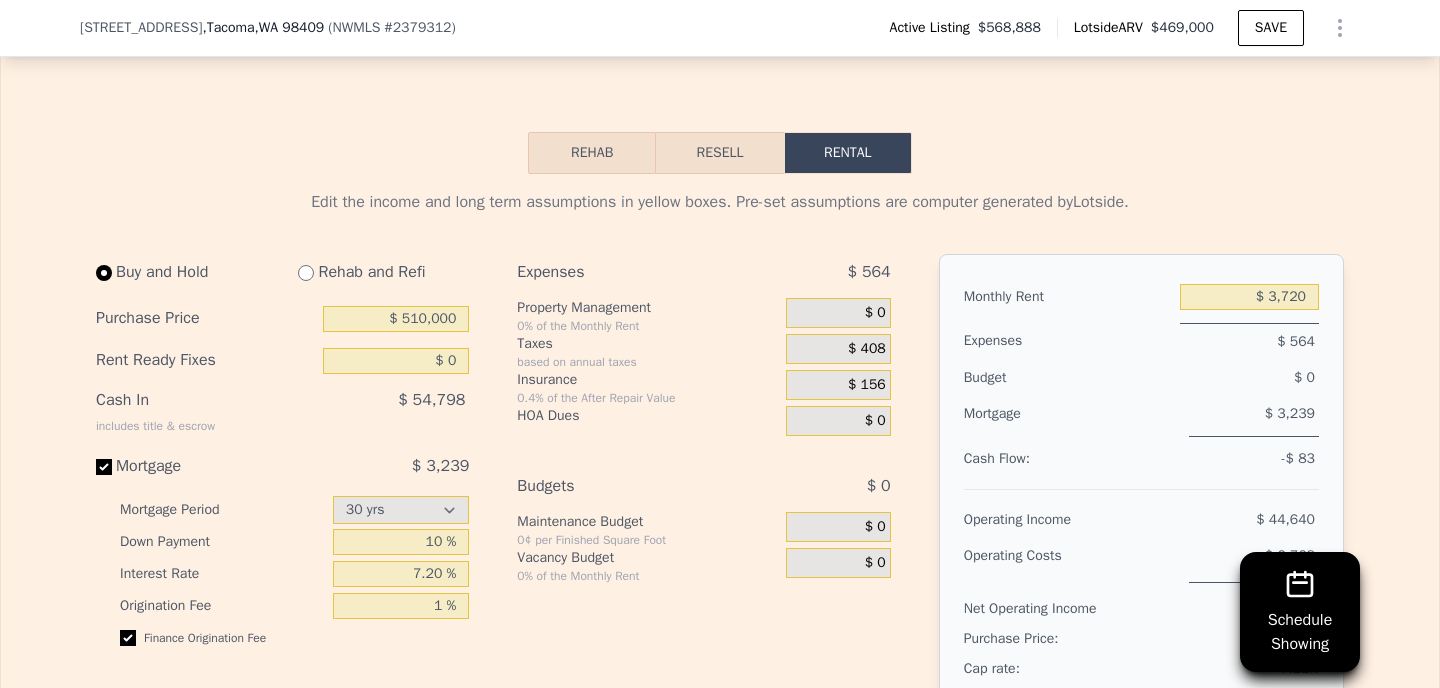 click on "Expenses $ 564 Property Management 0% of the Monthly Rent $ 0 Taxes based on annual taxes $ 408 Insurance 0.4% of the After Repair Value $ 156 [PERSON_NAME] $ 0 Budgets $ 0 Maintenance Budget 0¢ per Finished Square Foot $ 0 Vacancy Budget 0% of the Monthly Rent $ 0" at bounding box center (711, 523) 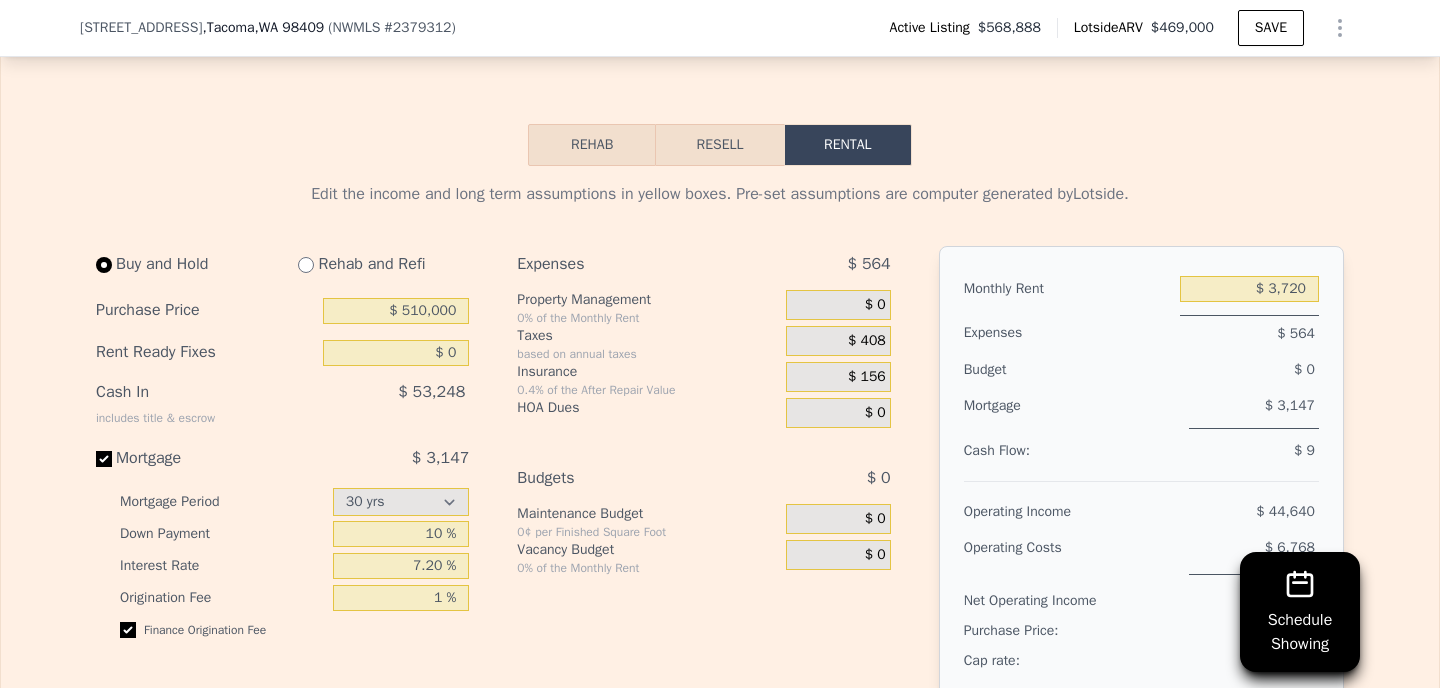 scroll, scrollTop: 3708, scrollLeft: 0, axis: vertical 